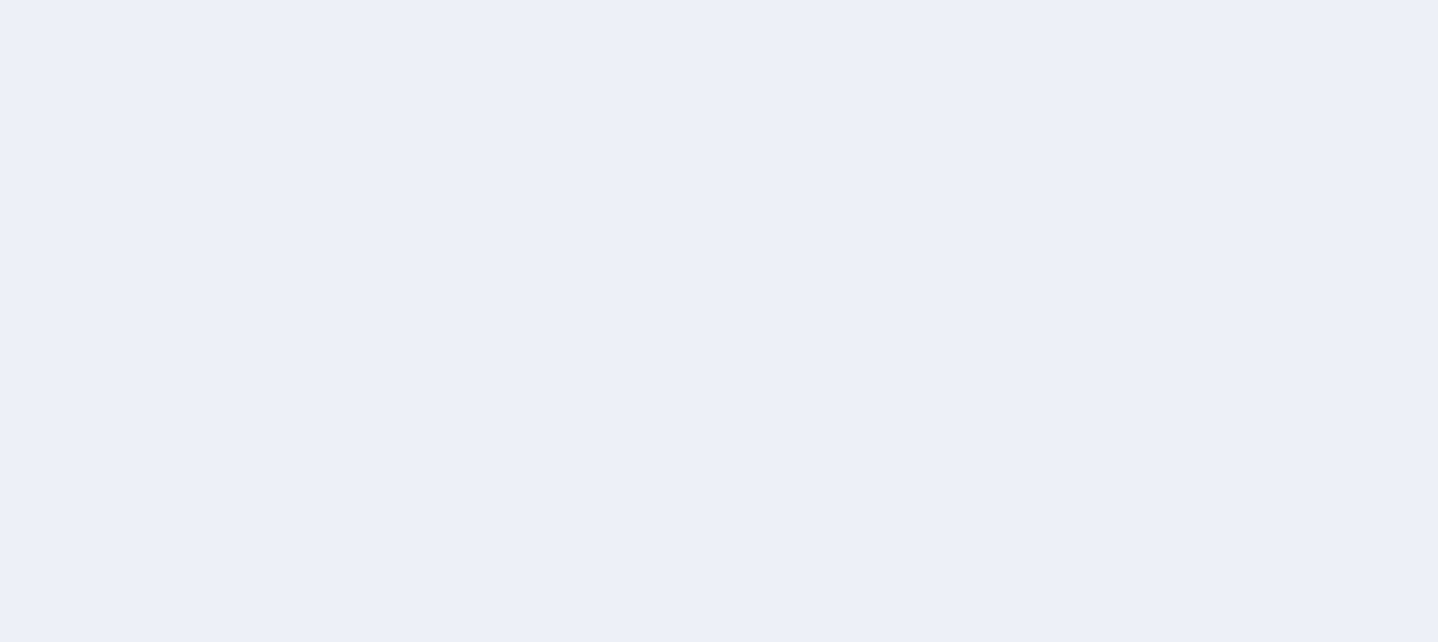 scroll, scrollTop: 0, scrollLeft: 0, axis: both 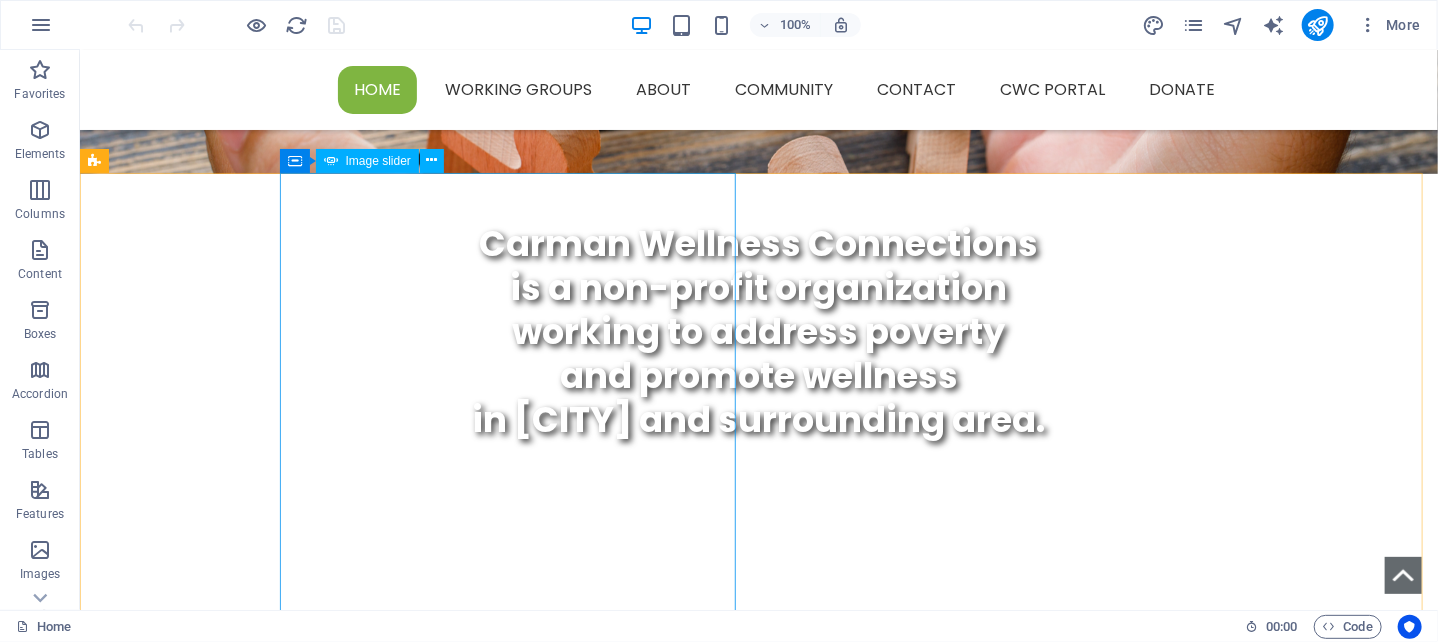 click on "Image slider" at bounding box center [367, 161] 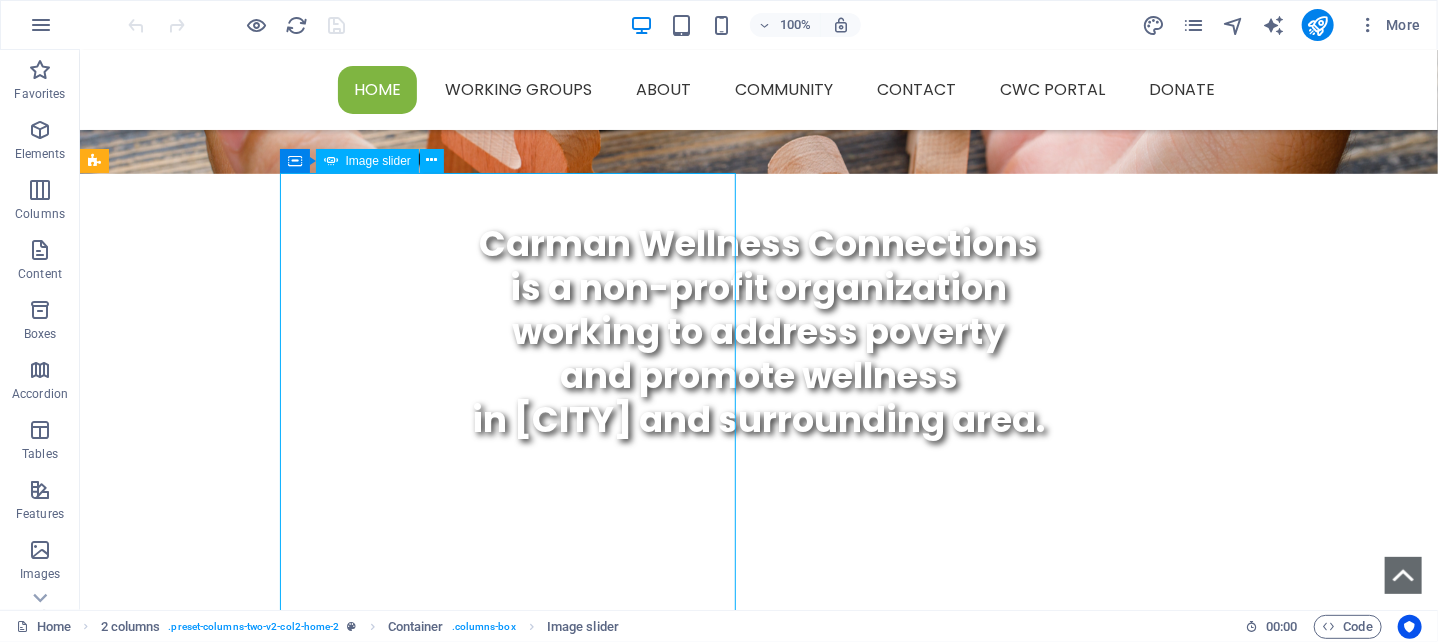 click on "Image slider" at bounding box center (378, 161) 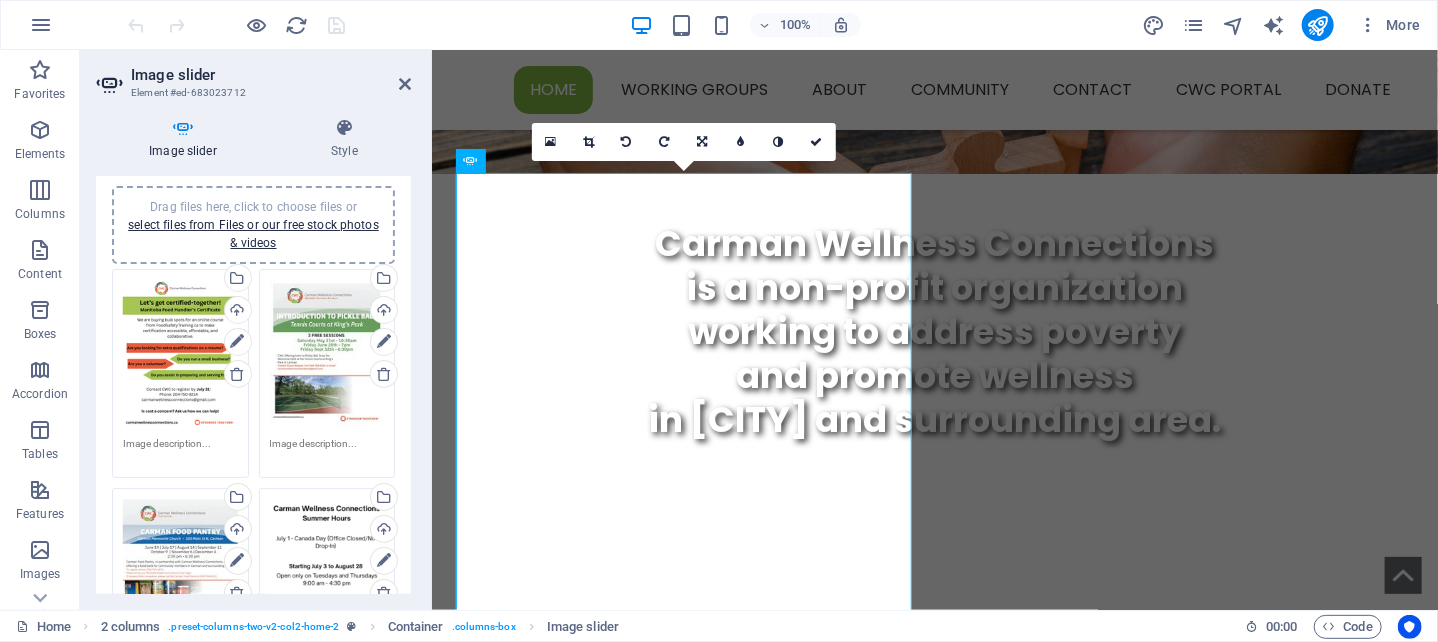 scroll, scrollTop: 0, scrollLeft: 0, axis: both 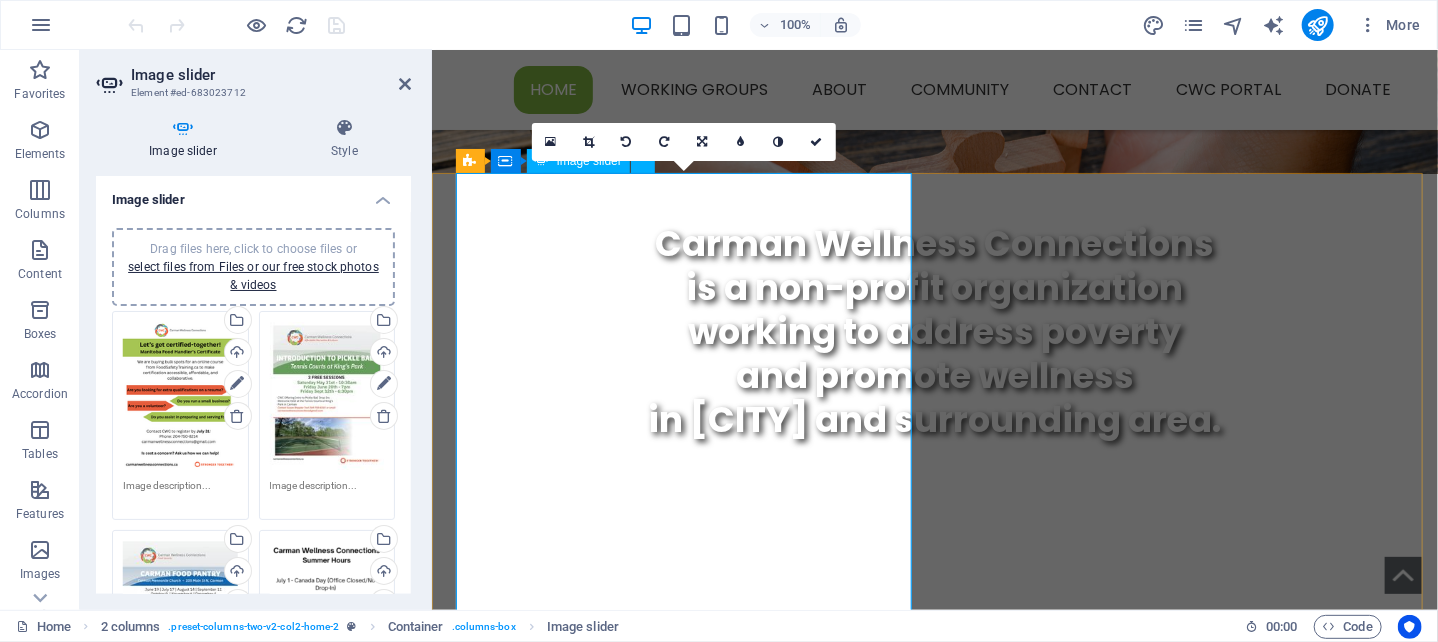 click at bounding box center (447, 506) 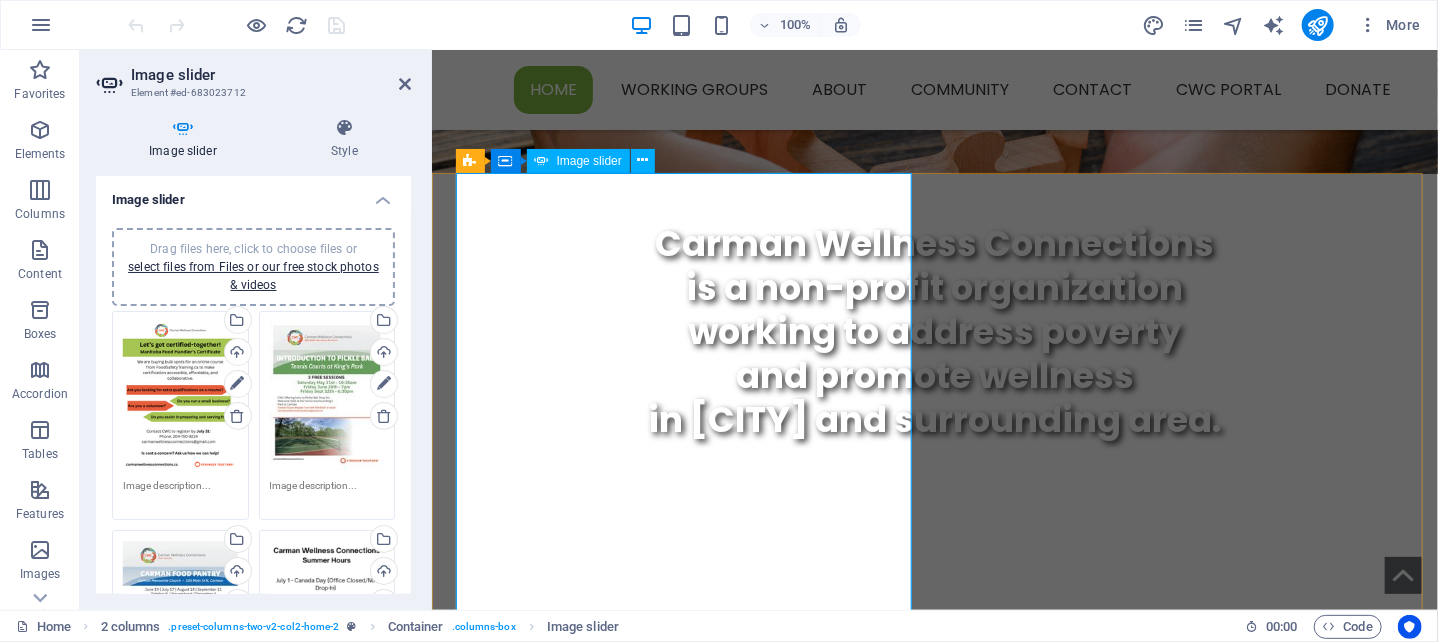 click at bounding box center [447, 506] 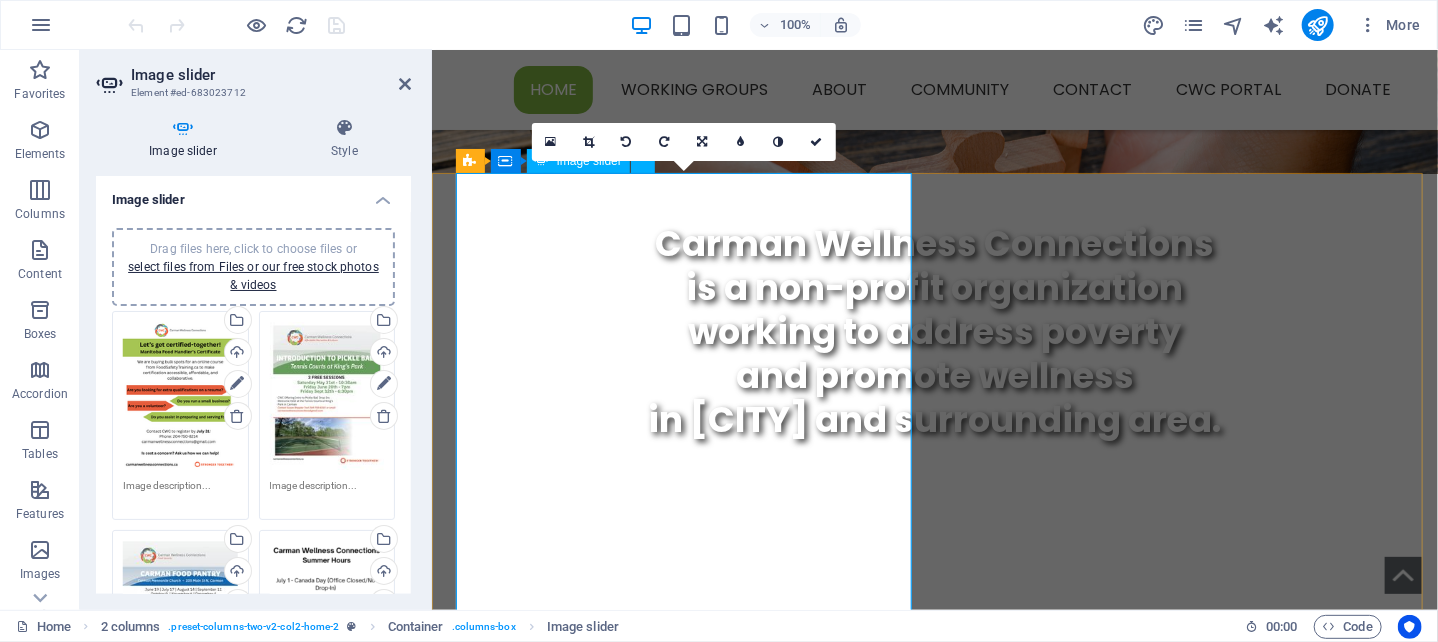 click at bounding box center [447, 23069] 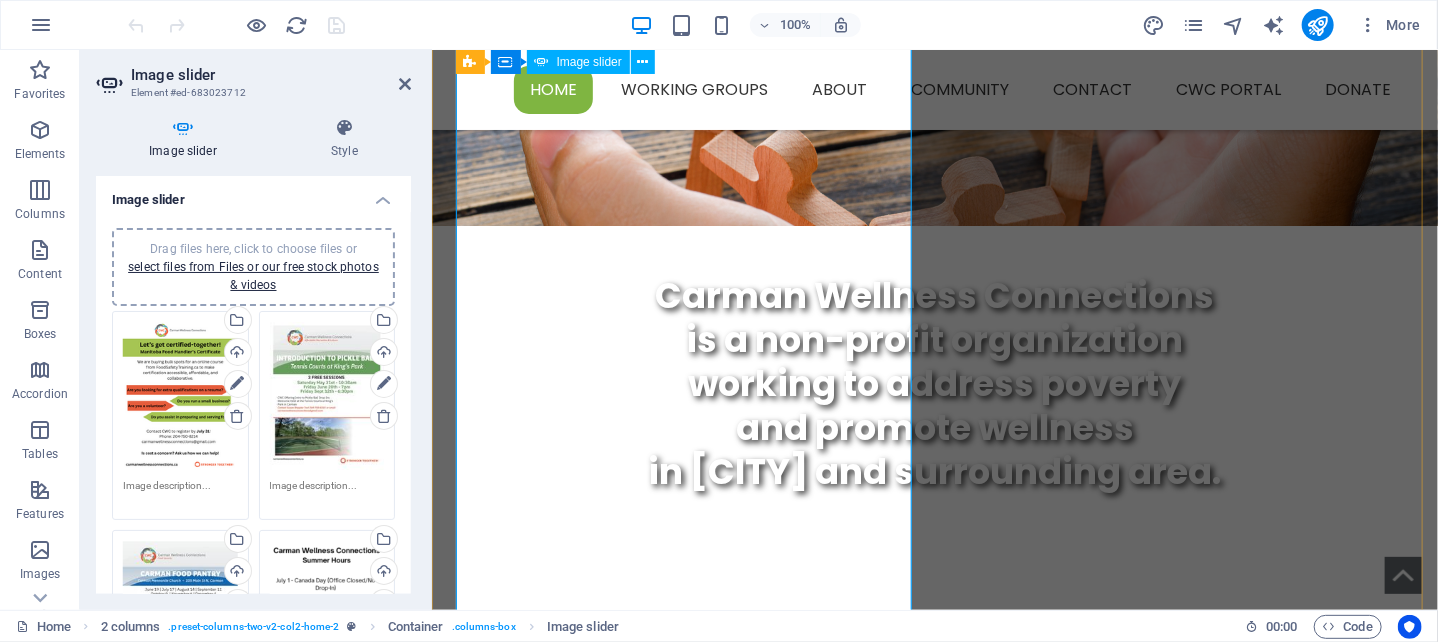 scroll, scrollTop: 400, scrollLeft: 0, axis: vertical 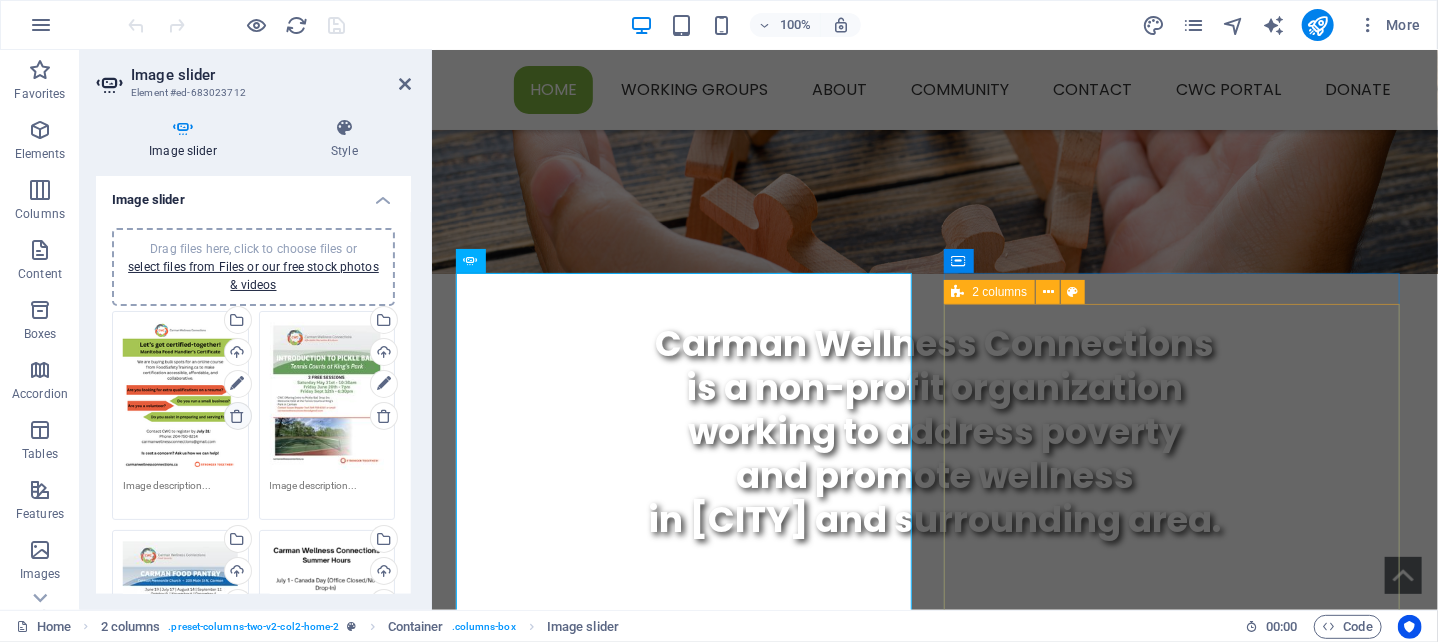 click at bounding box center (237, 416) 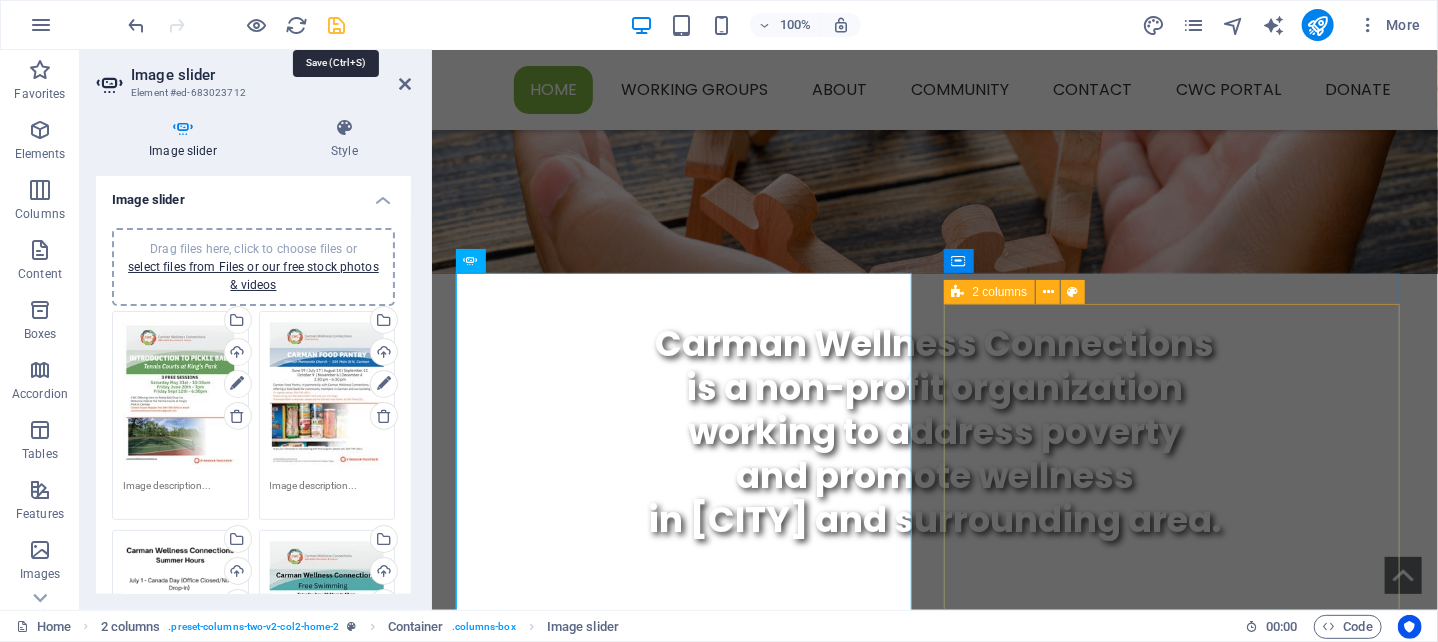 click at bounding box center [337, 25] 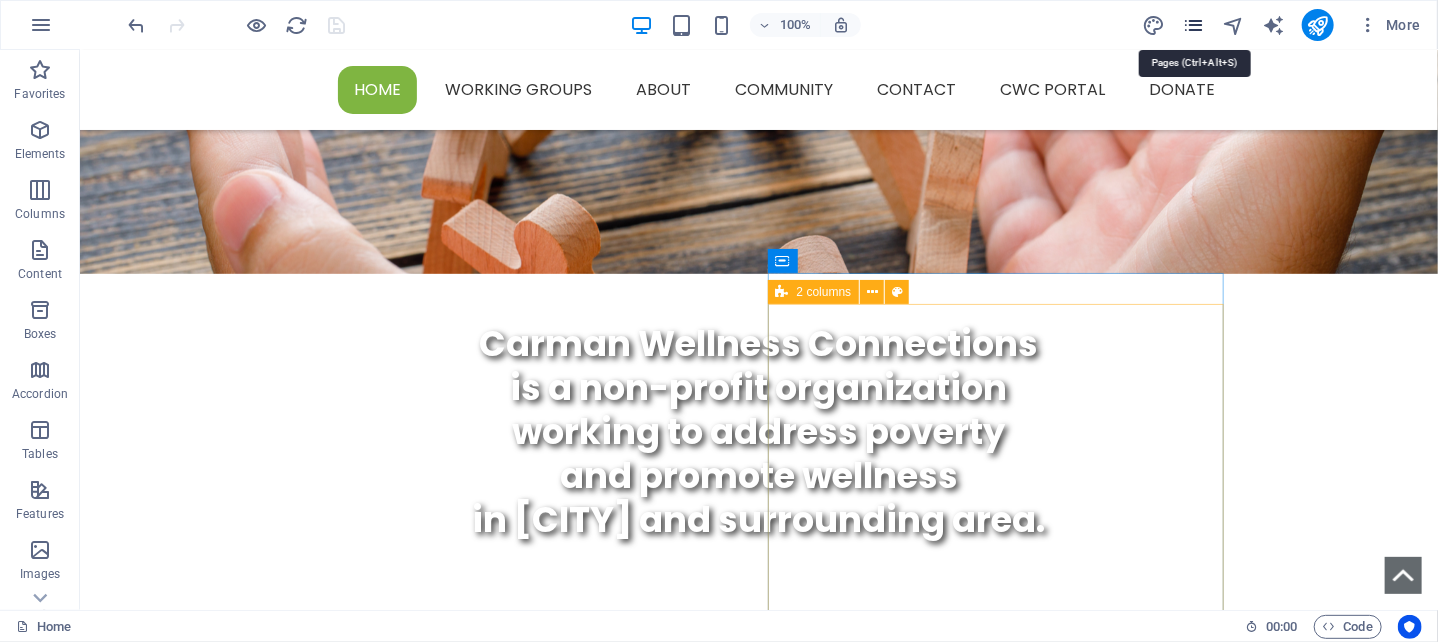 click at bounding box center (1193, 25) 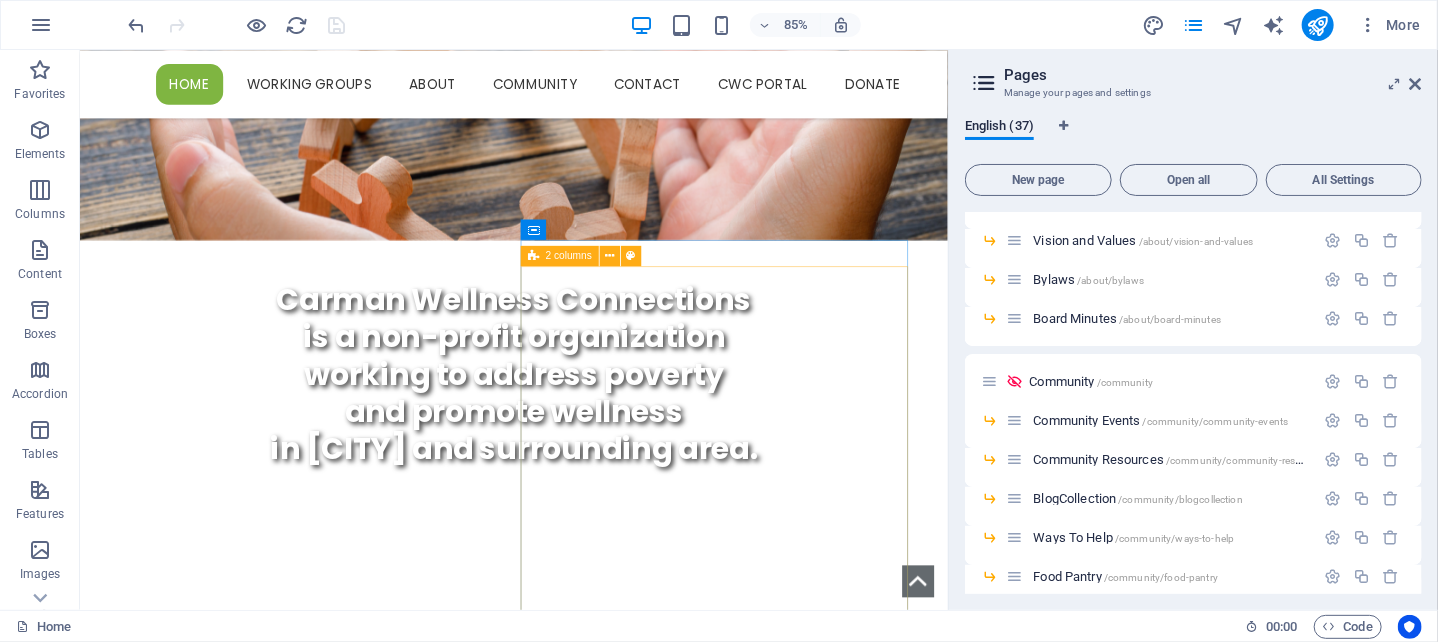 scroll, scrollTop: 500, scrollLeft: 0, axis: vertical 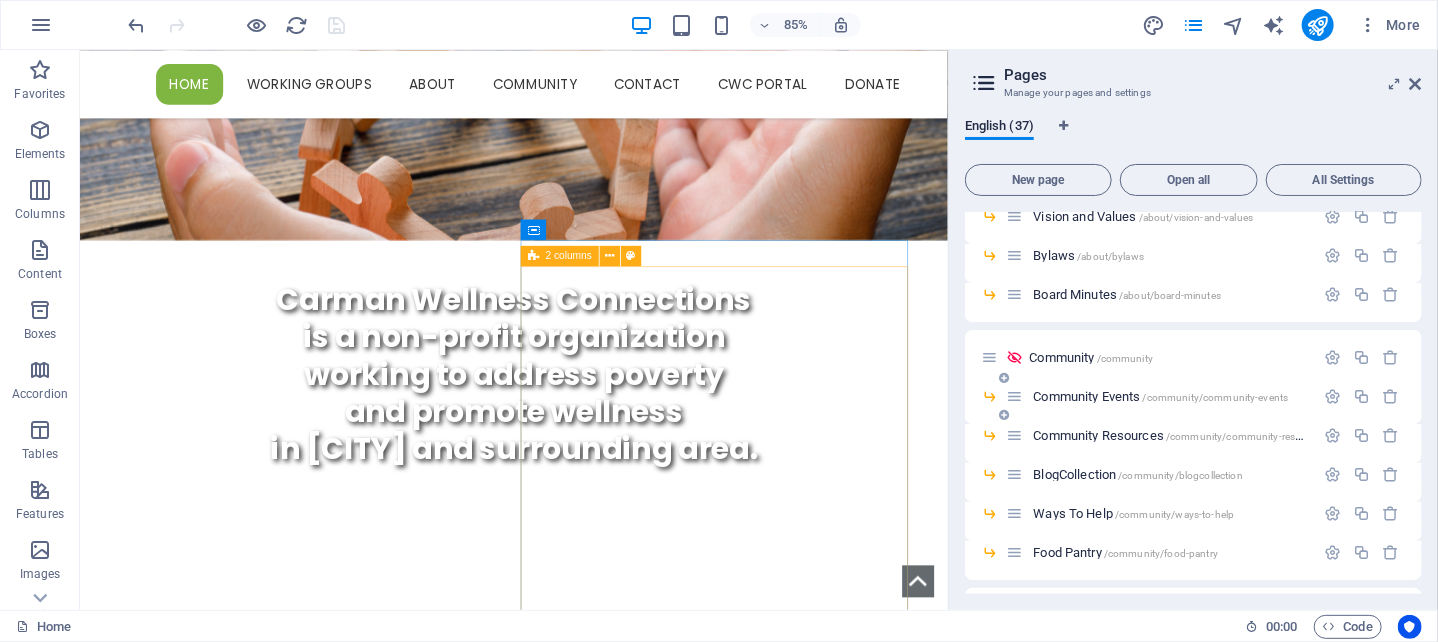 click on "Community Events /community/community-events" at bounding box center (1160, 396) 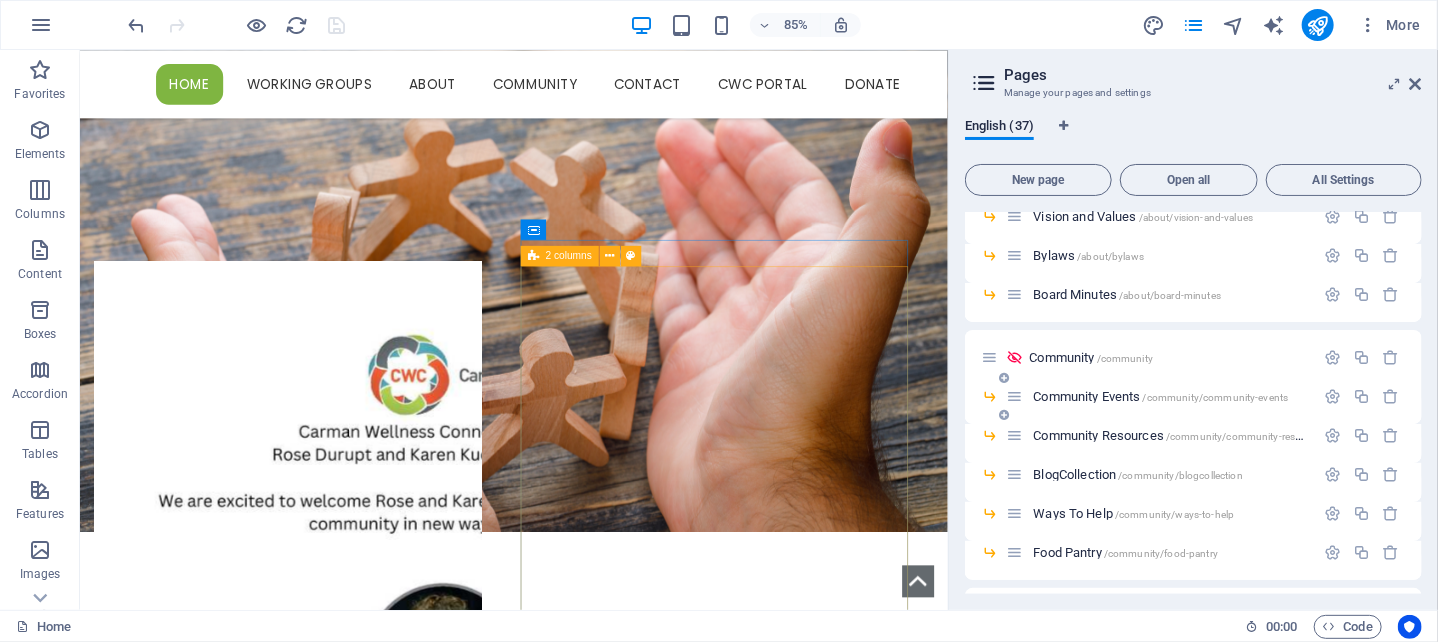 scroll, scrollTop: 0, scrollLeft: 0, axis: both 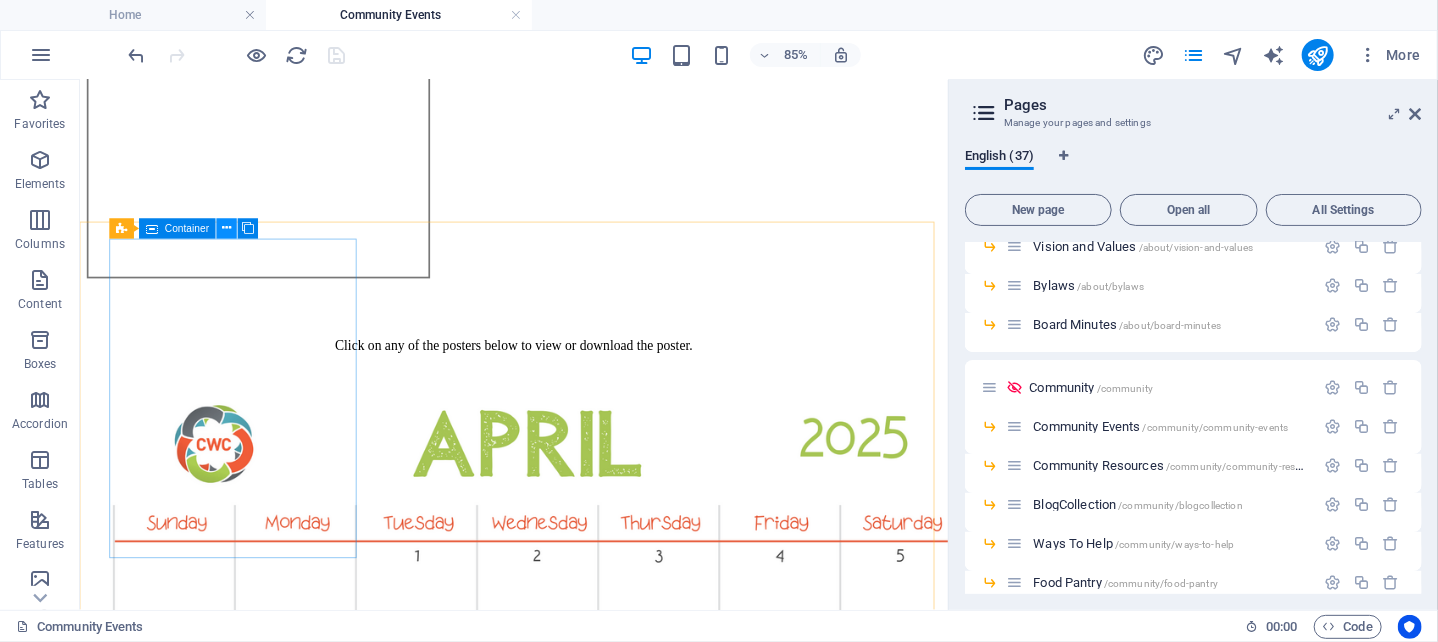 click at bounding box center [227, 229] 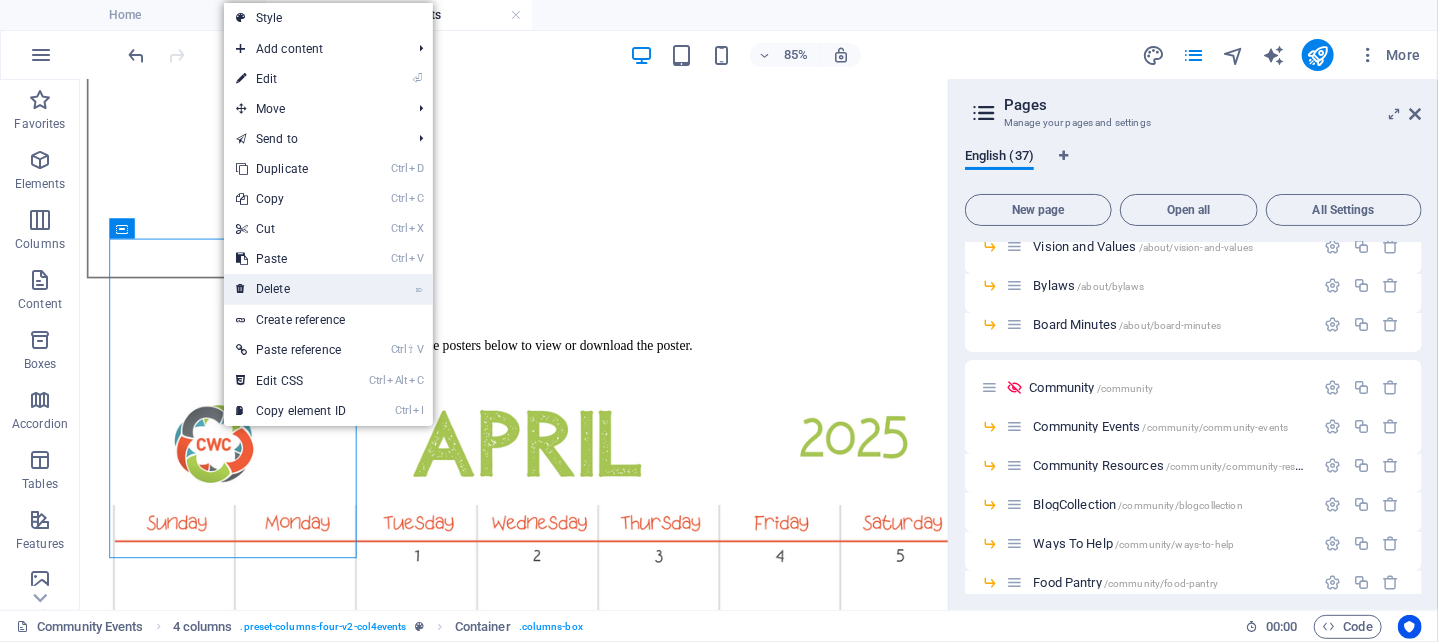 click on "⌦  Delete" at bounding box center (291, 289) 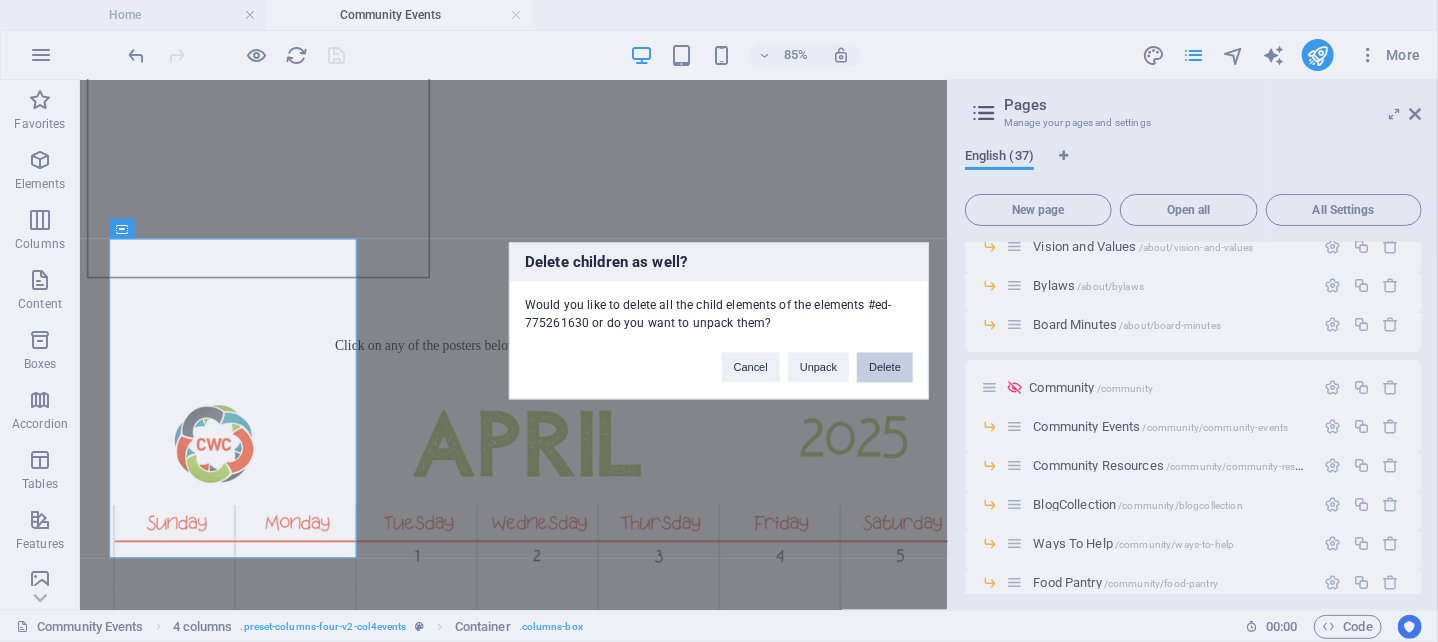 click on "Delete" at bounding box center [885, 368] 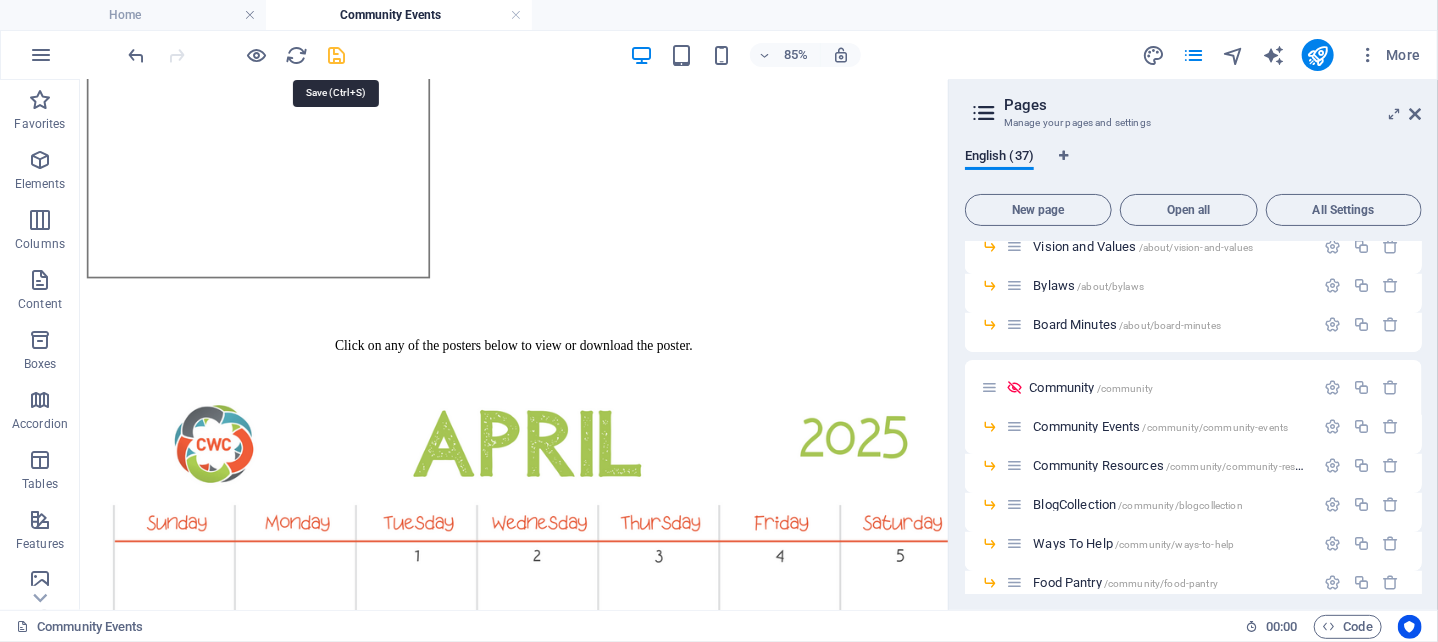 click at bounding box center [337, 55] 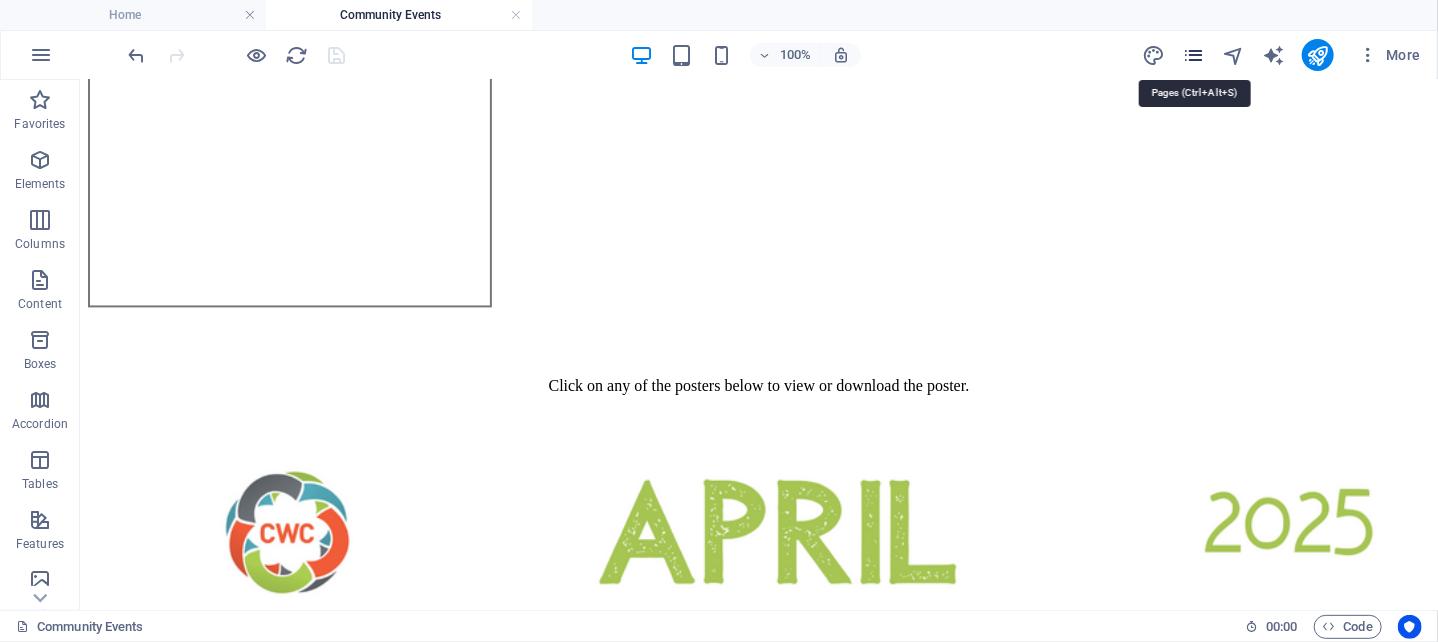 click at bounding box center (1193, 55) 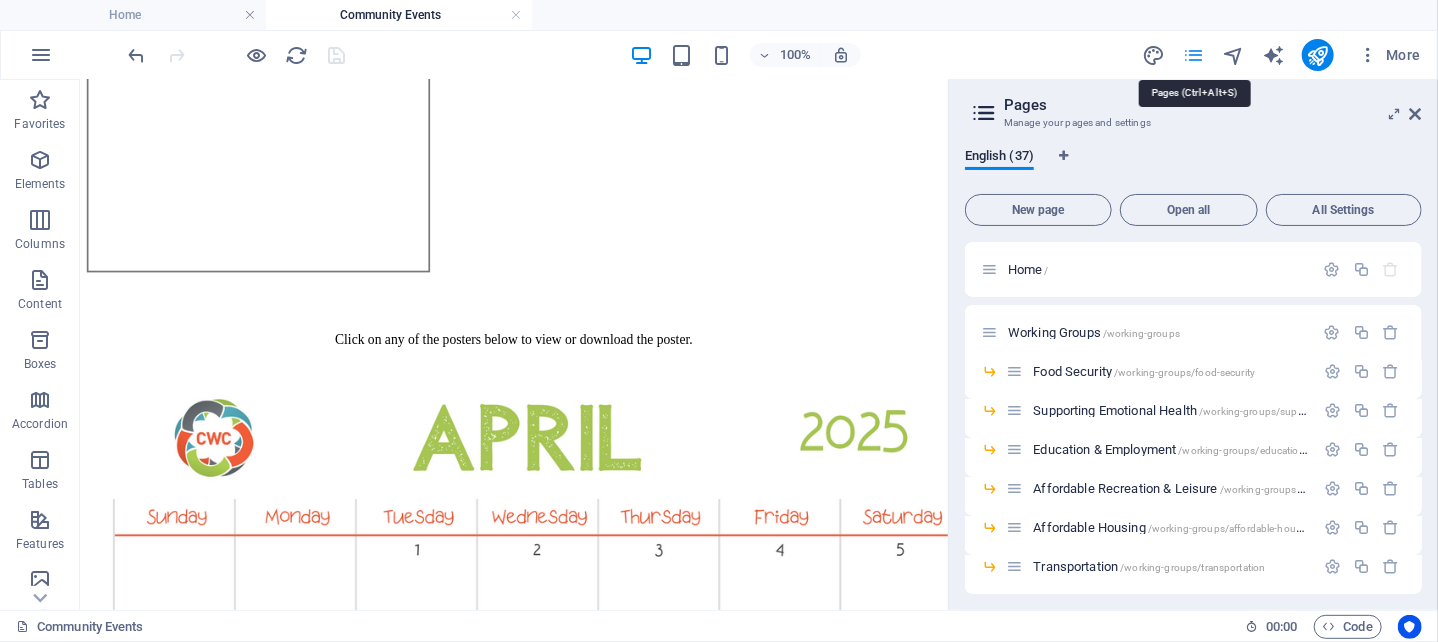 scroll, scrollTop: 1900, scrollLeft: 0, axis: vertical 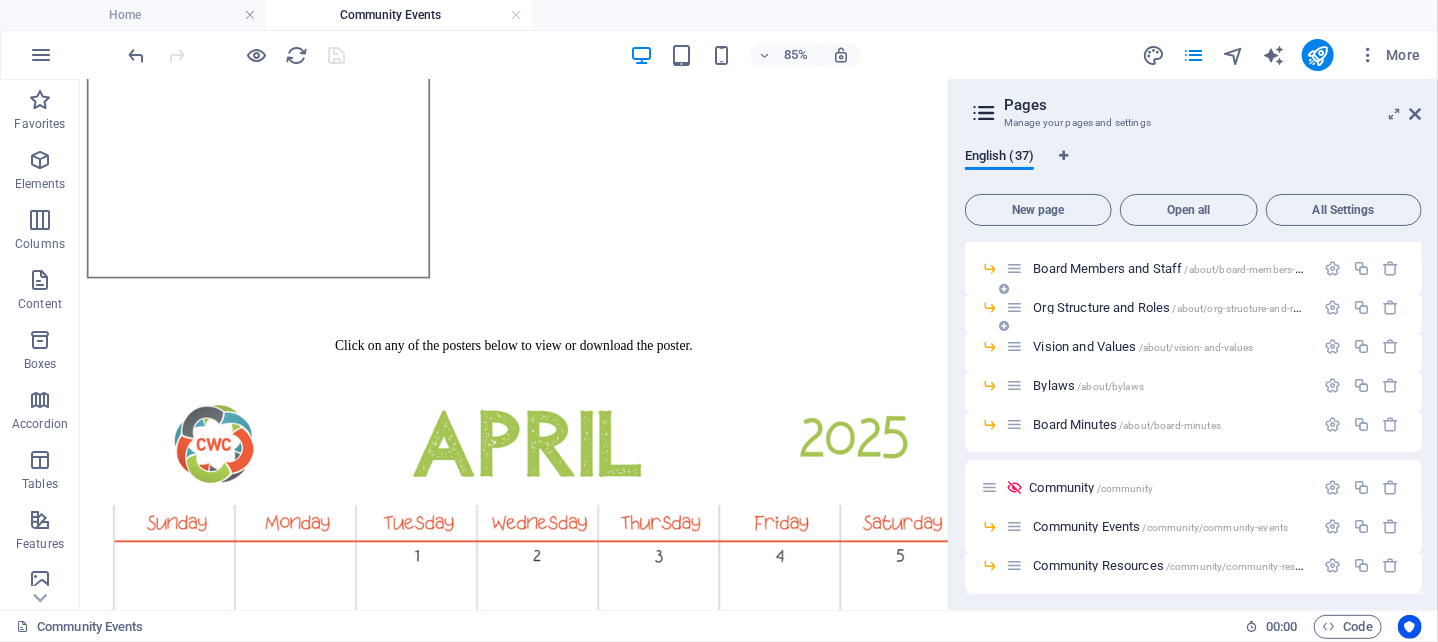 click on "Org Structure and Roles /about/org-structure-and-roles" at bounding box center (1160, 307) 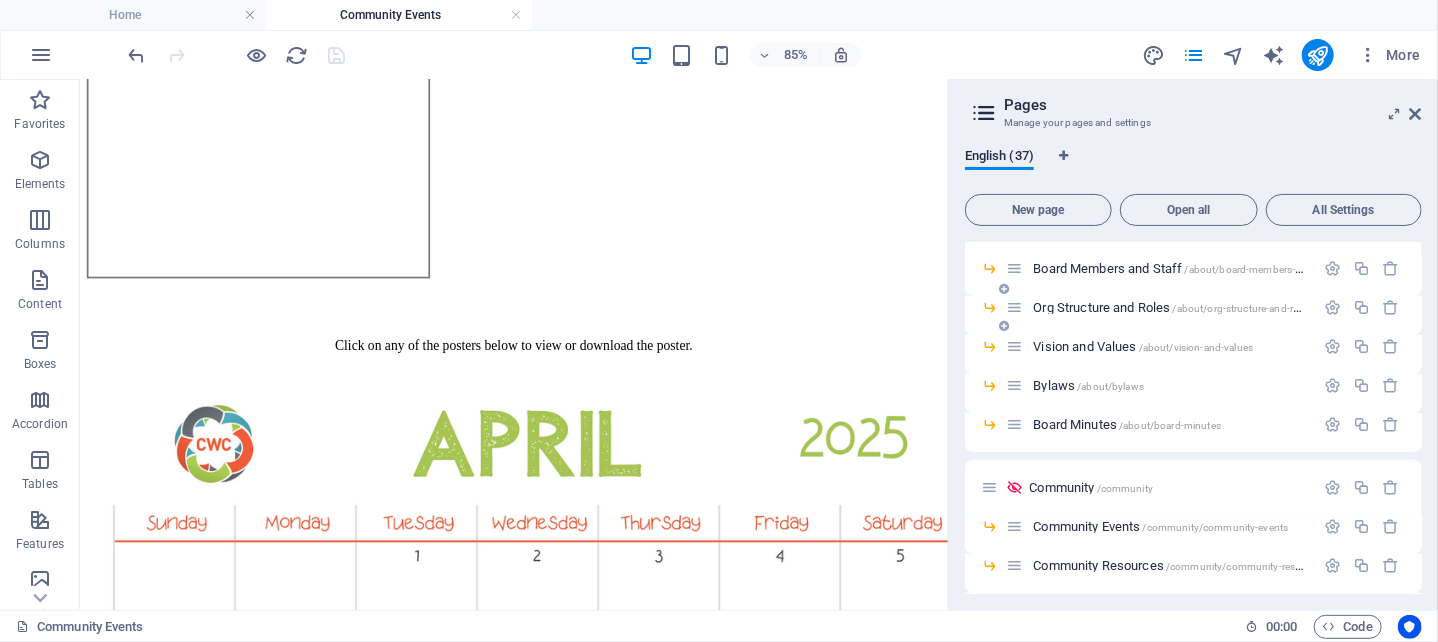 click on "Org Structure and Roles /about/org-structure-and-roles" at bounding box center [1172, 307] 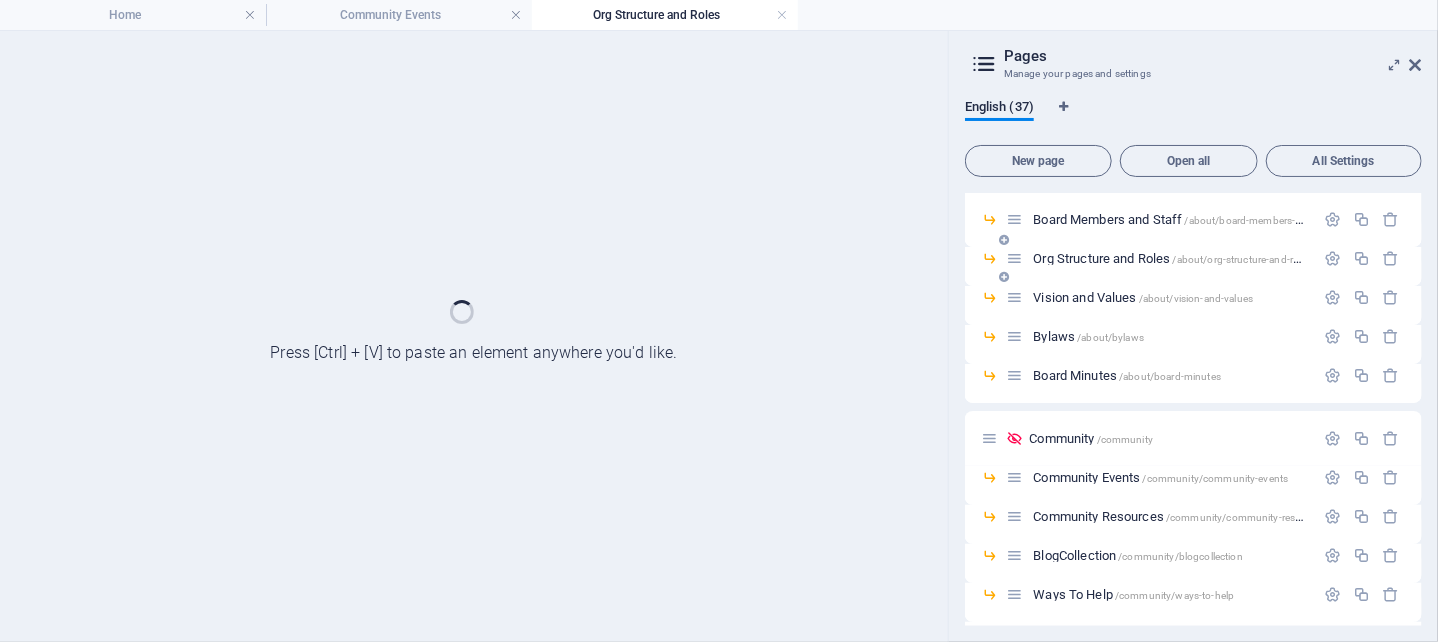 scroll, scrollTop: 0, scrollLeft: 0, axis: both 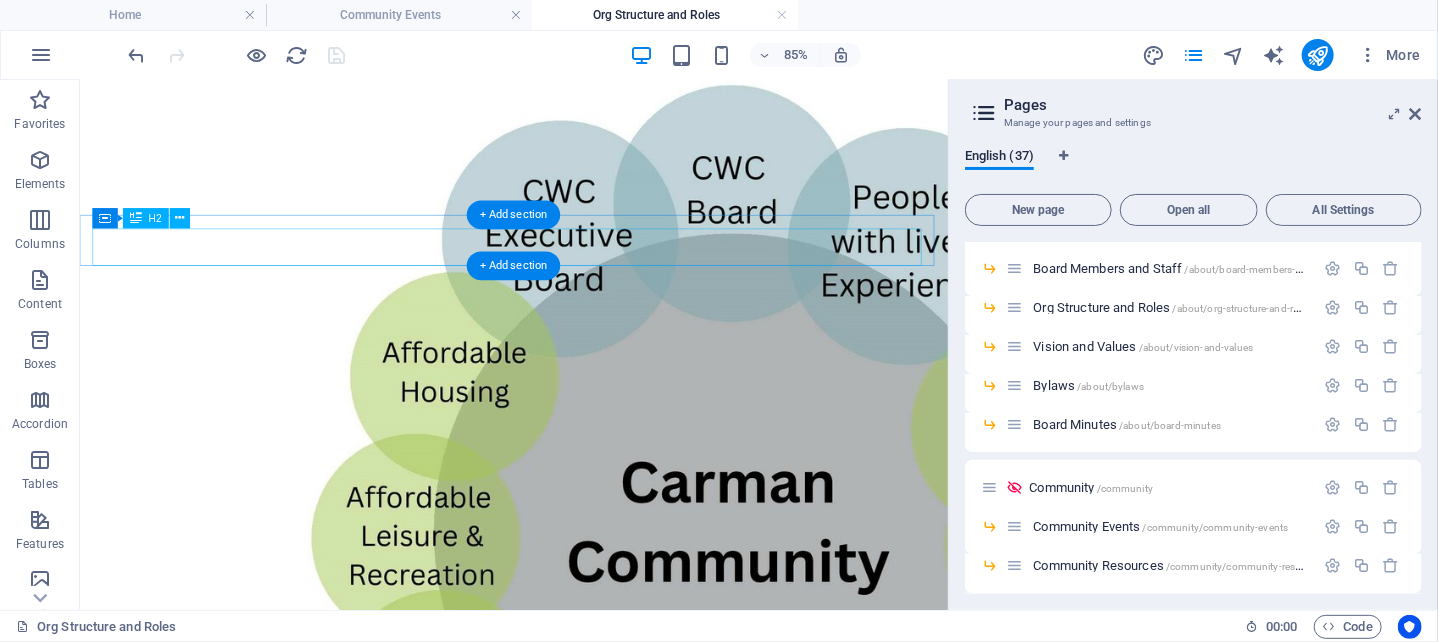 click on "Leadership" at bounding box center (590, 1433) 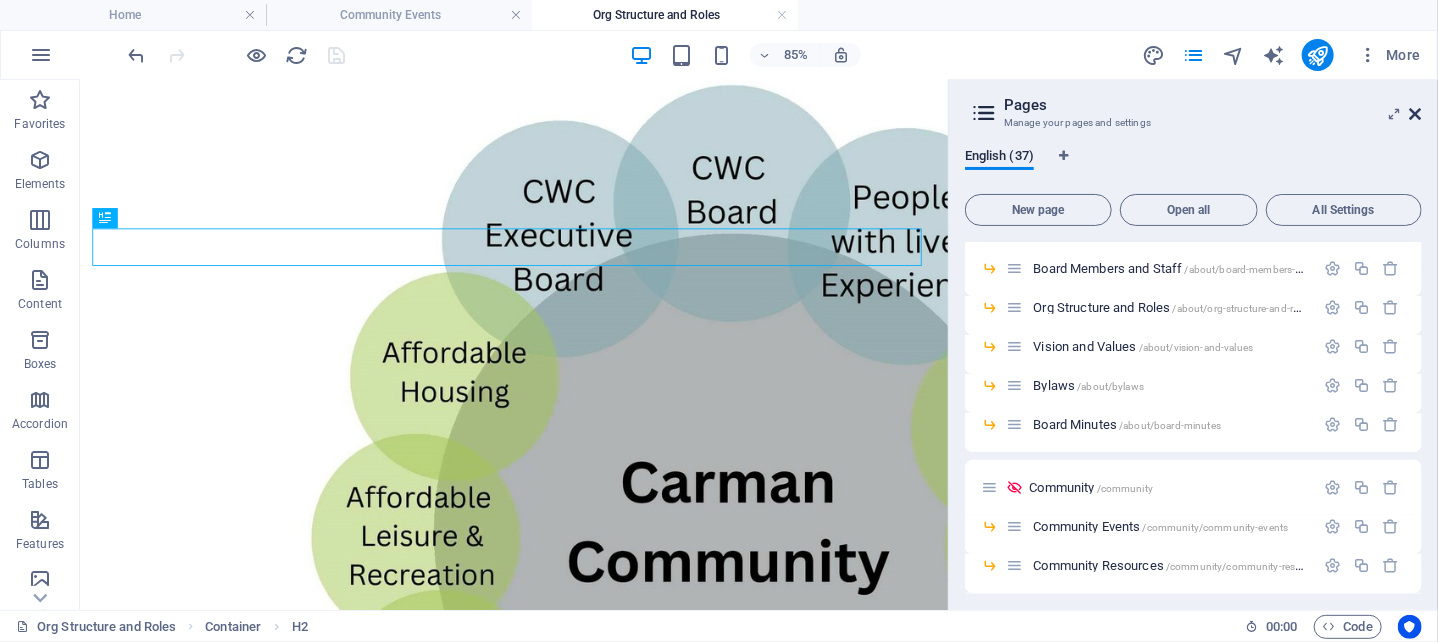 click at bounding box center (1416, 114) 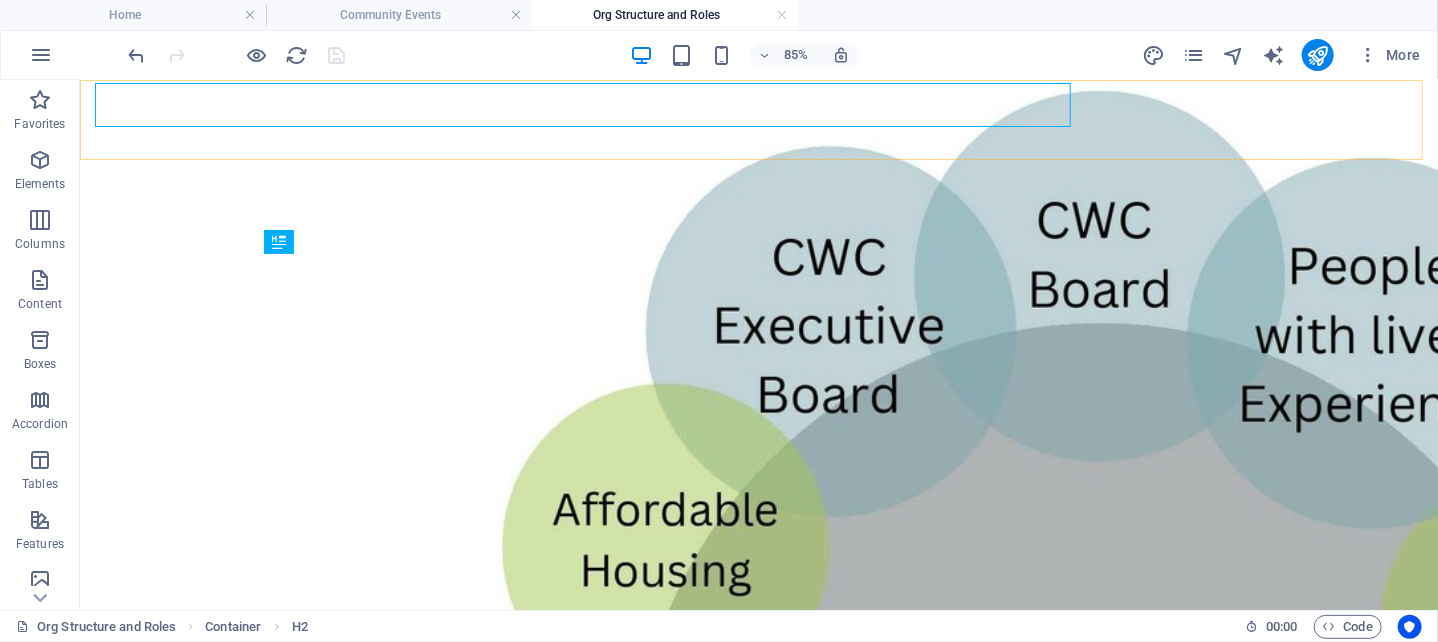 scroll, scrollTop: 1272, scrollLeft: 0, axis: vertical 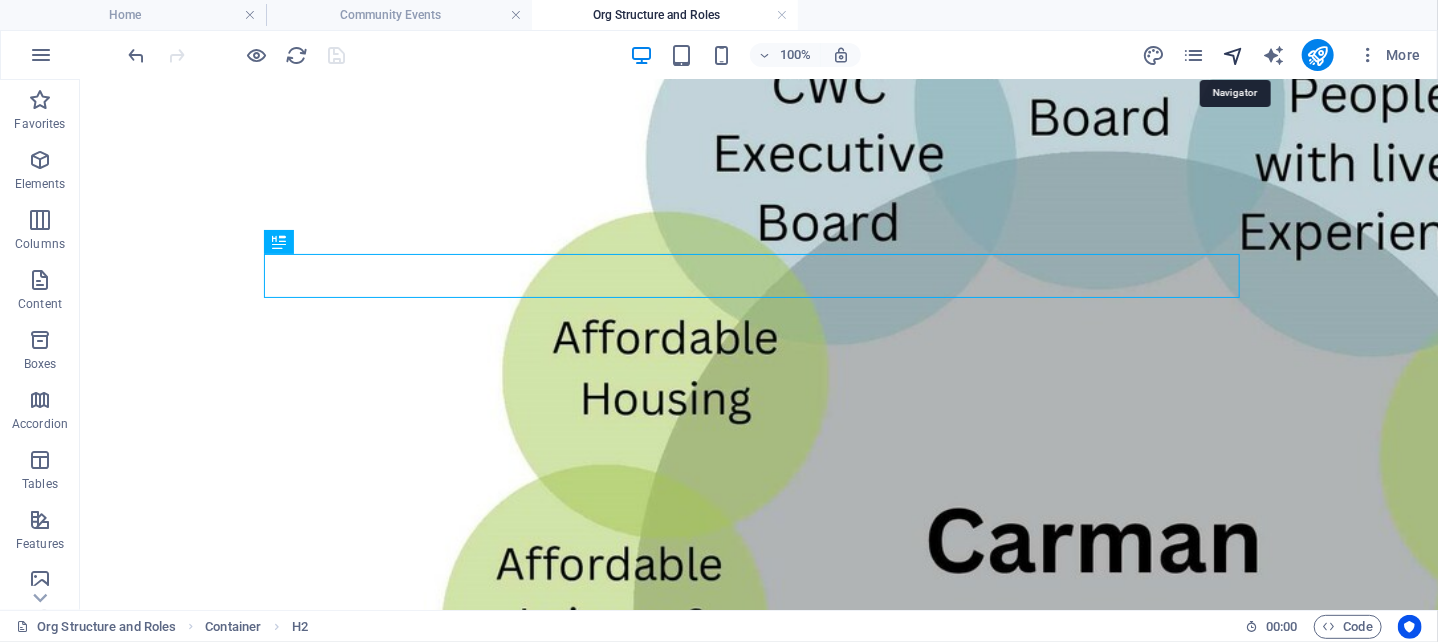 click at bounding box center [1233, 55] 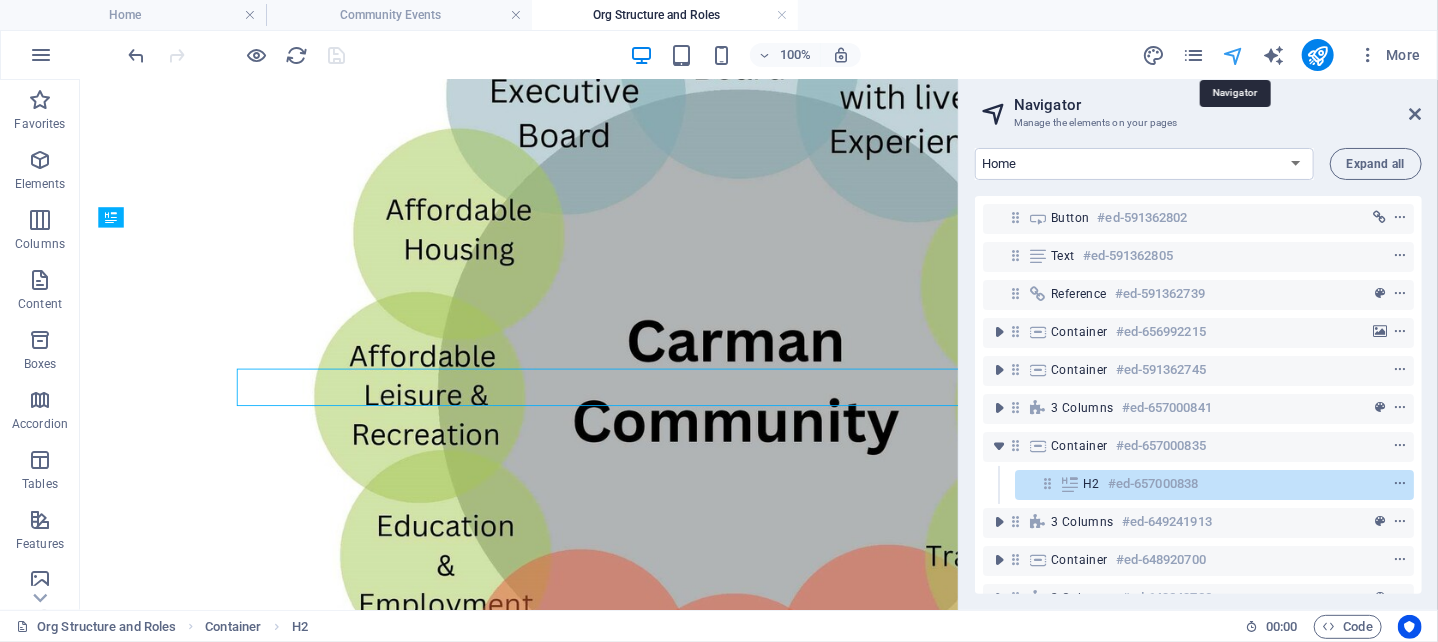 scroll, scrollTop: 1106, scrollLeft: 0, axis: vertical 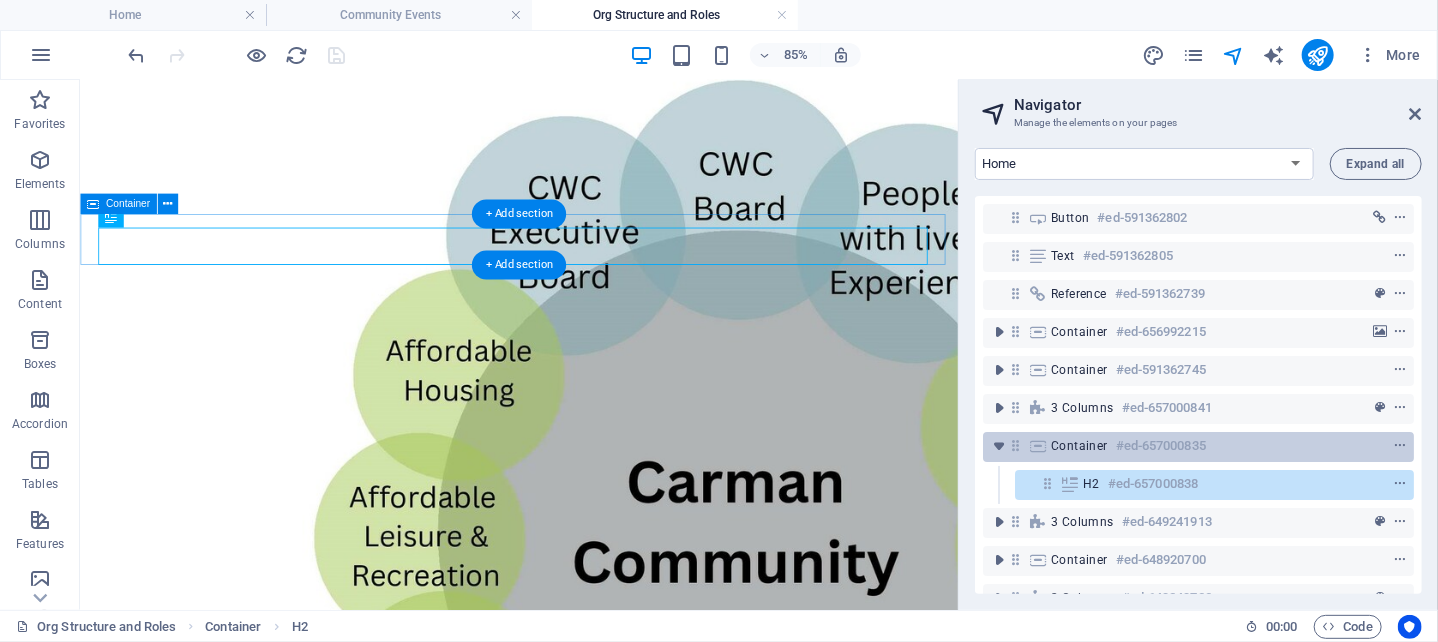click on "Container" at bounding box center [1079, 446] 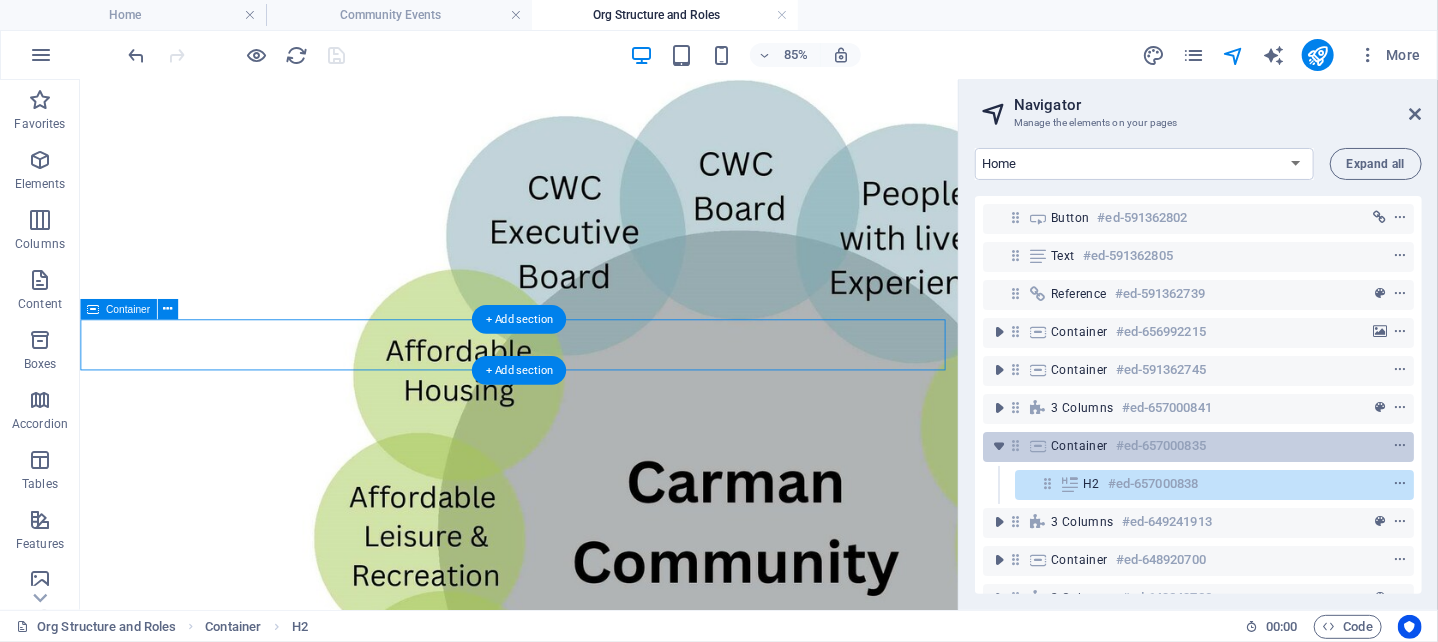 scroll, scrollTop: 983, scrollLeft: 0, axis: vertical 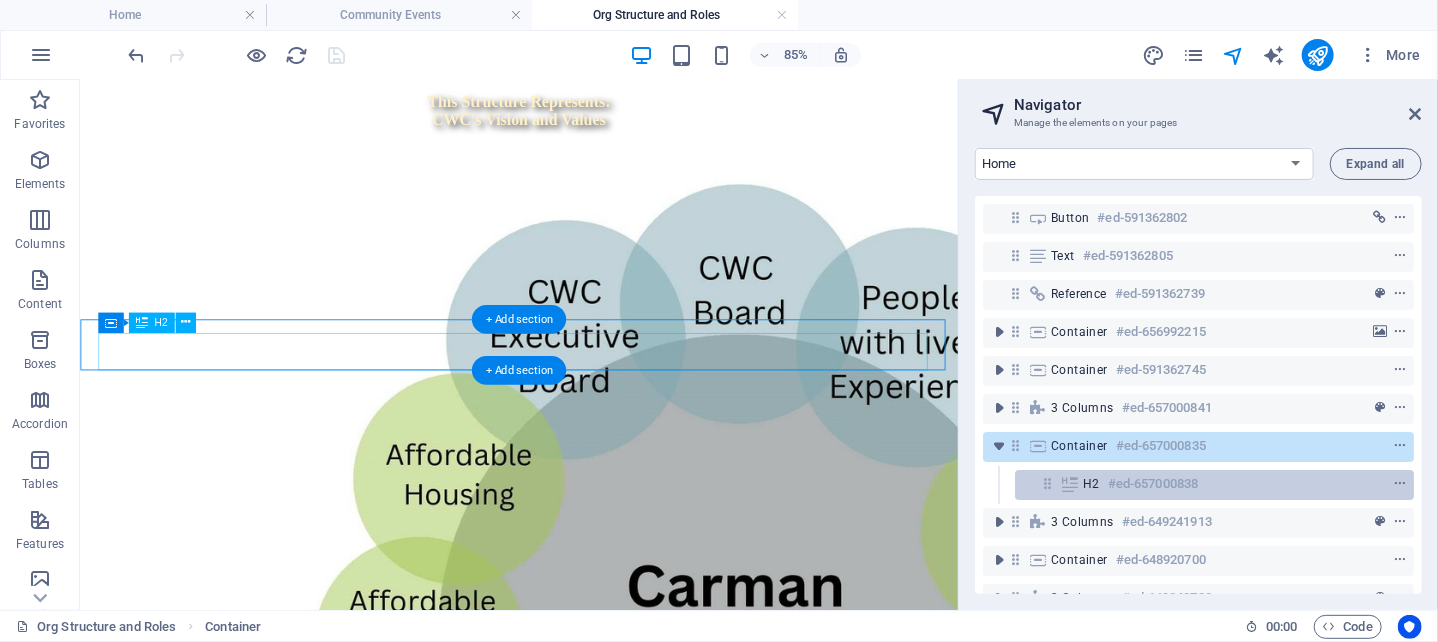 click on "H2 #ed-657000838" at bounding box center (1198, 484) 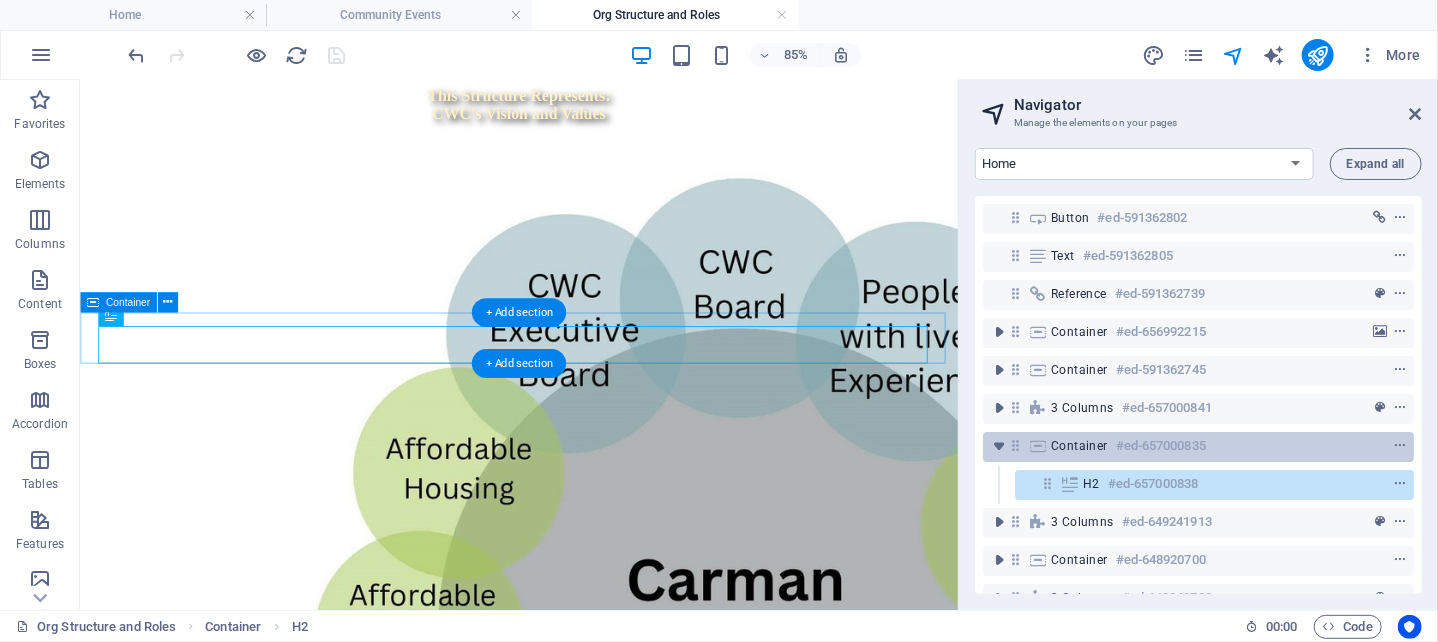 click on "Container" at bounding box center [1079, 446] 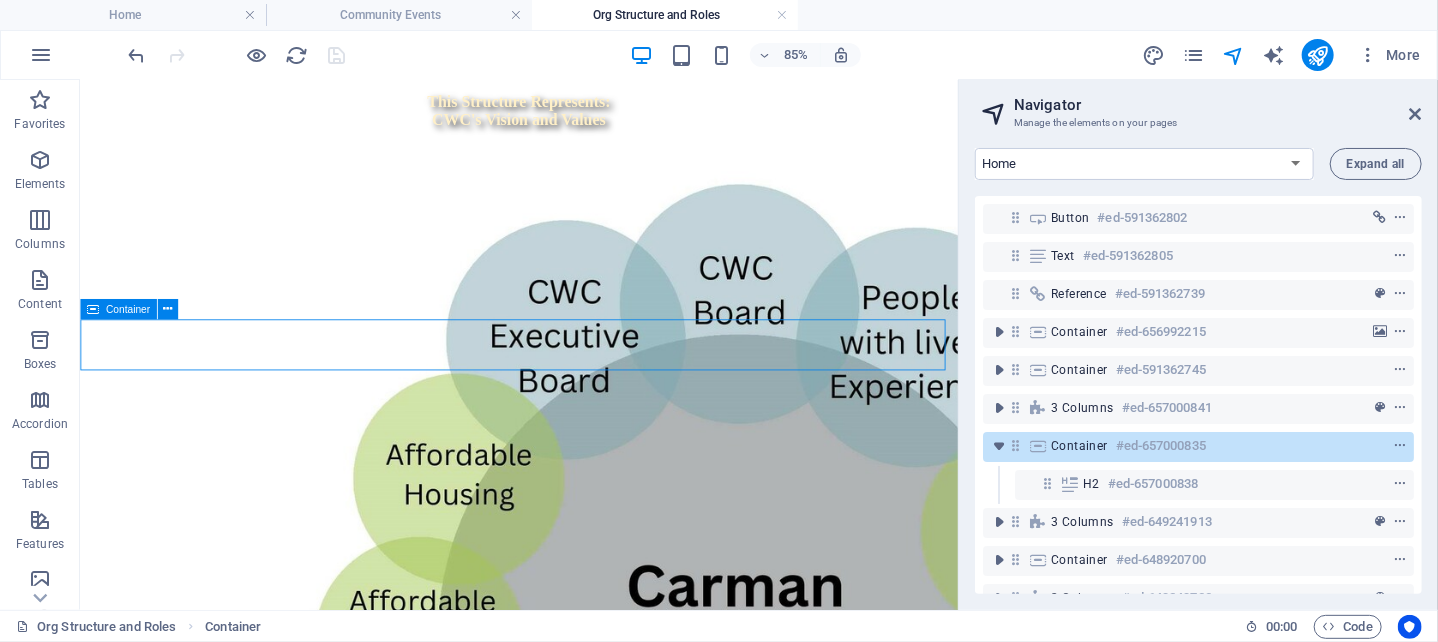 click on "Container" at bounding box center (118, 309) 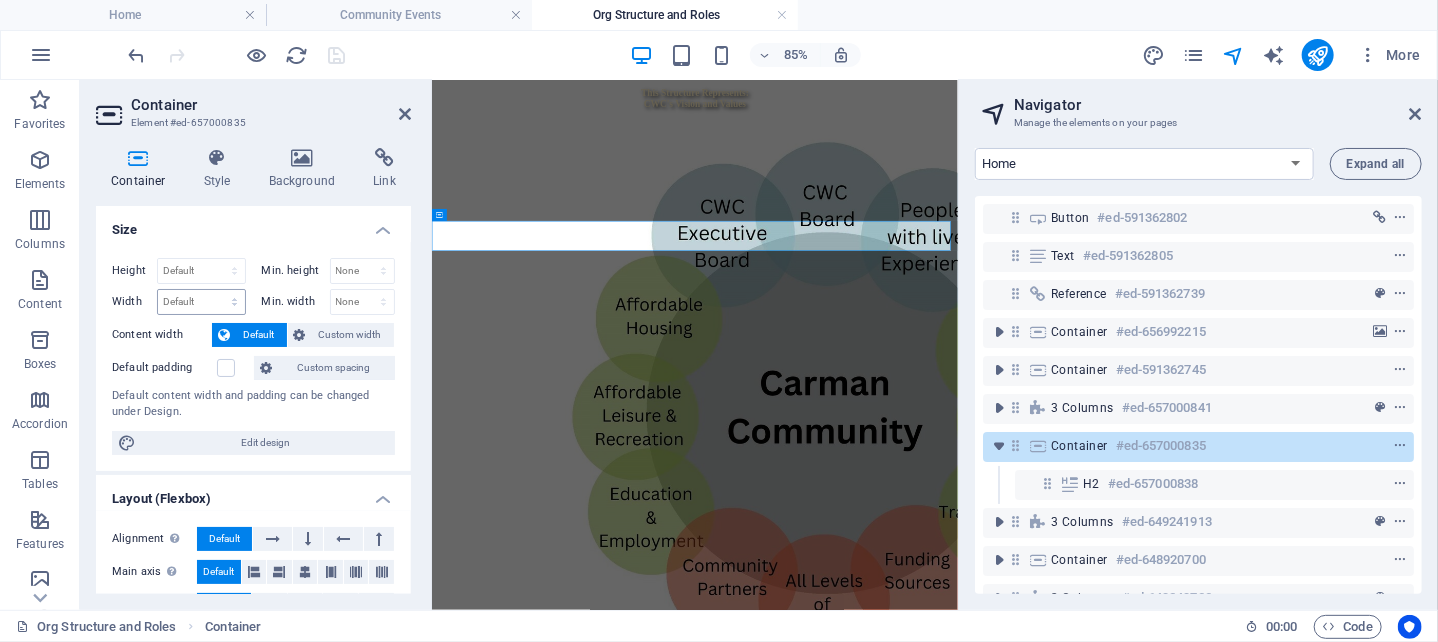 scroll, scrollTop: 992, scrollLeft: 0, axis: vertical 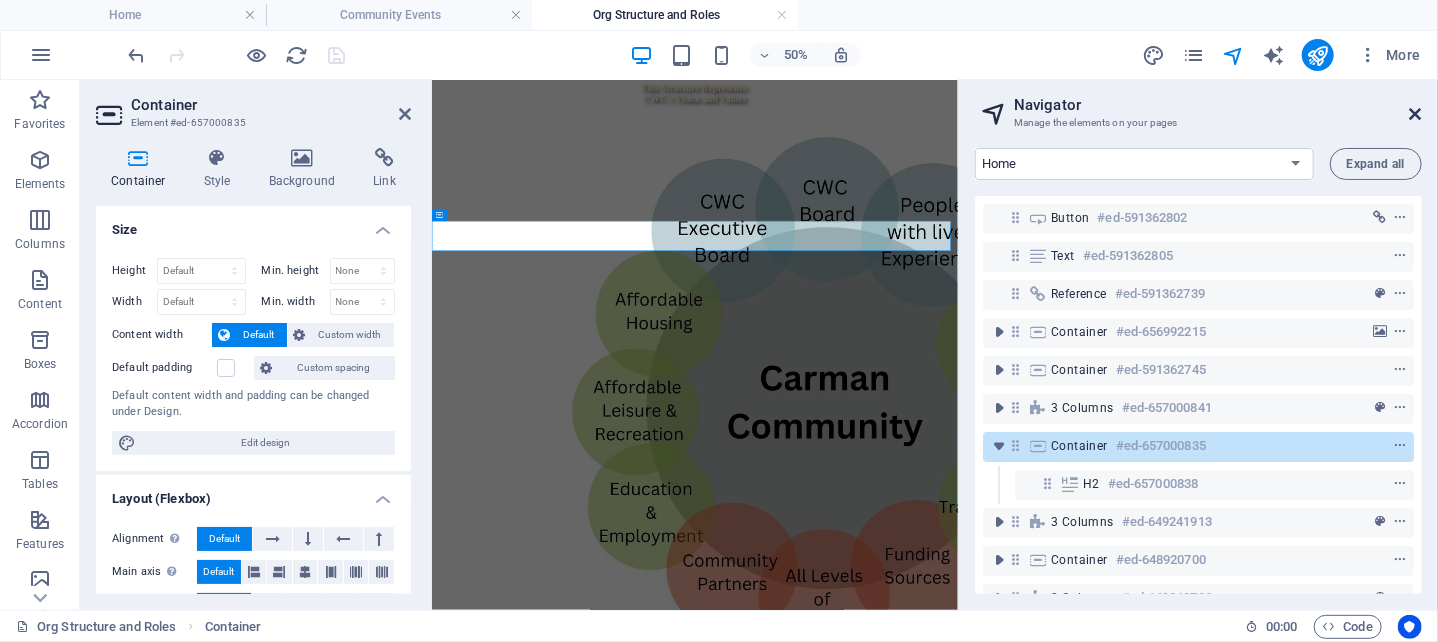 click at bounding box center [1416, 114] 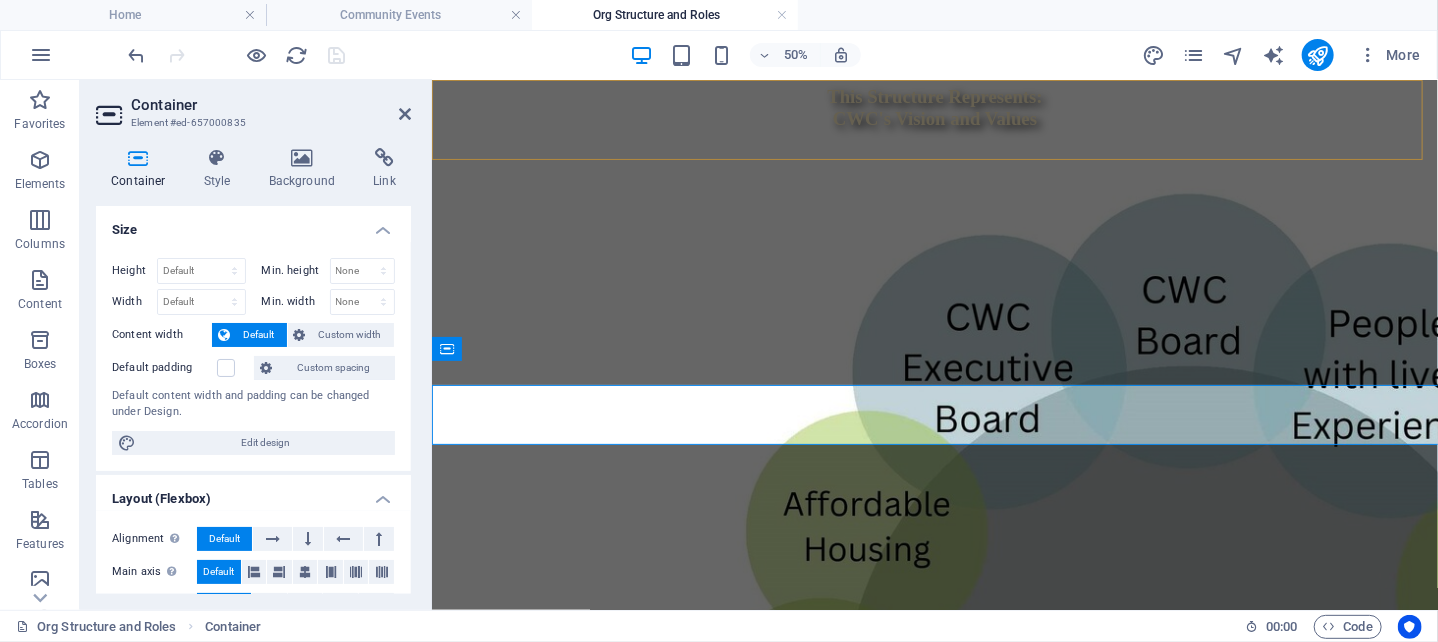 scroll, scrollTop: 969, scrollLeft: 0, axis: vertical 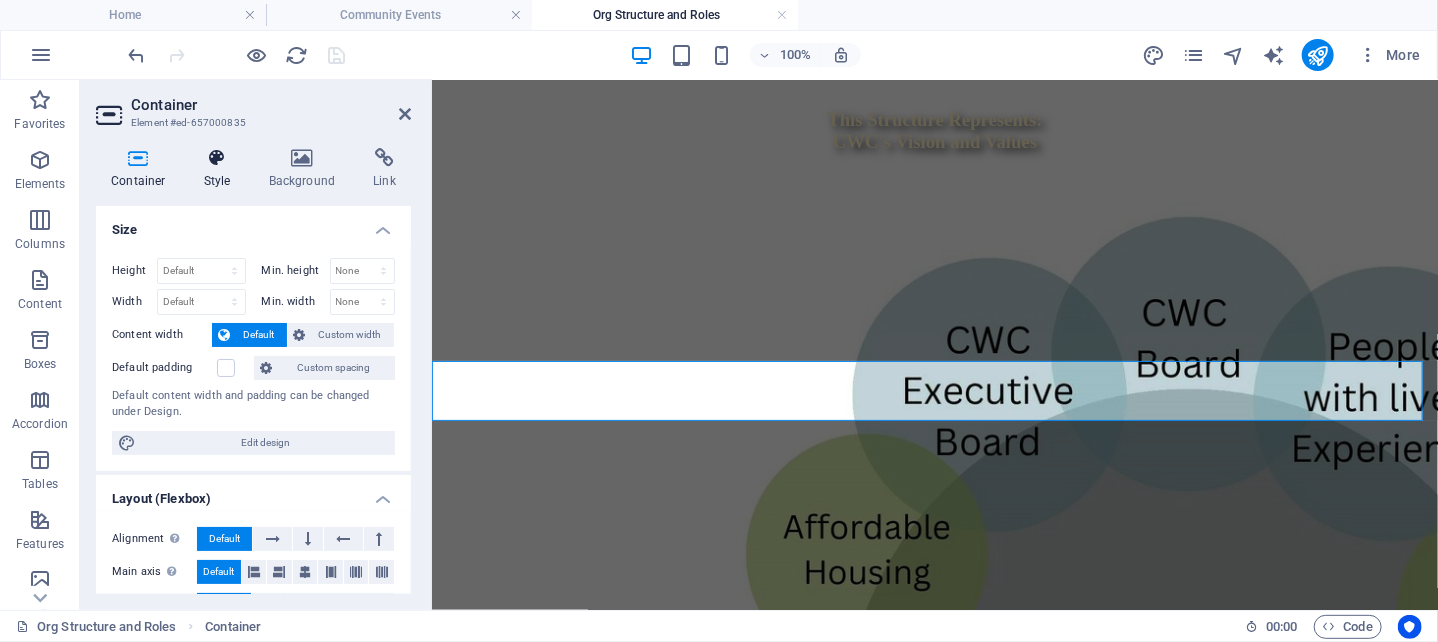 click at bounding box center [217, 158] 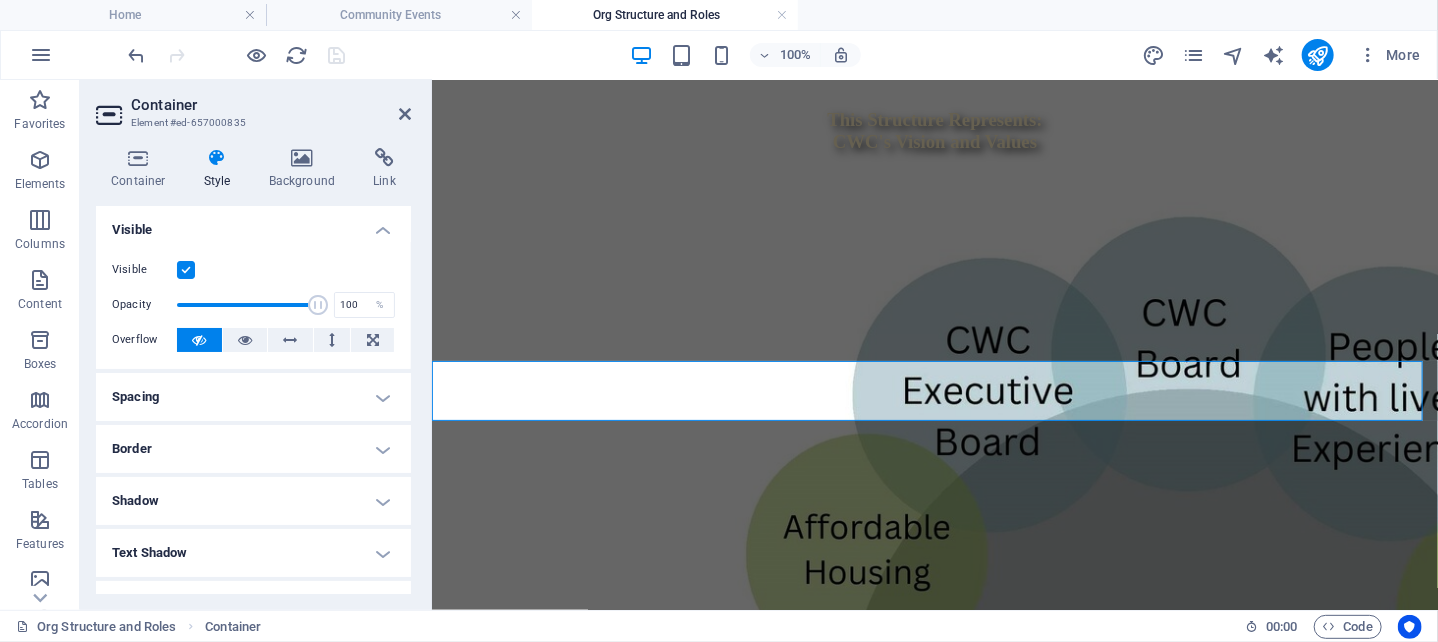 click on "Spacing" at bounding box center [253, 397] 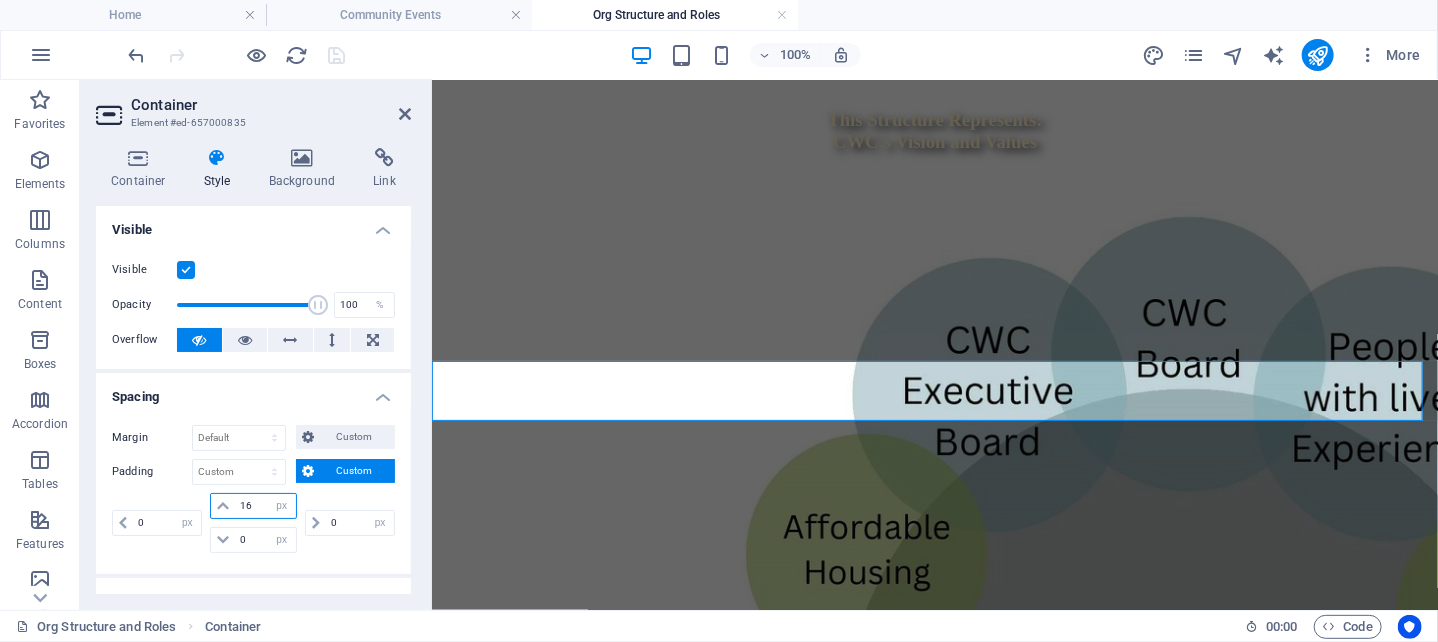 drag, startPoint x: 253, startPoint y: 503, endPoint x: 230, endPoint y: 502, distance: 23.021729 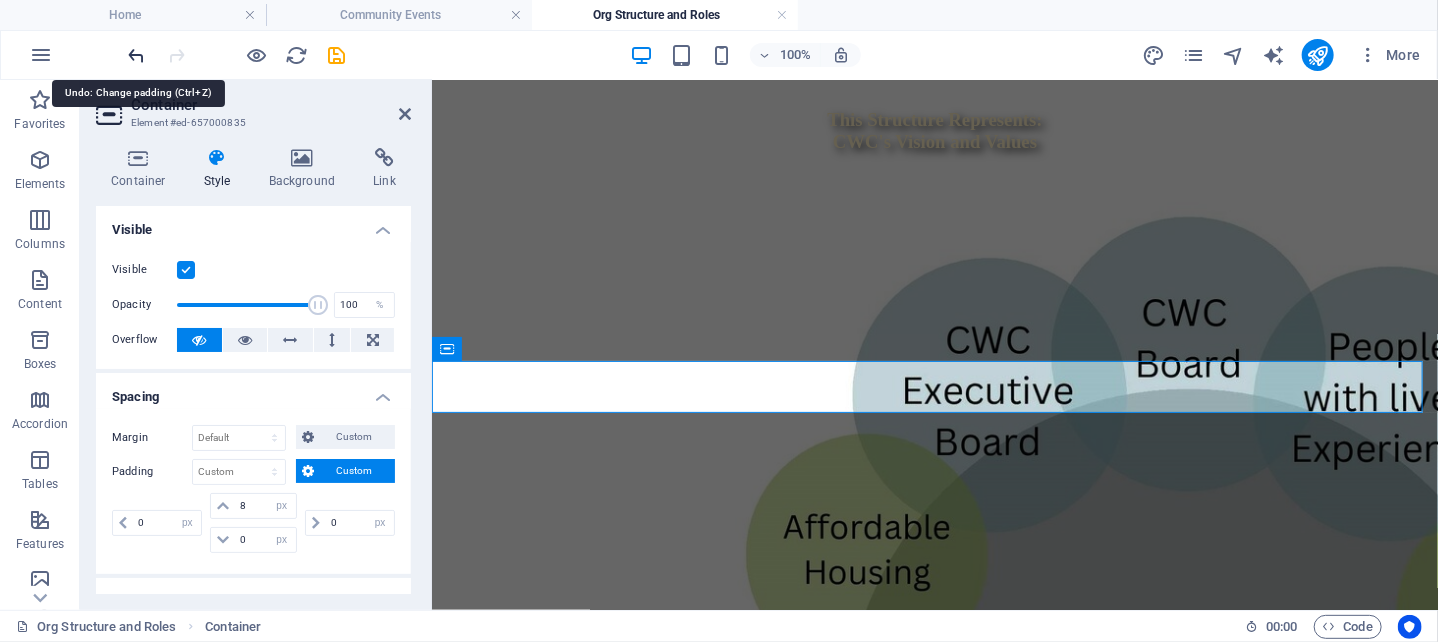 click at bounding box center [137, 55] 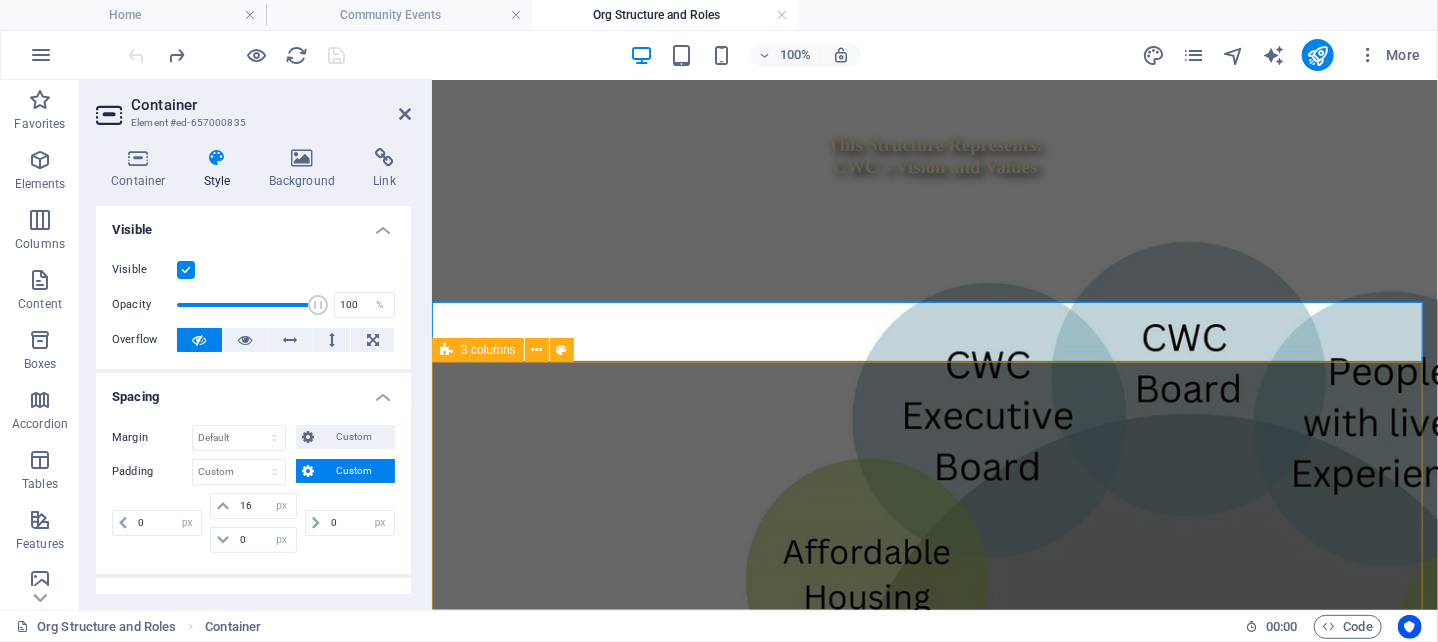 scroll, scrollTop: 1069, scrollLeft: 0, axis: vertical 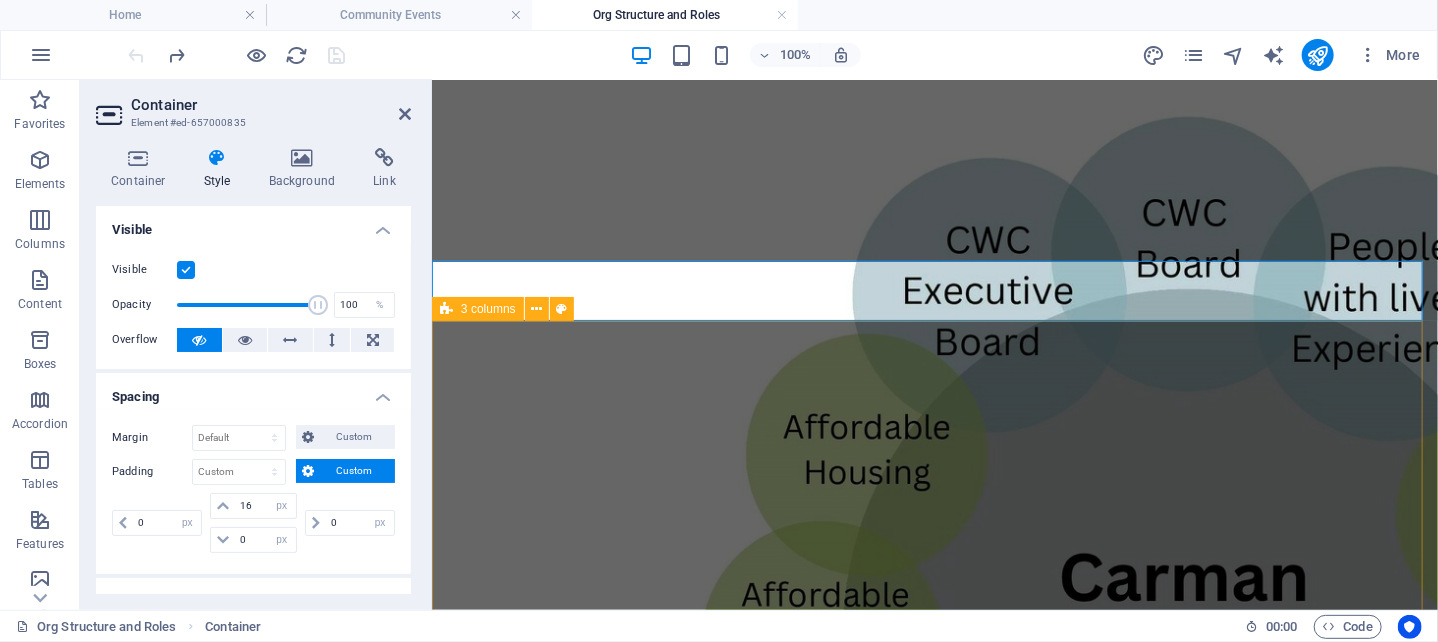 click on "3 columns" at bounding box center [488, 309] 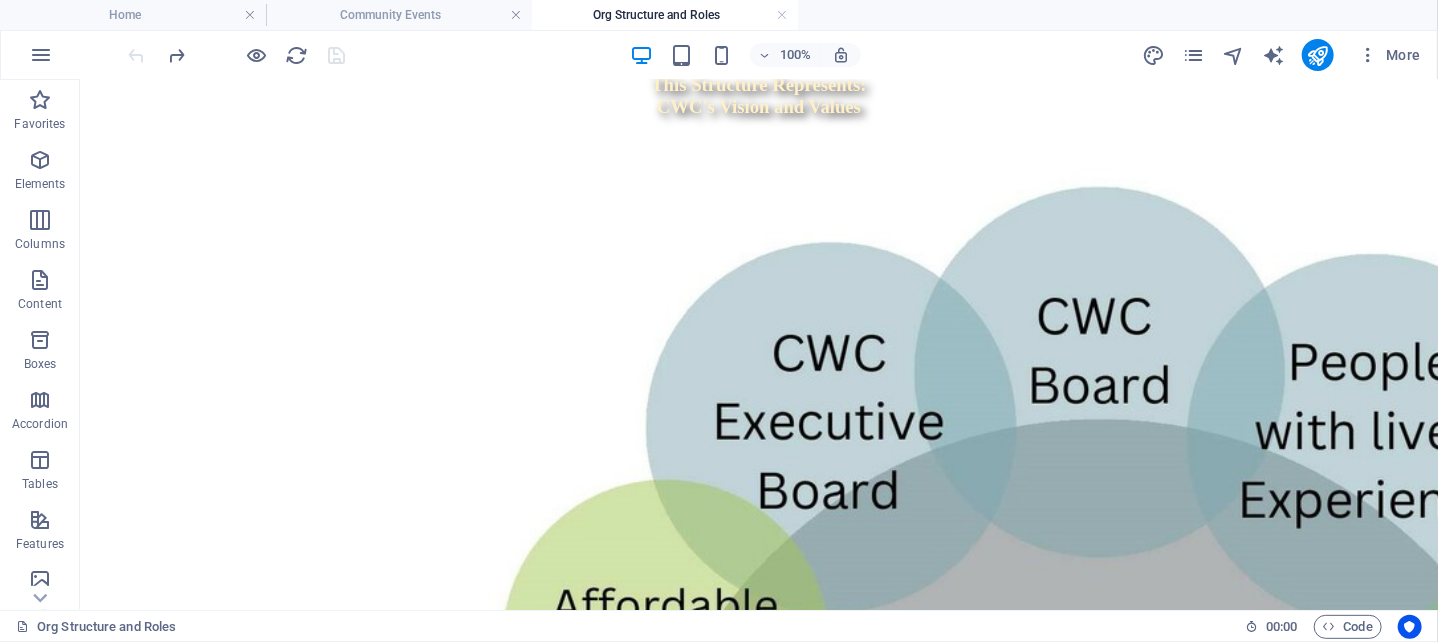 scroll, scrollTop: 848, scrollLeft: 0, axis: vertical 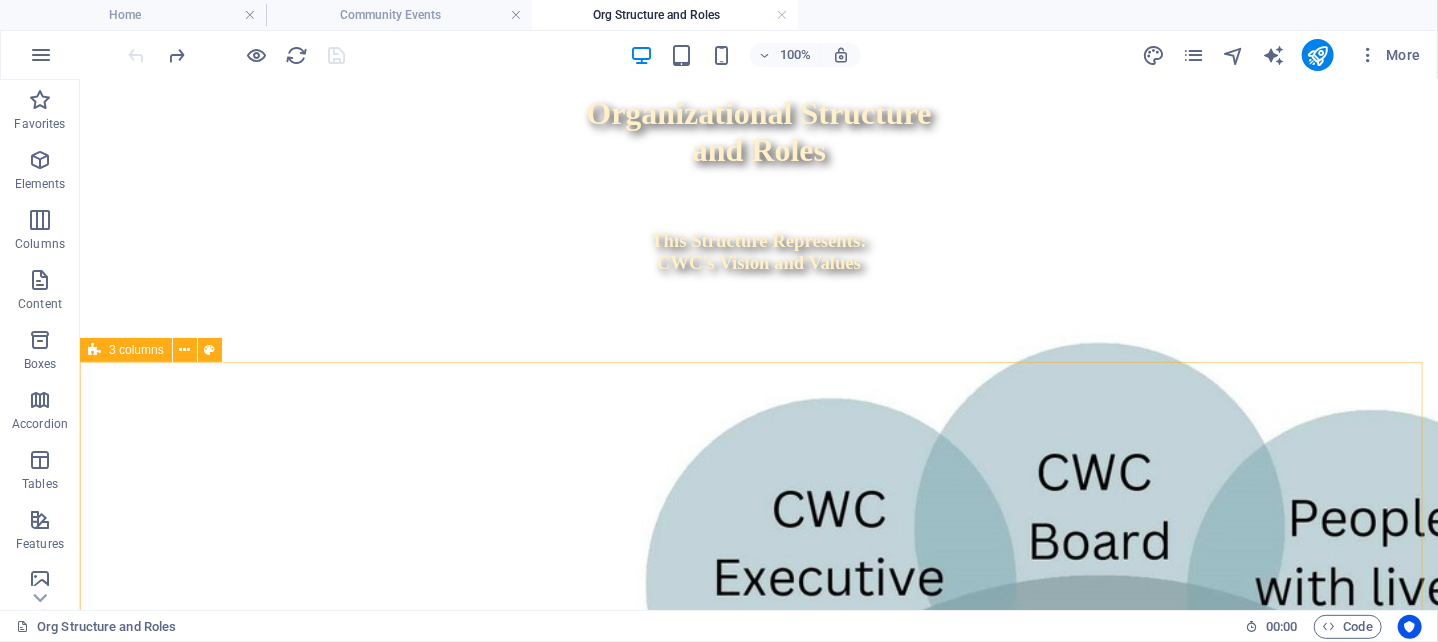 click on "3 columns" at bounding box center [136, 350] 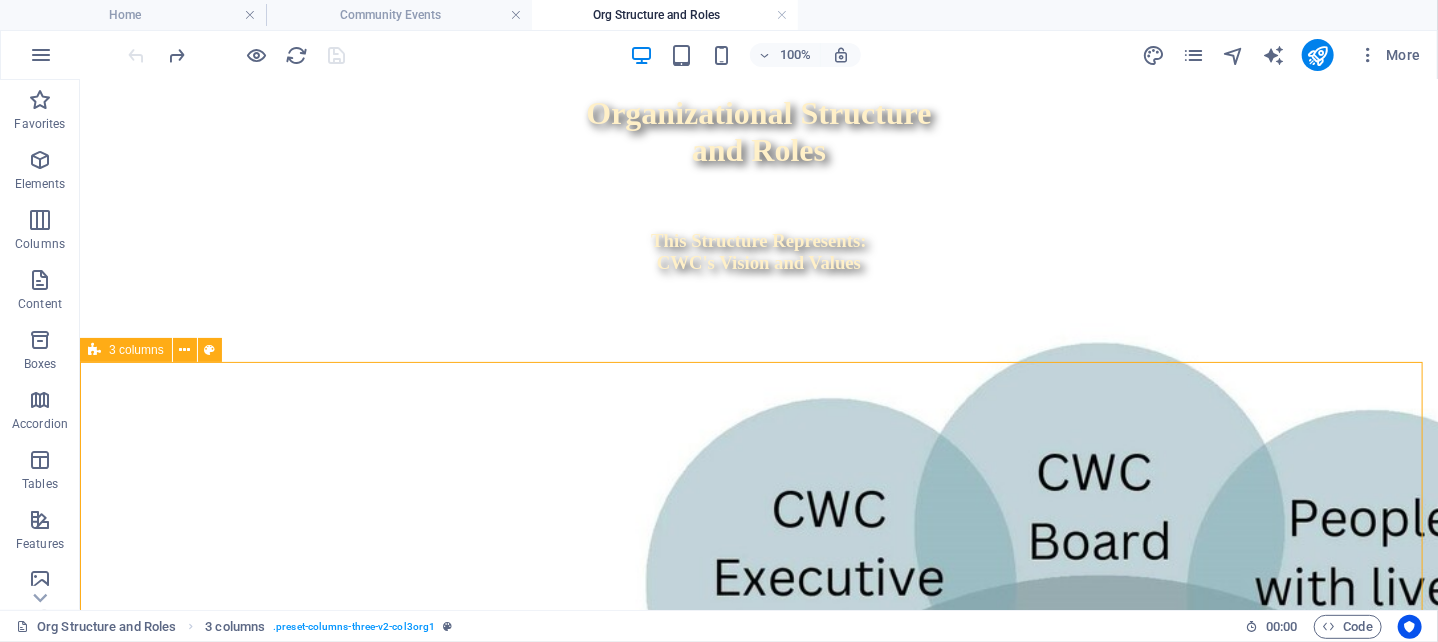 click on "3 columns" at bounding box center [136, 350] 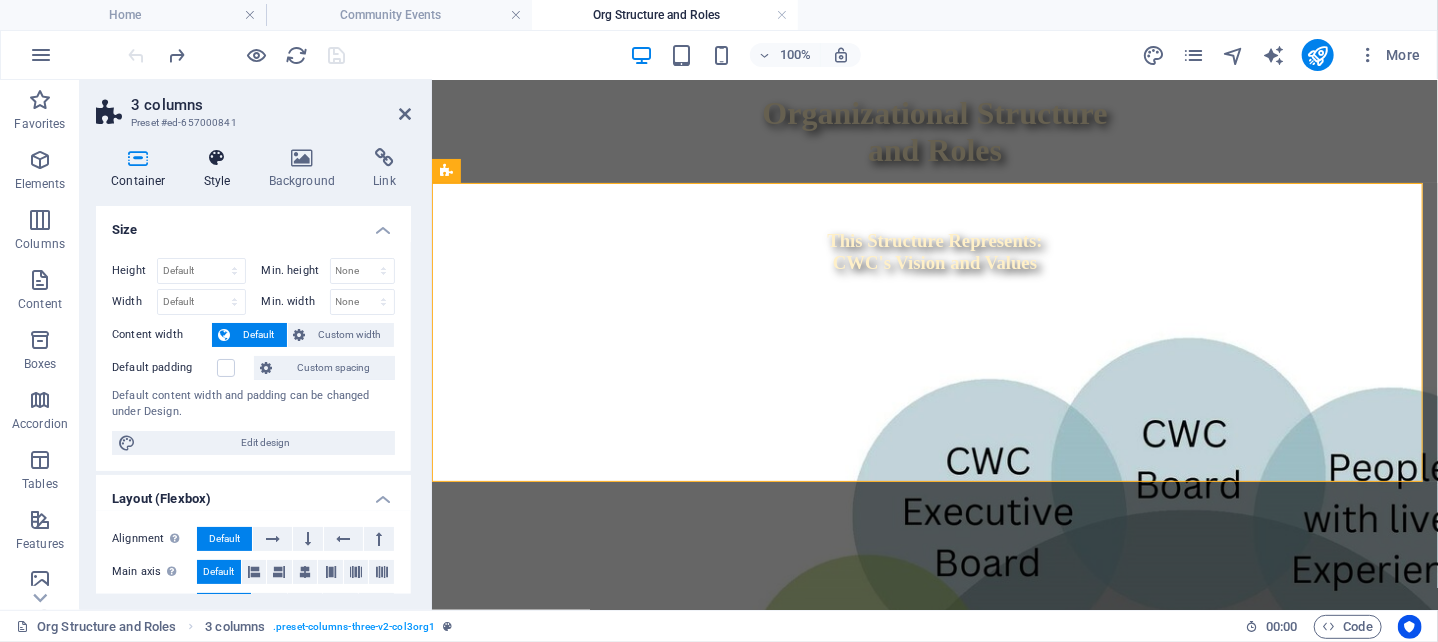 click at bounding box center [217, 158] 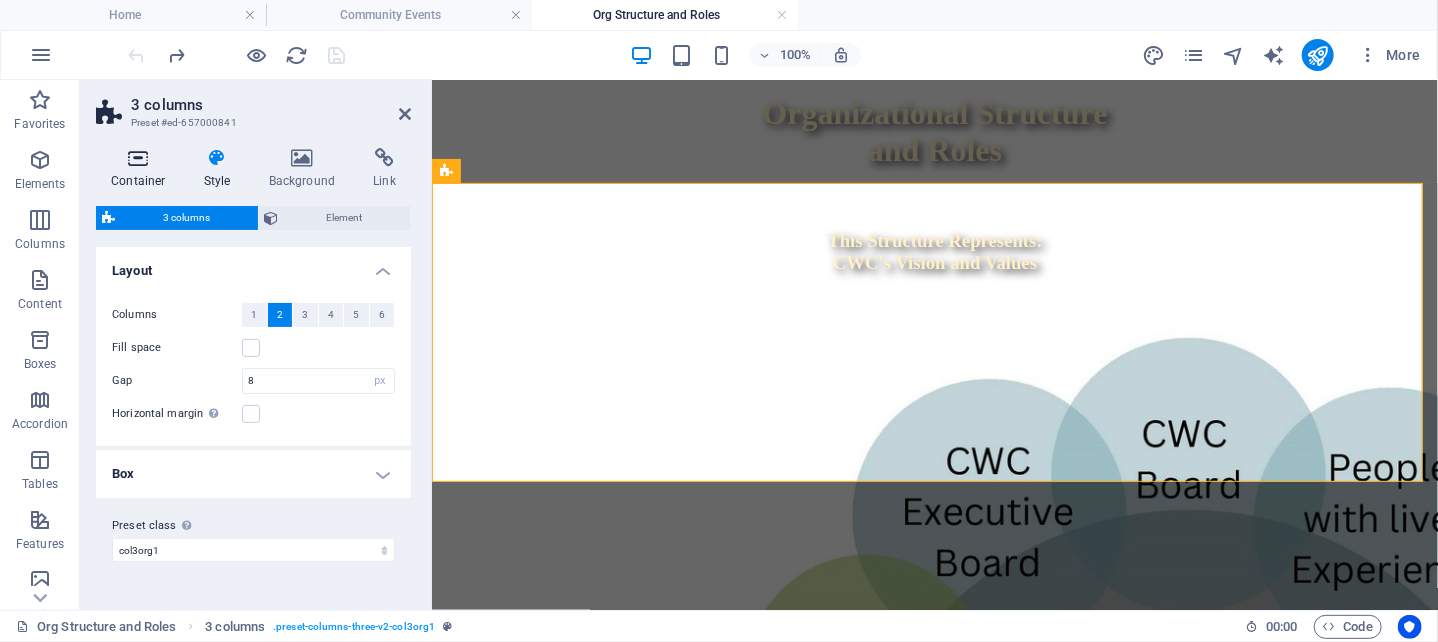 click on "Container" at bounding box center [142, 169] 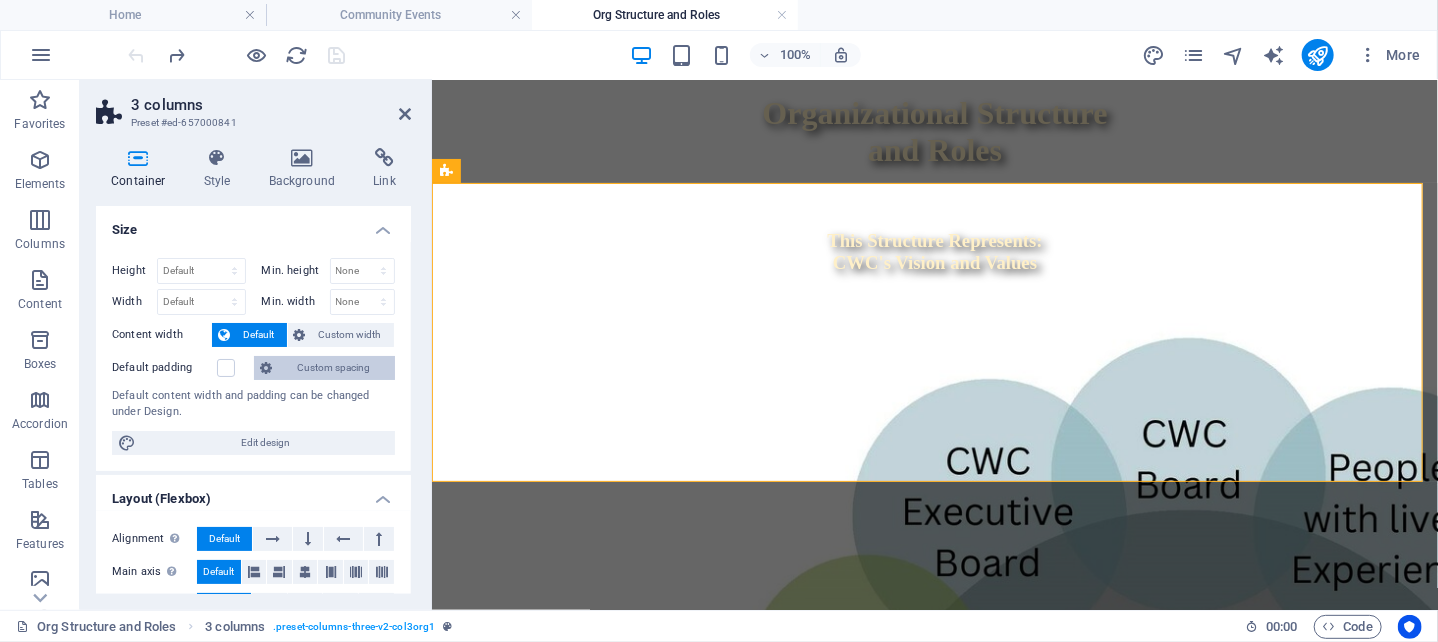 click on "Custom spacing" at bounding box center (333, 368) 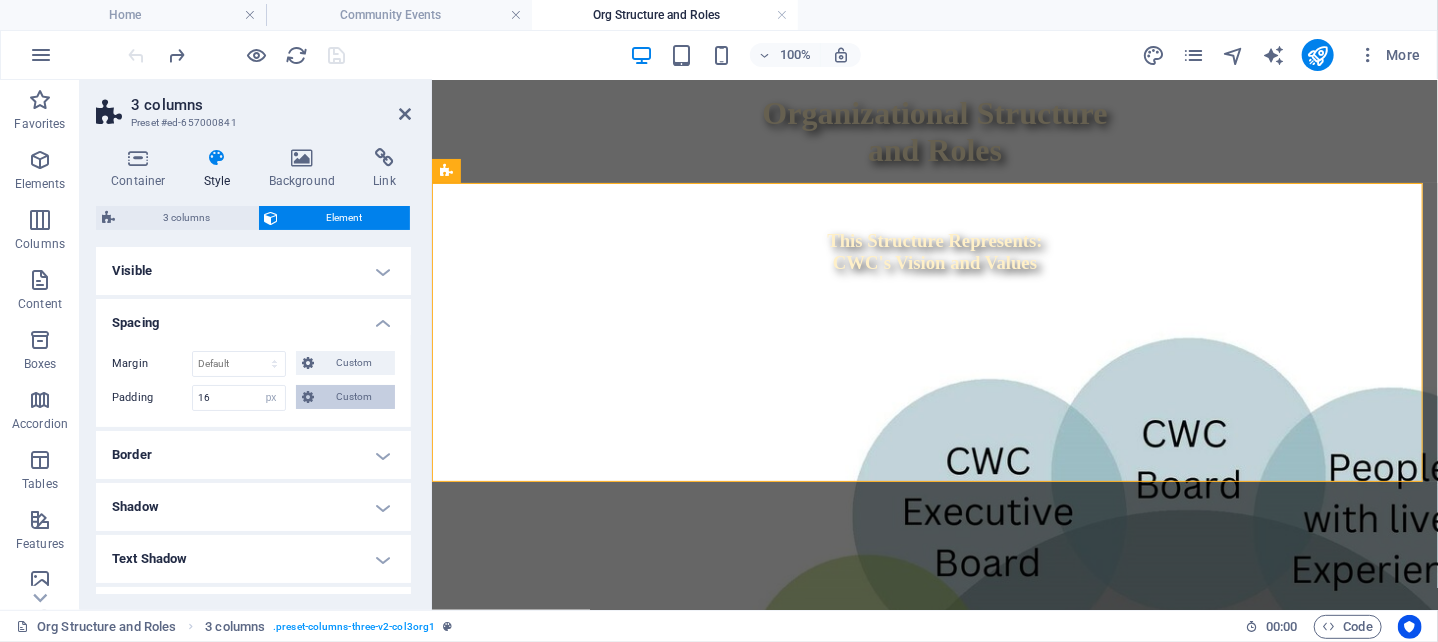 click on "Custom" at bounding box center [354, 397] 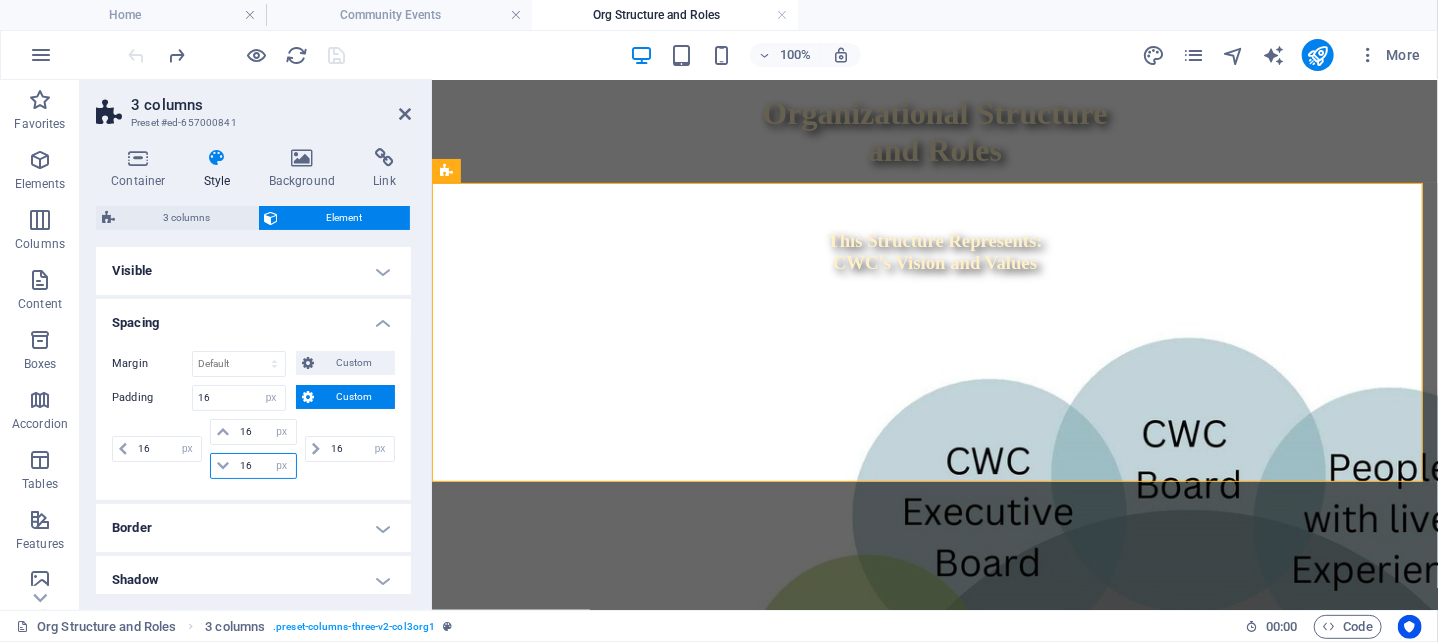 click on "16" at bounding box center (265, 466) 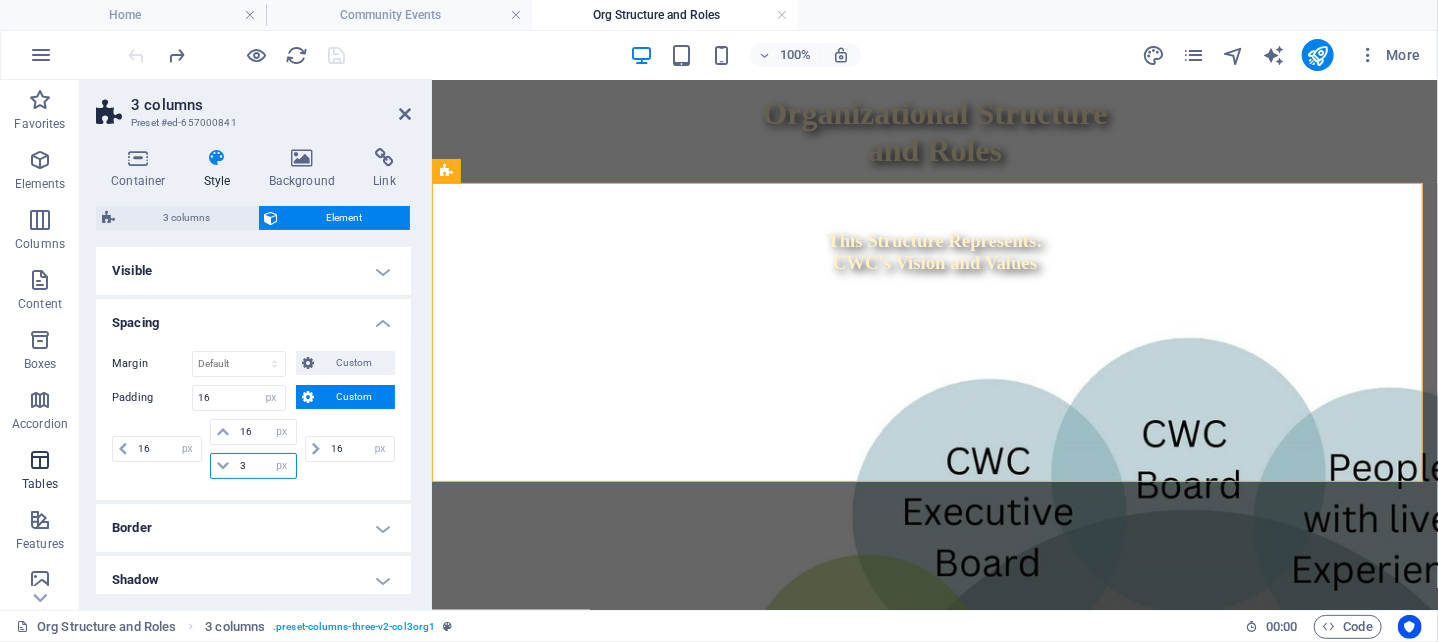 type on "36" 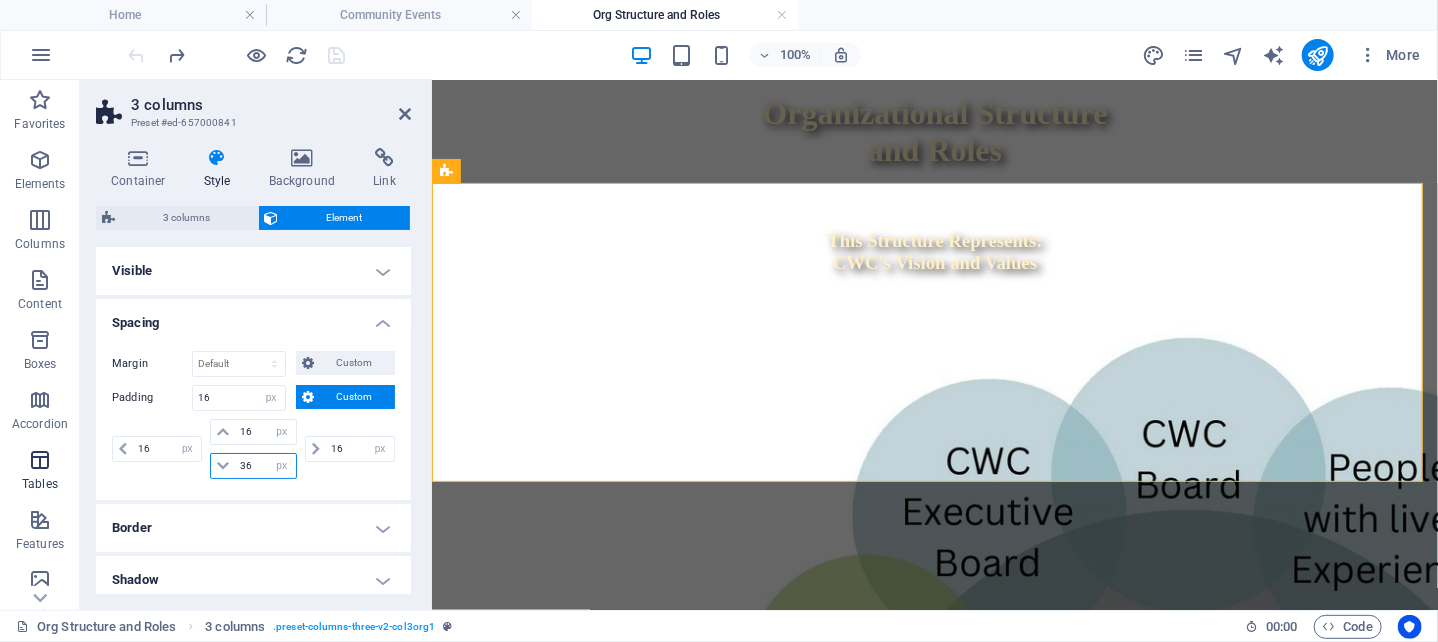 type 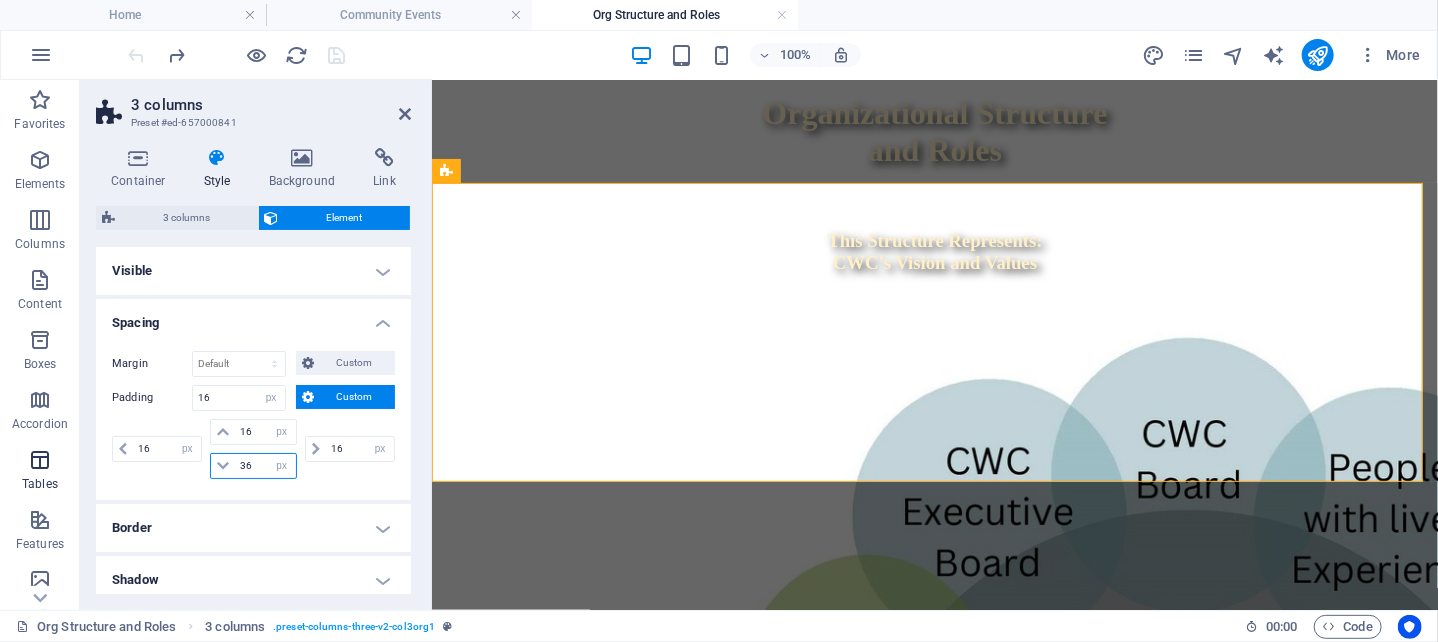 select on "DISABLED_OPTION_VALUE" 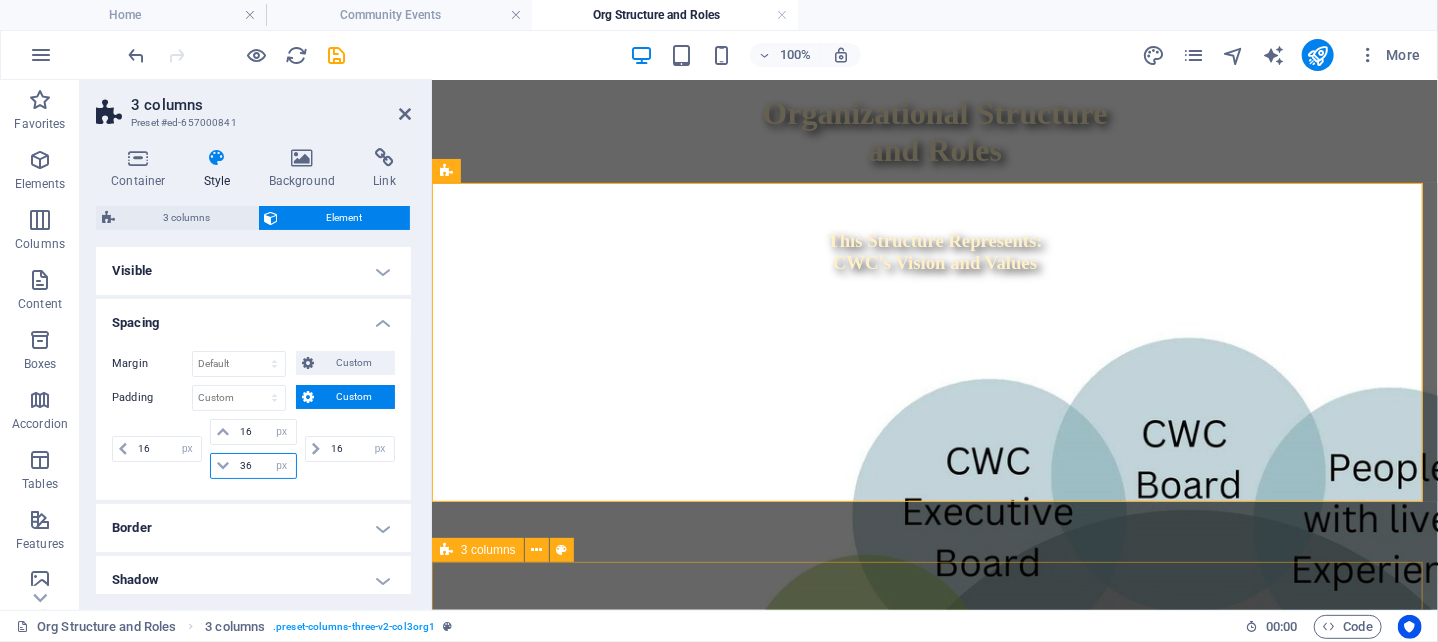 click on "3 columns" at bounding box center [488, 550] 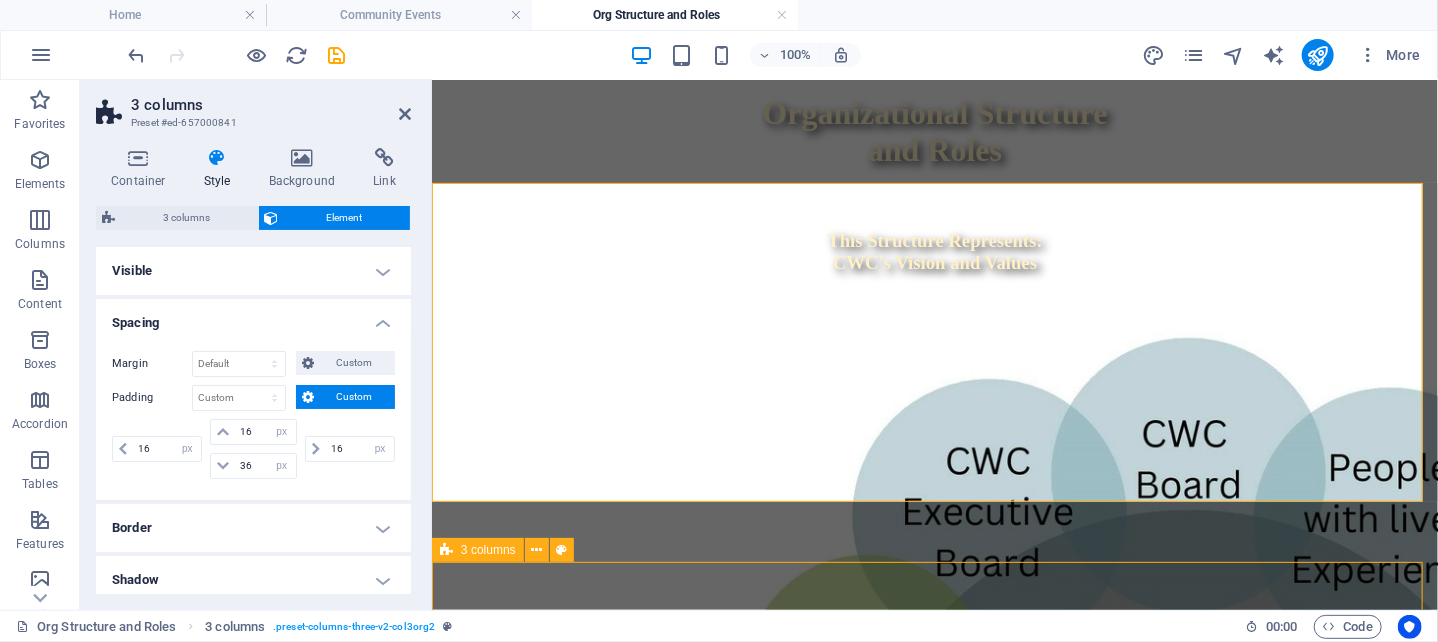 click on "3 columns" at bounding box center [488, 550] 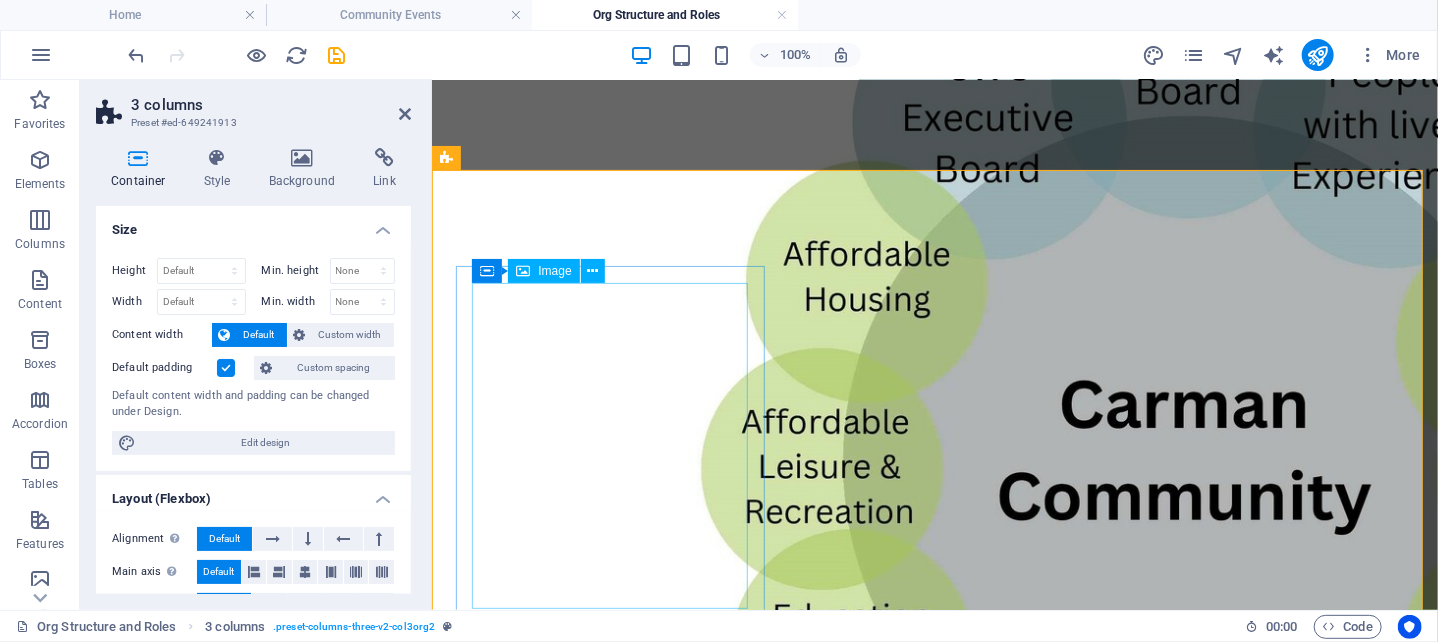 scroll, scrollTop: 1042, scrollLeft: 0, axis: vertical 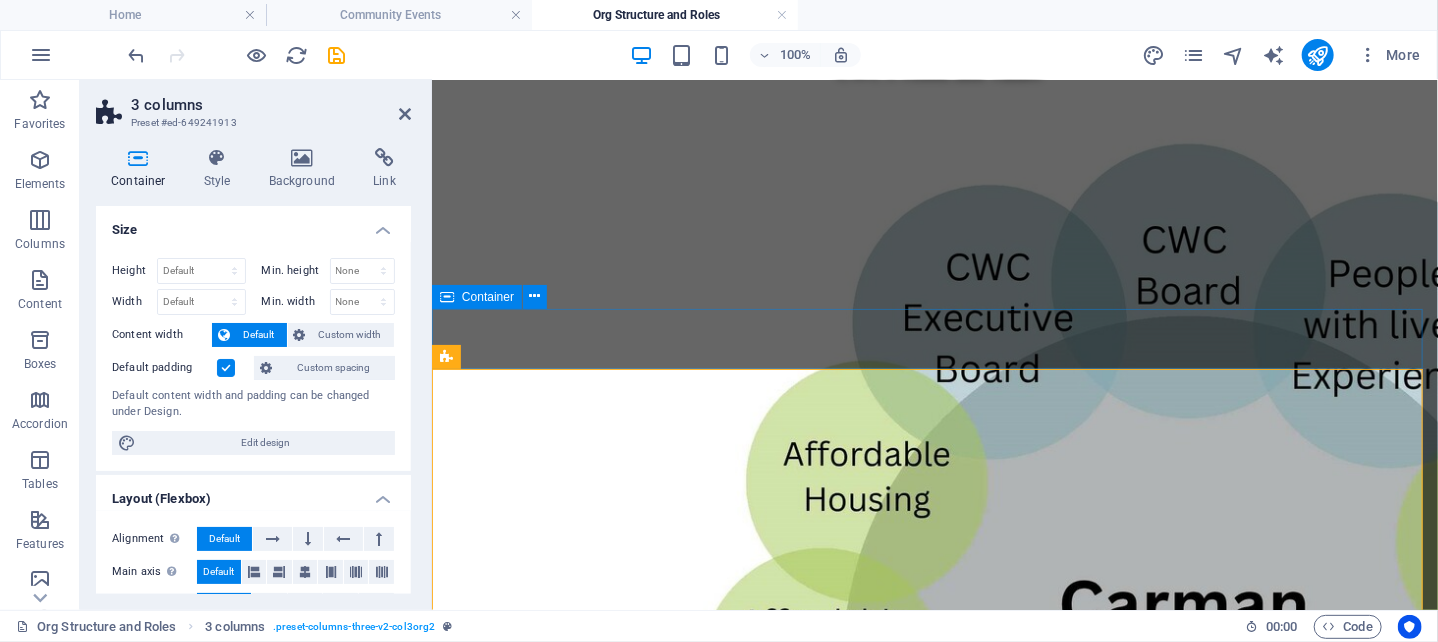 click at bounding box center [447, 297] 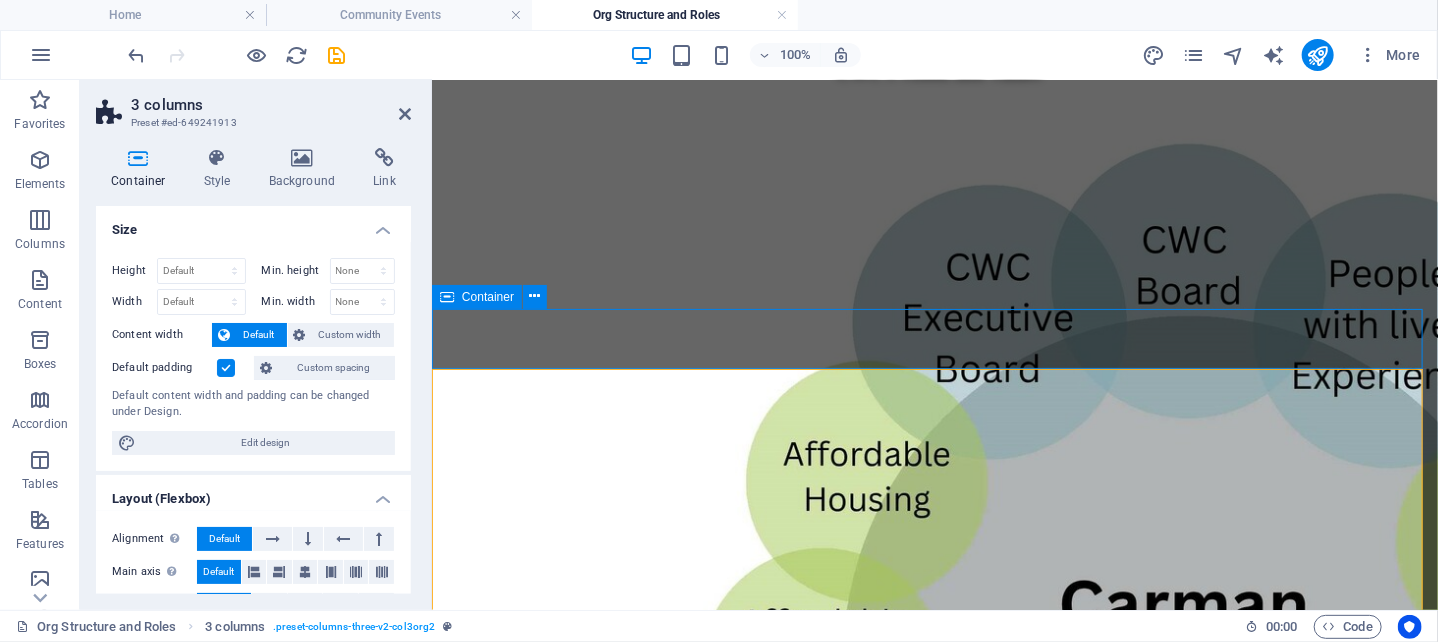 click at bounding box center (447, 297) 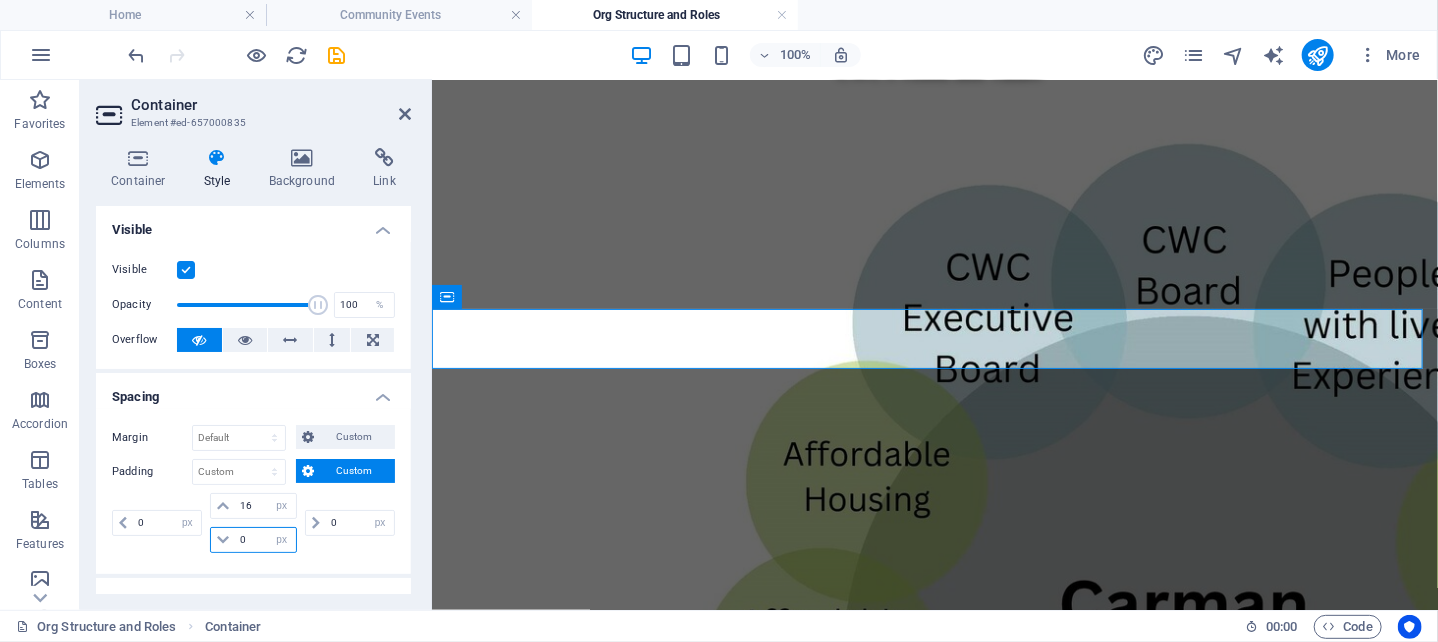 drag, startPoint x: 252, startPoint y: 535, endPoint x: 236, endPoint y: 536, distance: 16.03122 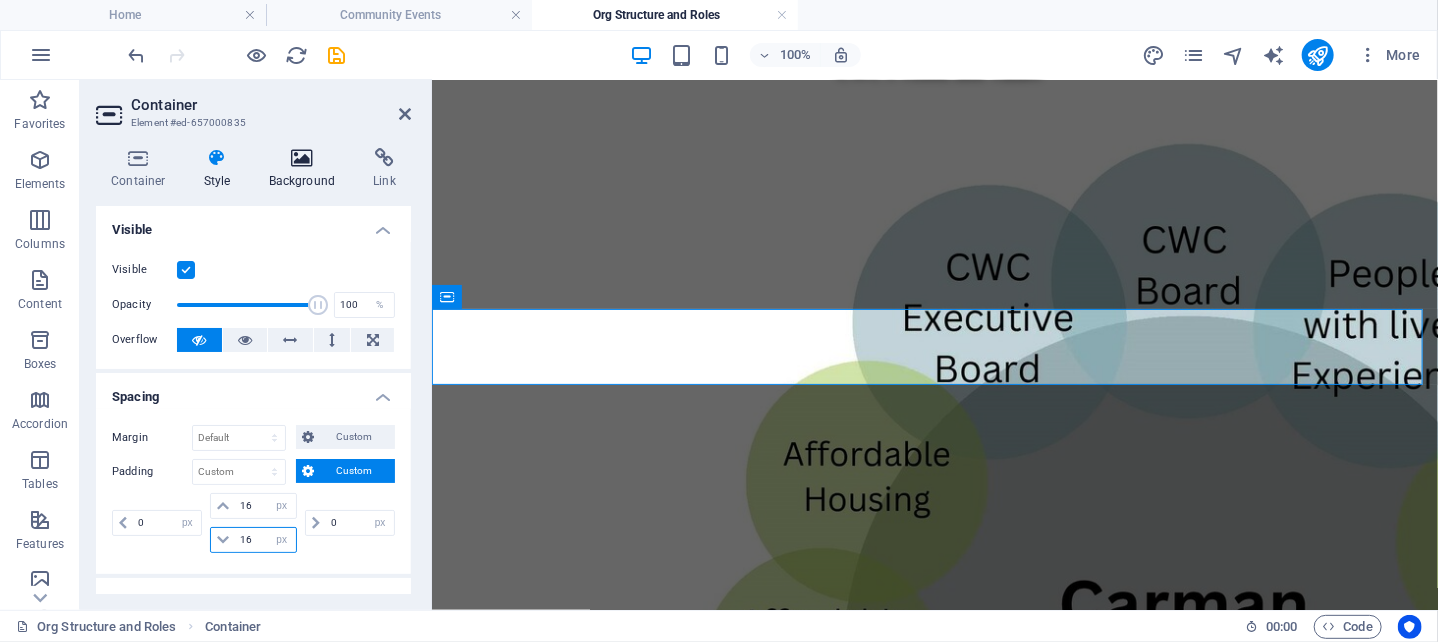 type on "16" 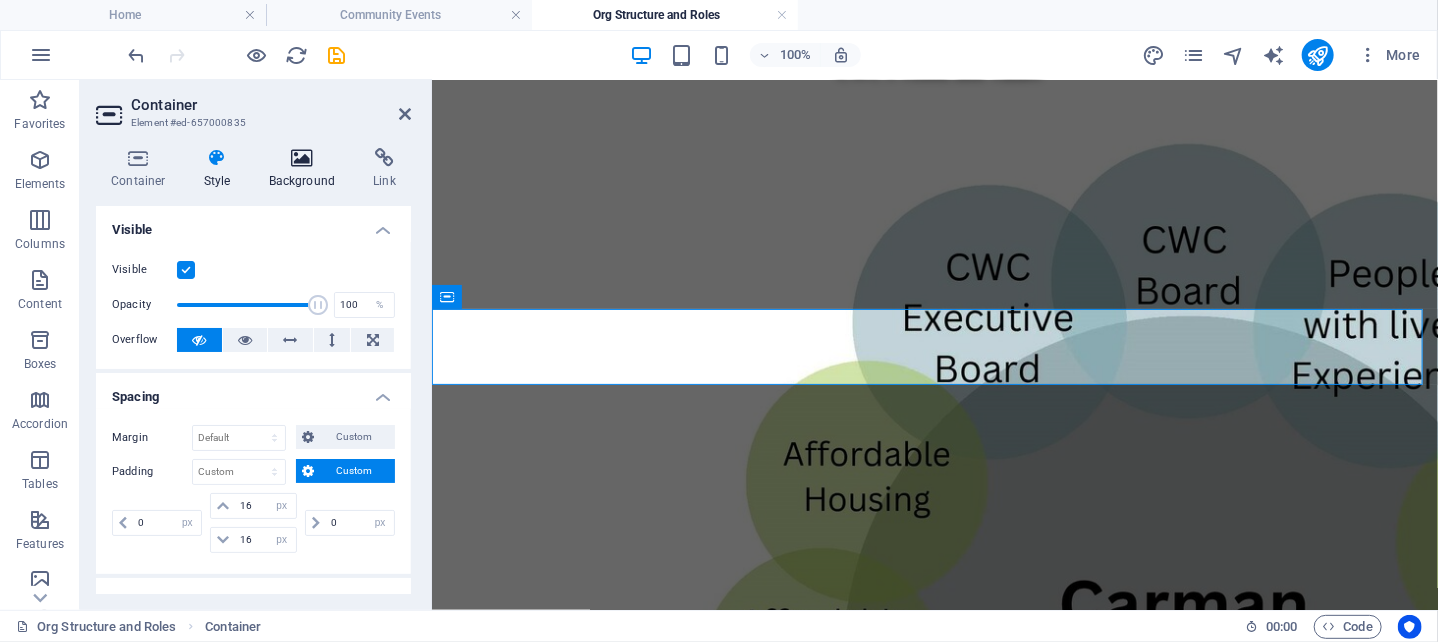 click at bounding box center [302, 158] 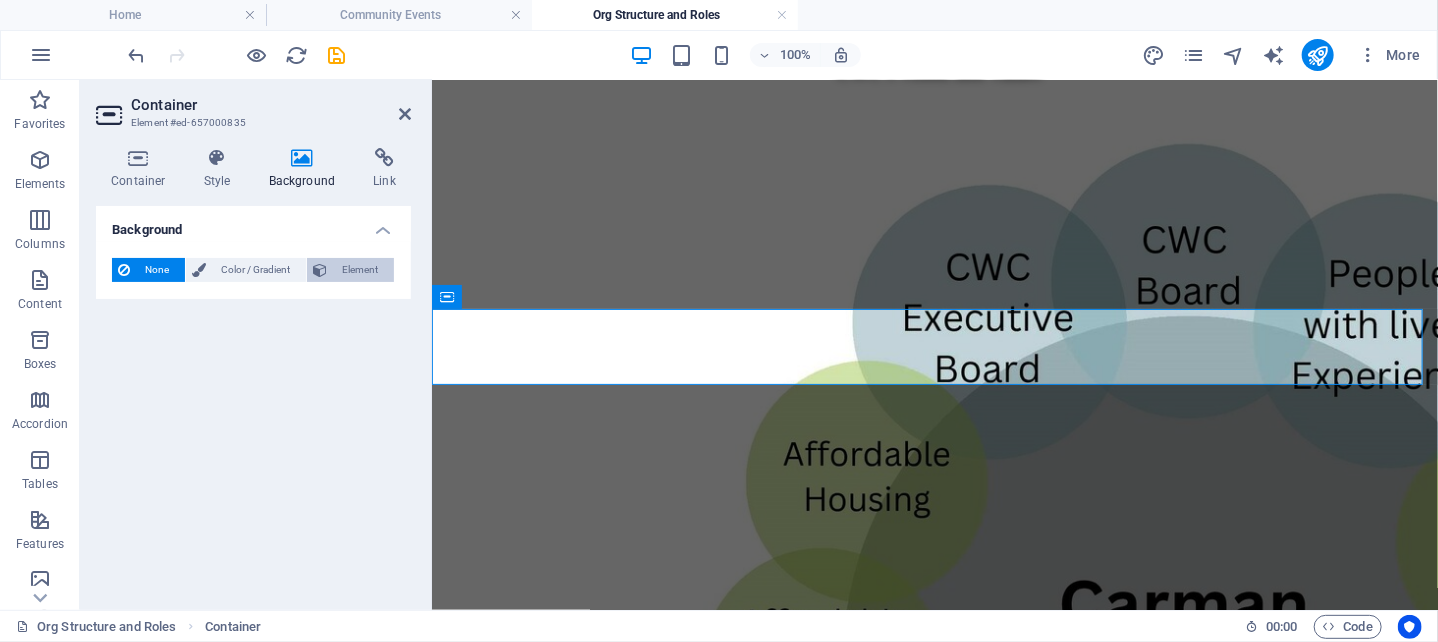 click on "Element" at bounding box center [360, 270] 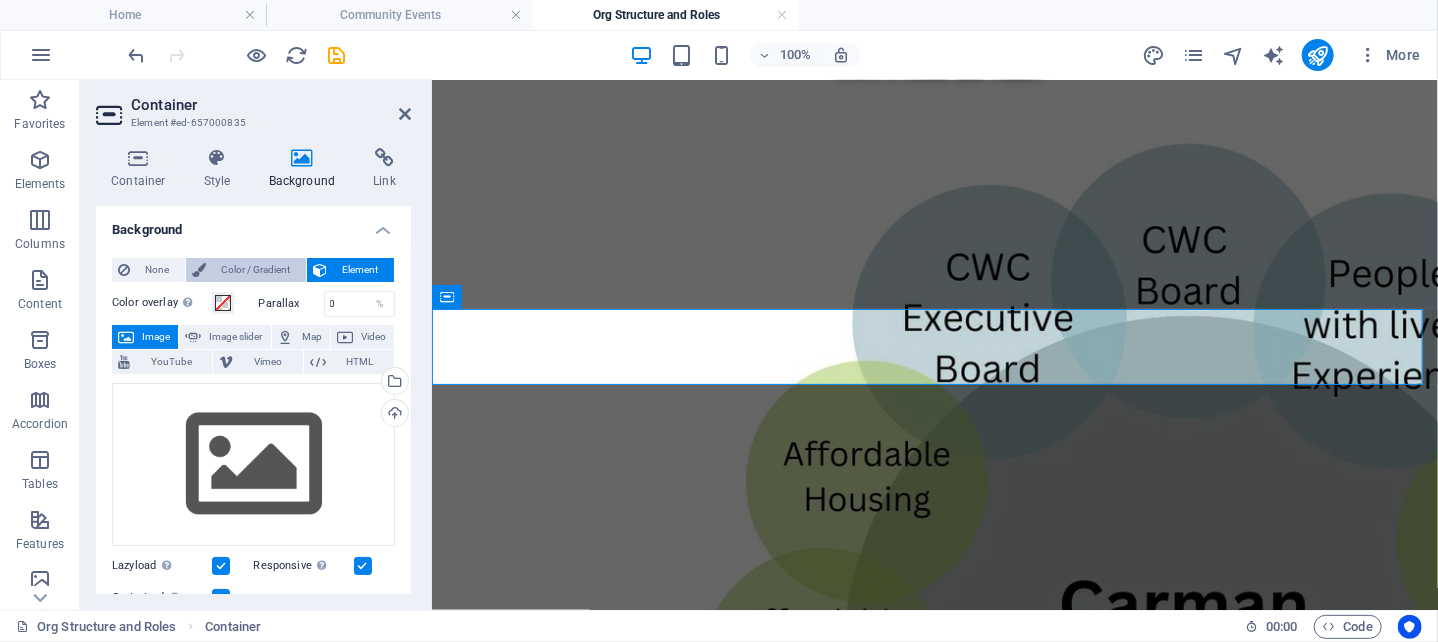 click on "Color / Gradient" at bounding box center [256, 270] 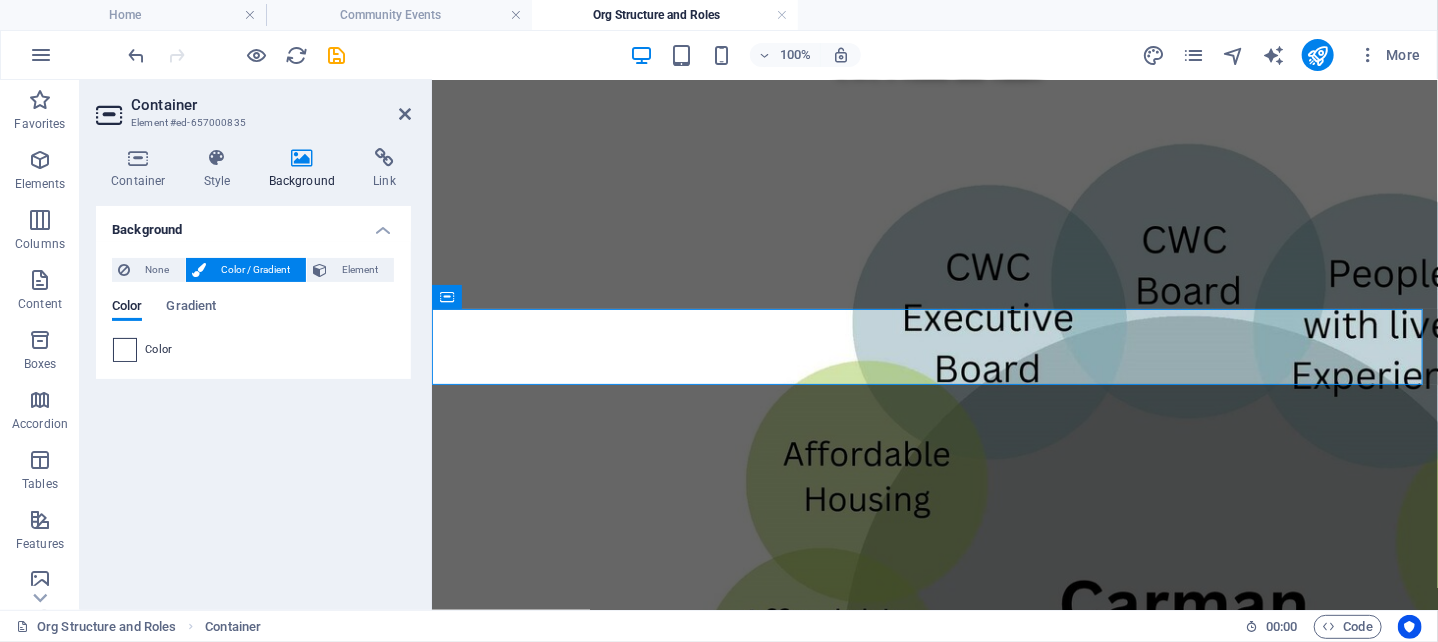 click at bounding box center [125, 350] 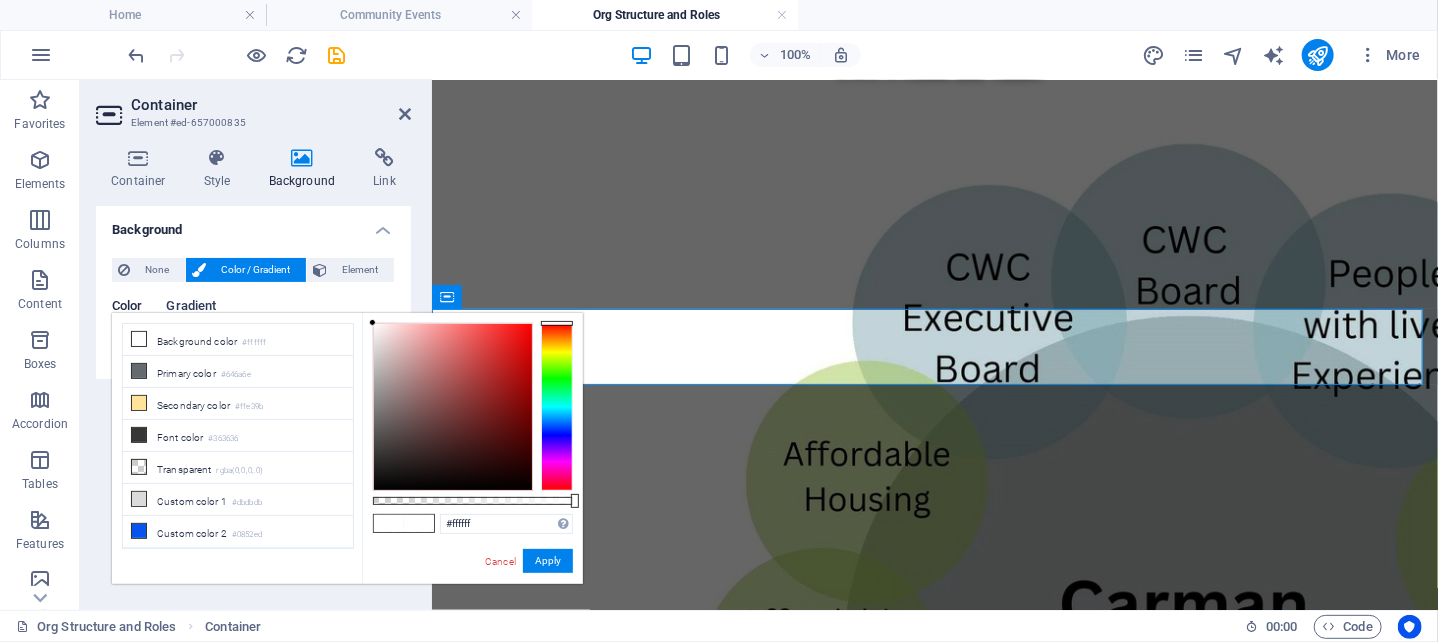 click on "Gradient" at bounding box center [191, 308] 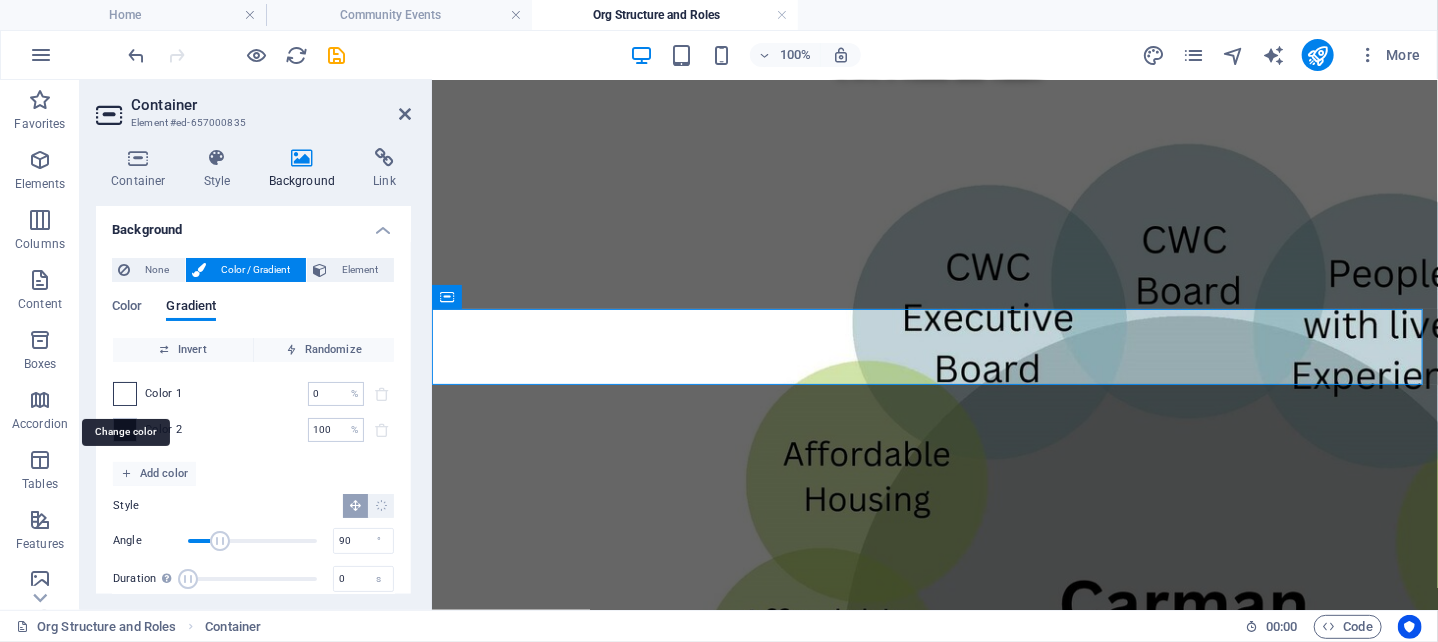 click at bounding box center [125, 394] 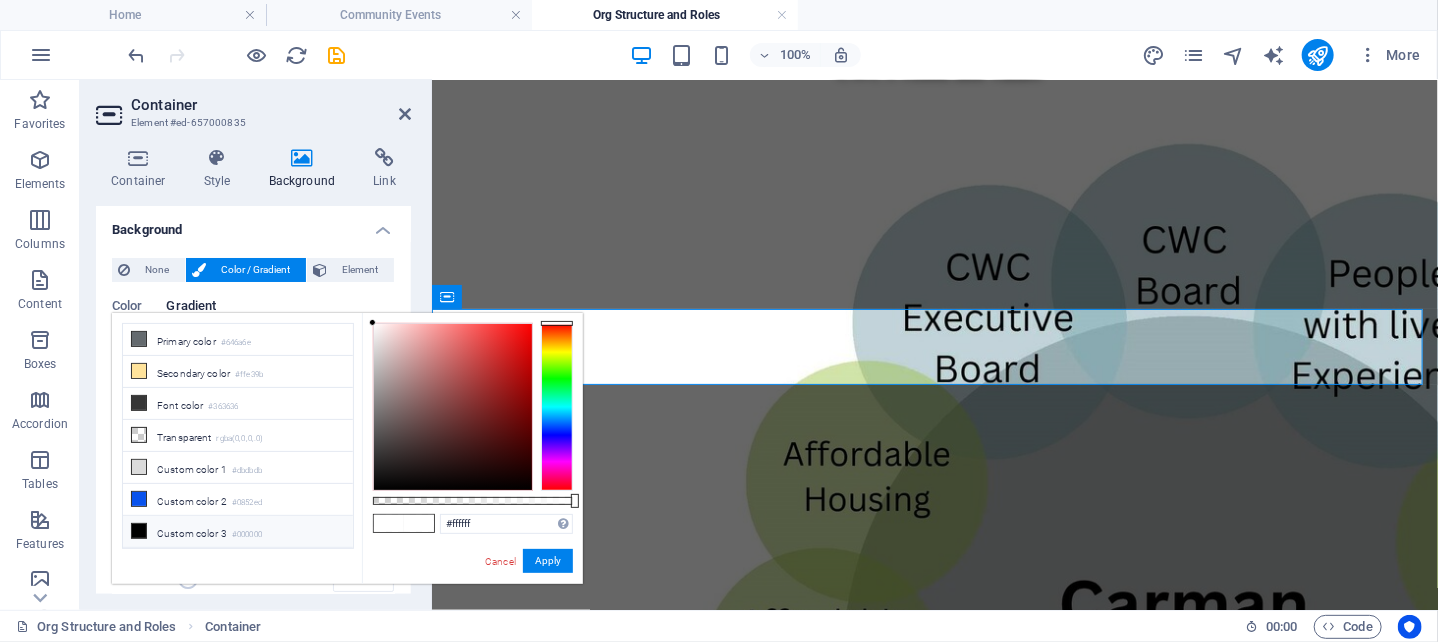 scroll, scrollTop: 0, scrollLeft: 0, axis: both 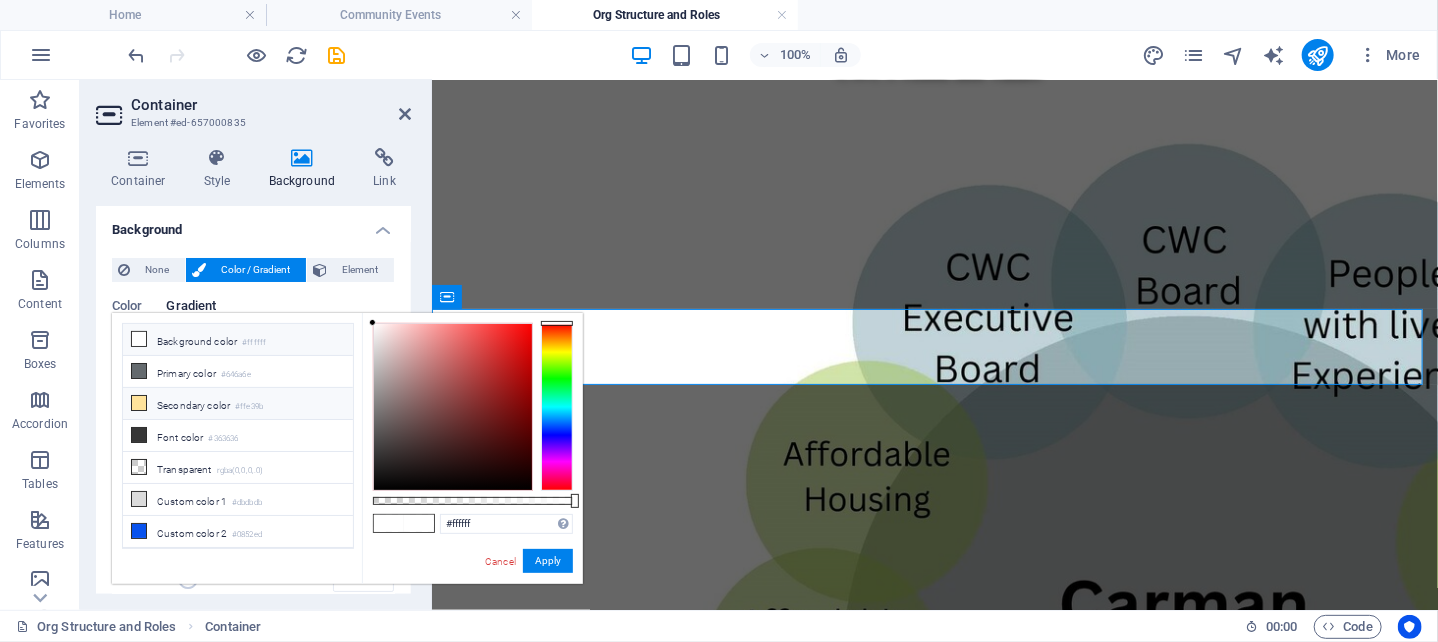 click at bounding box center (139, 403) 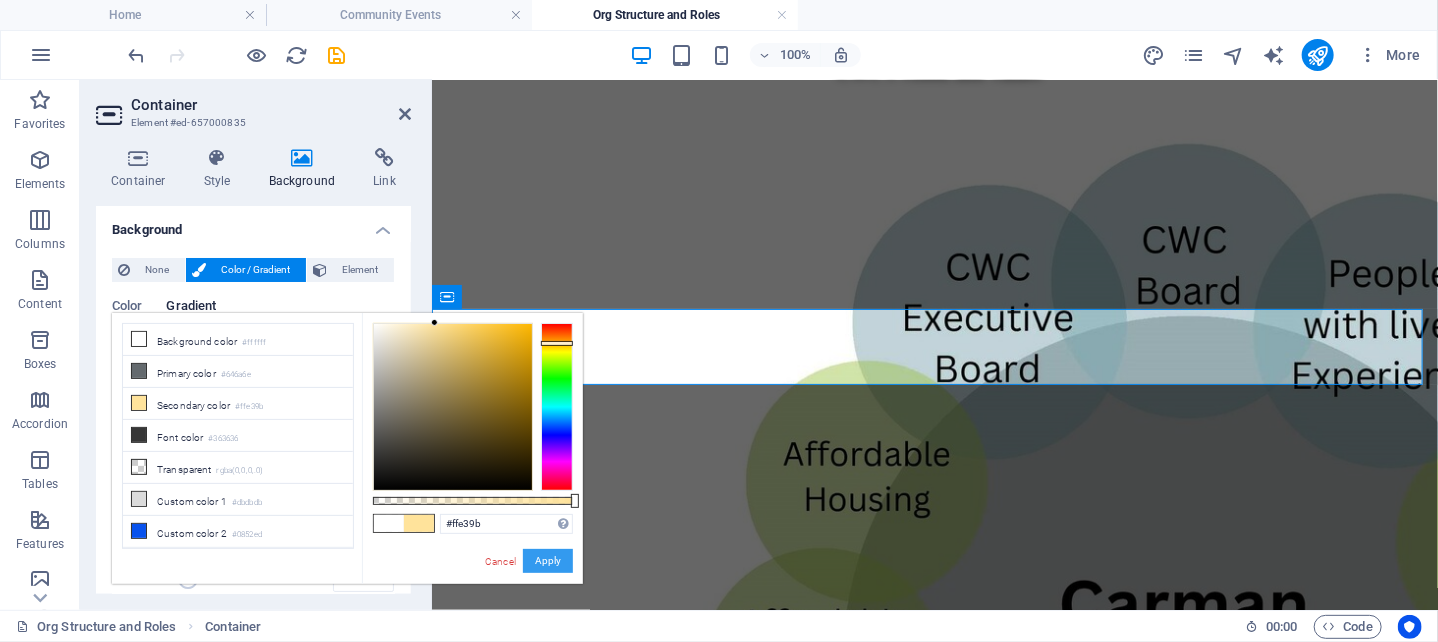 click on "Apply" at bounding box center (548, 561) 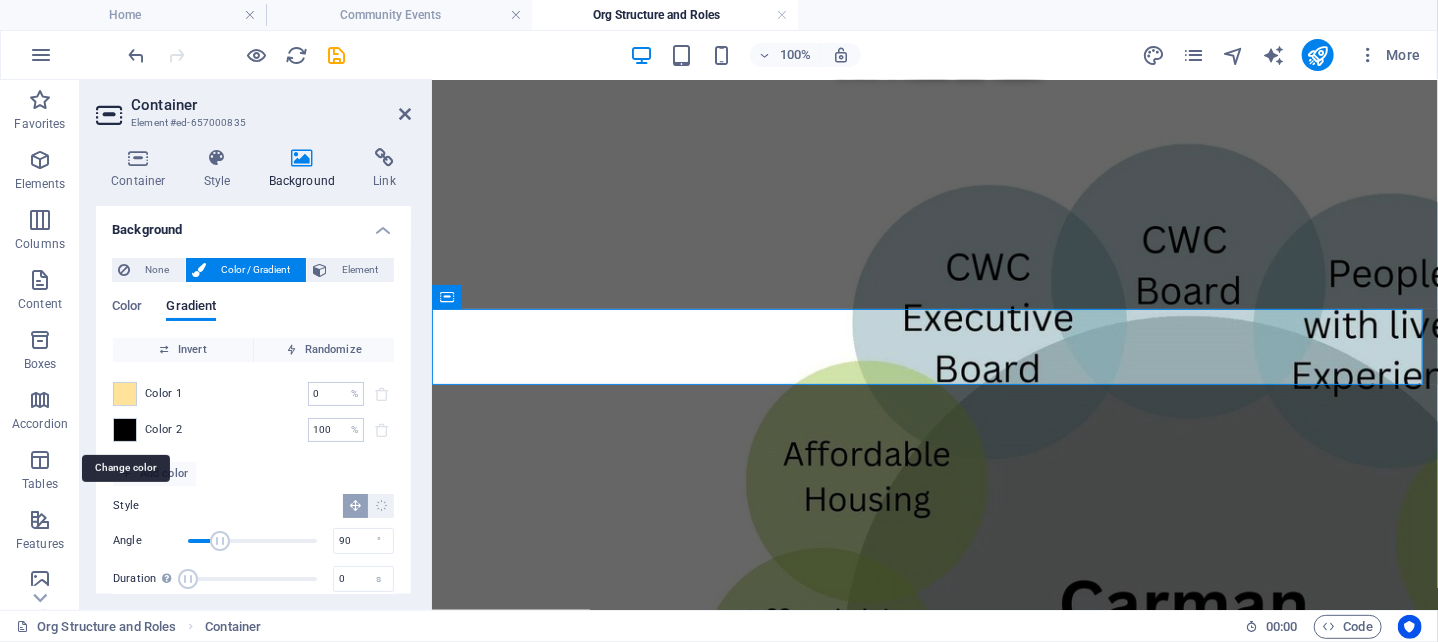 click at bounding box center (125, 430) 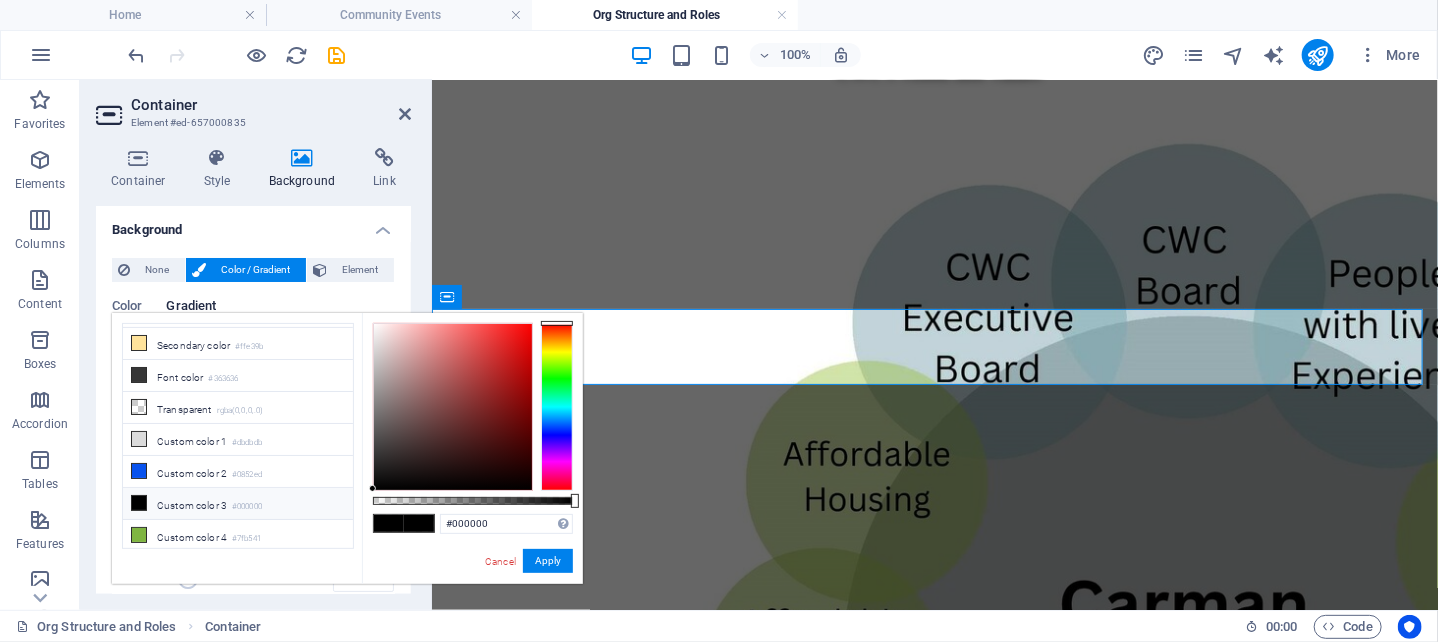 scroll, scrollTop: 83, scrollLeft: 0, axis: vertical 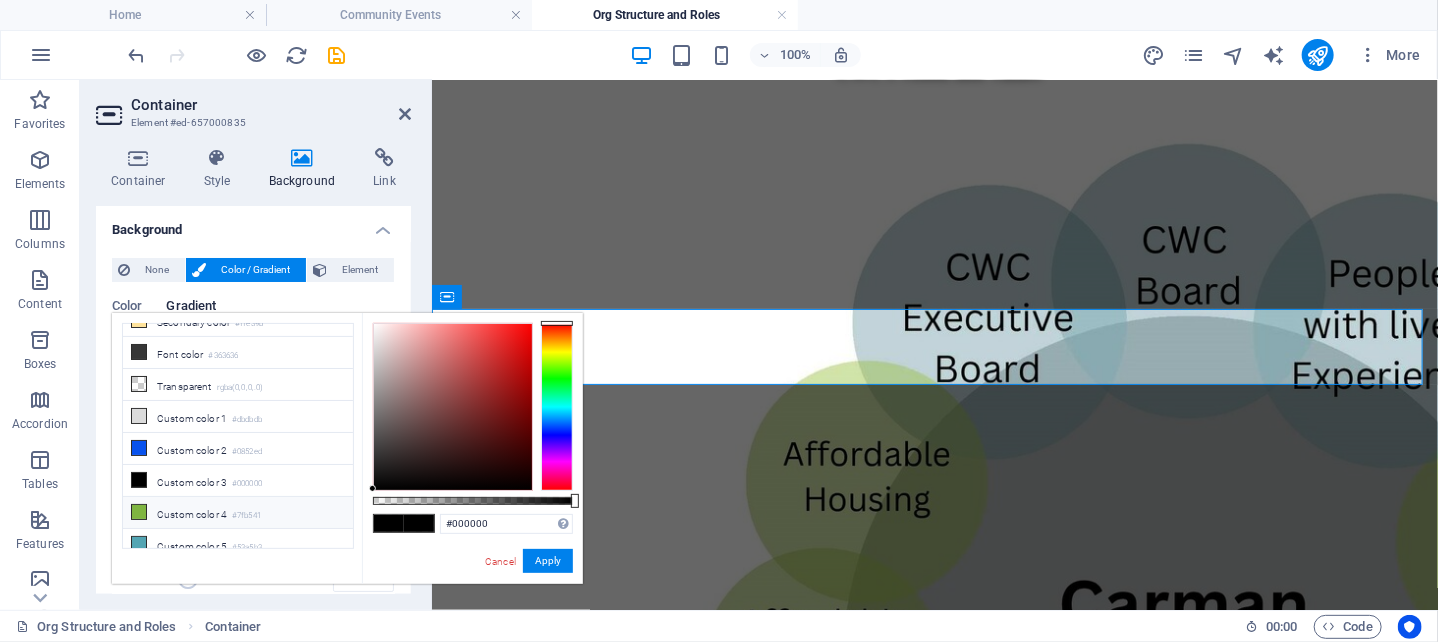 click at bounding box center (139, 512) 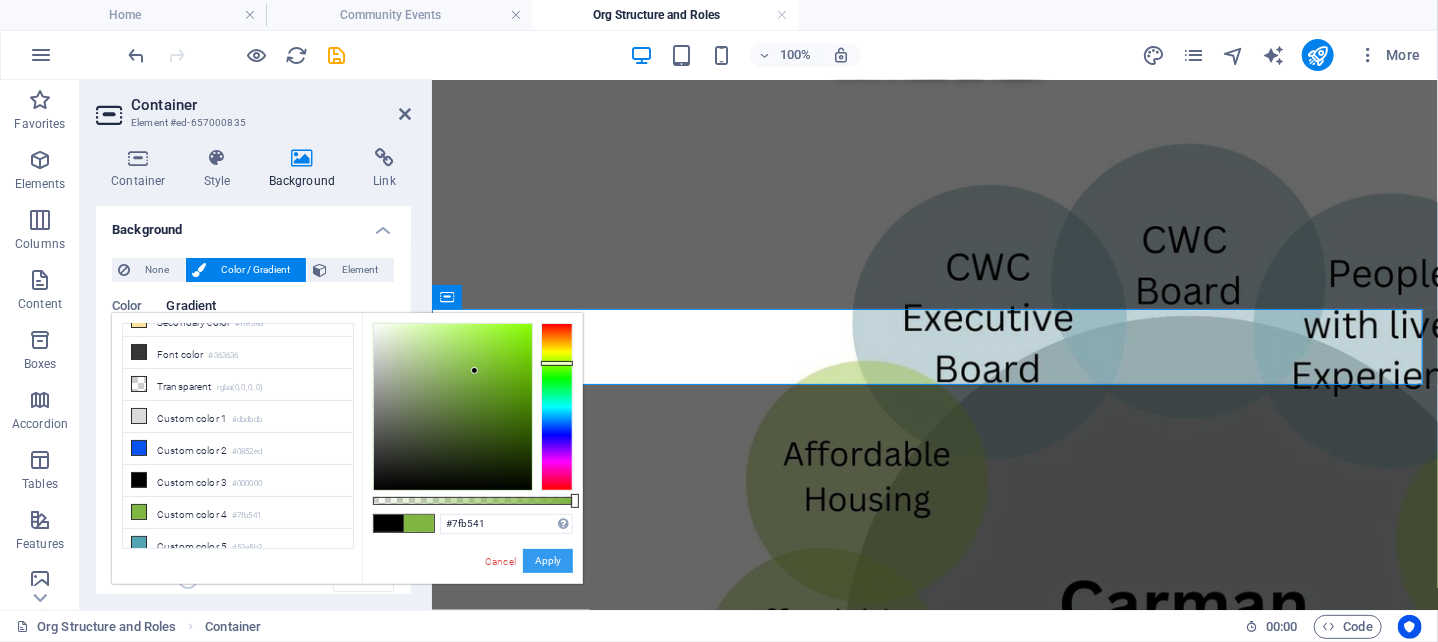 click on "Apply" at bounding box center (548, 561) 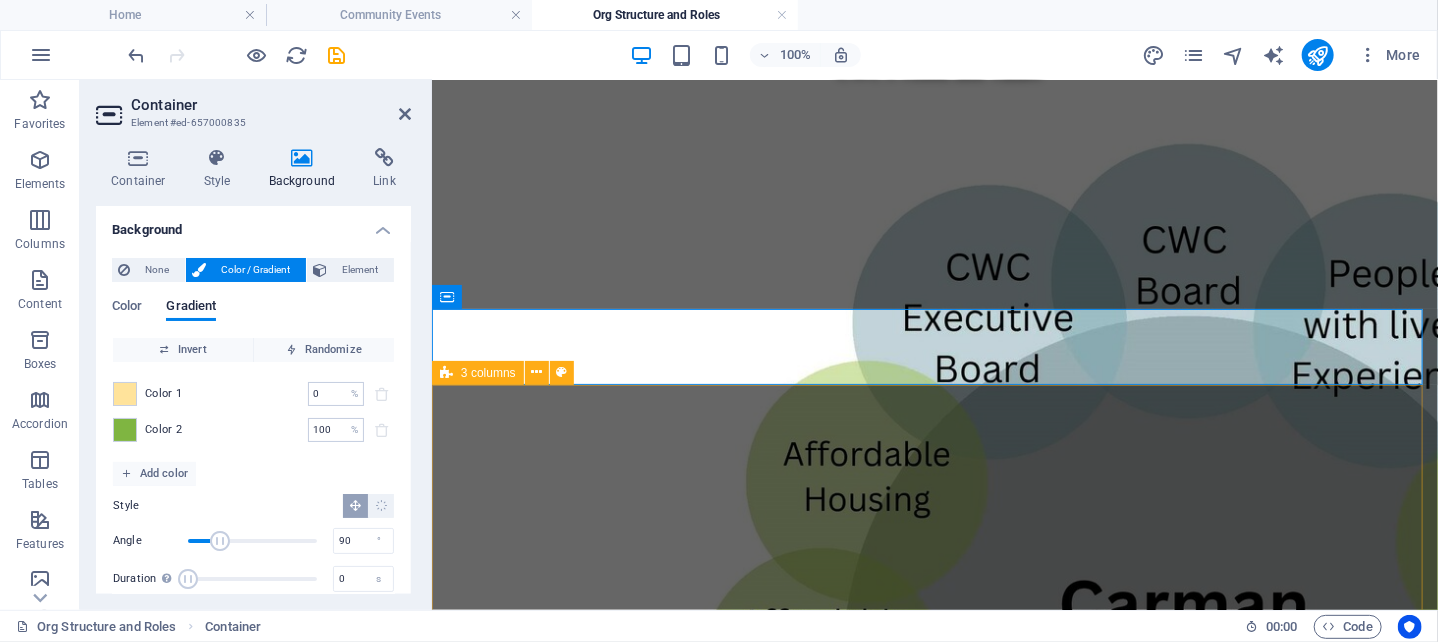 click at bounding box center [934, 3367] 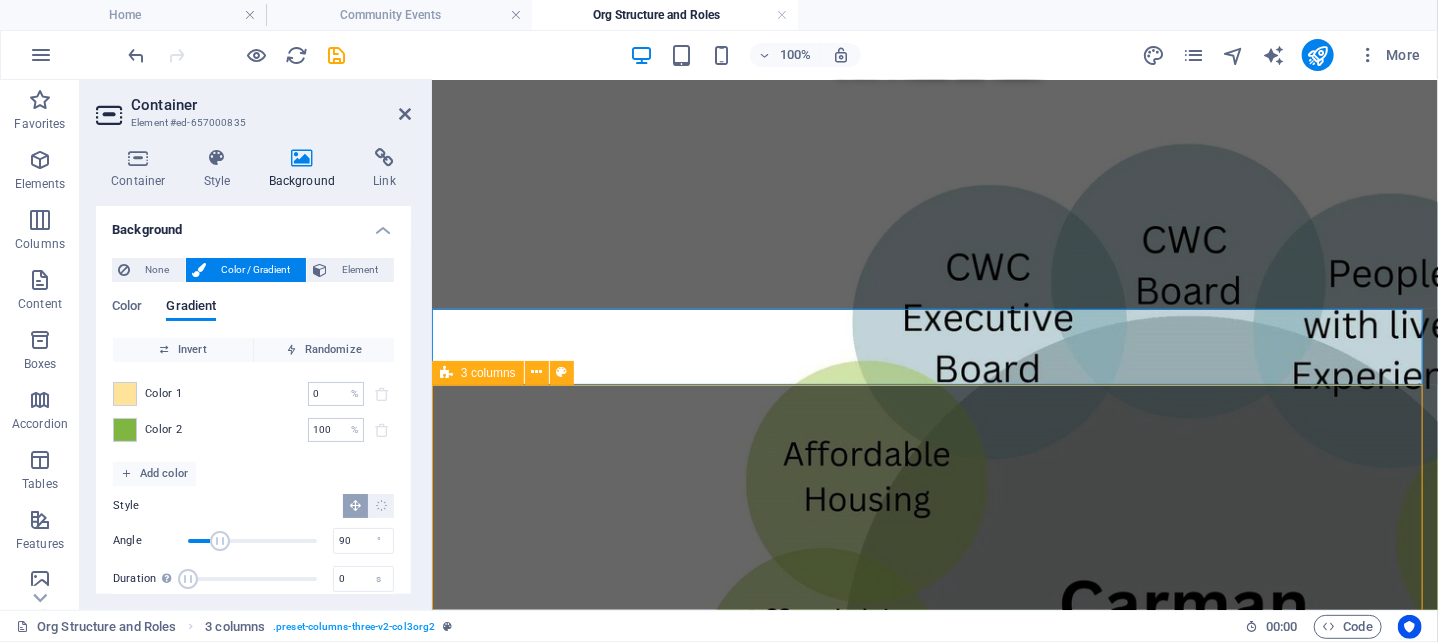 scroll, scrollTop: 1221, scrollLeft: 0, axis: vertical 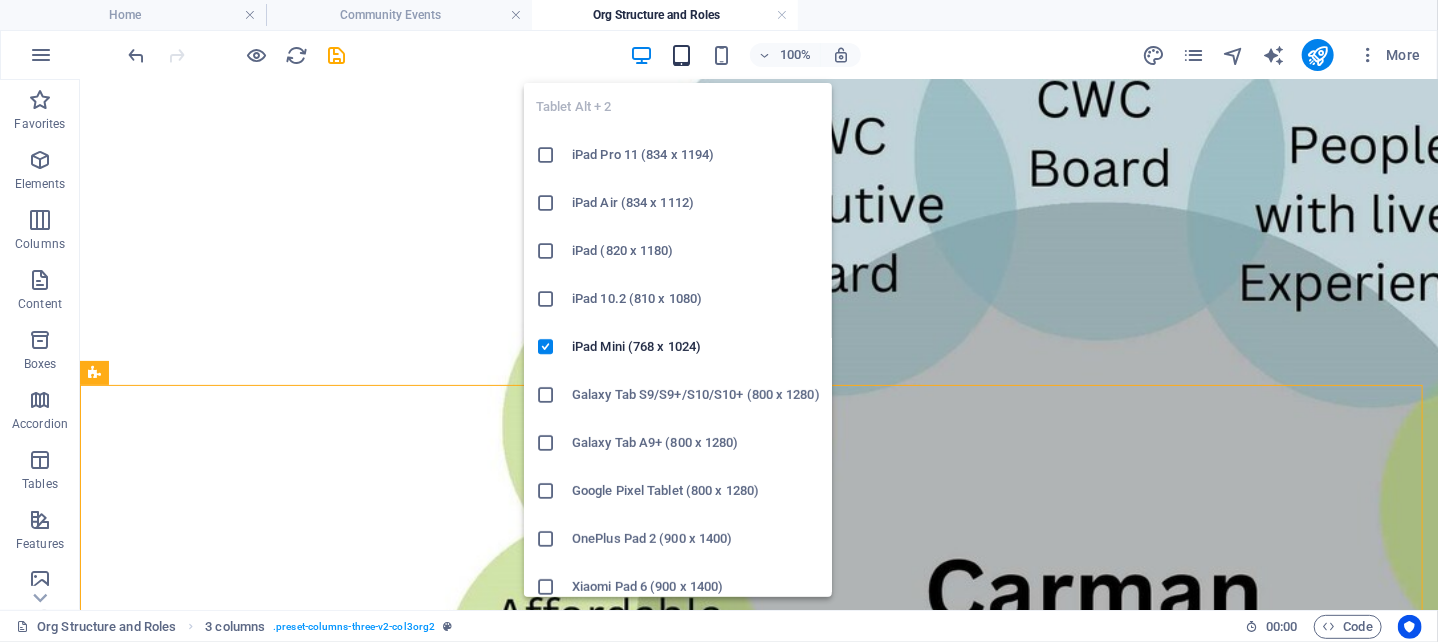 click at bounding box center [681, 55] 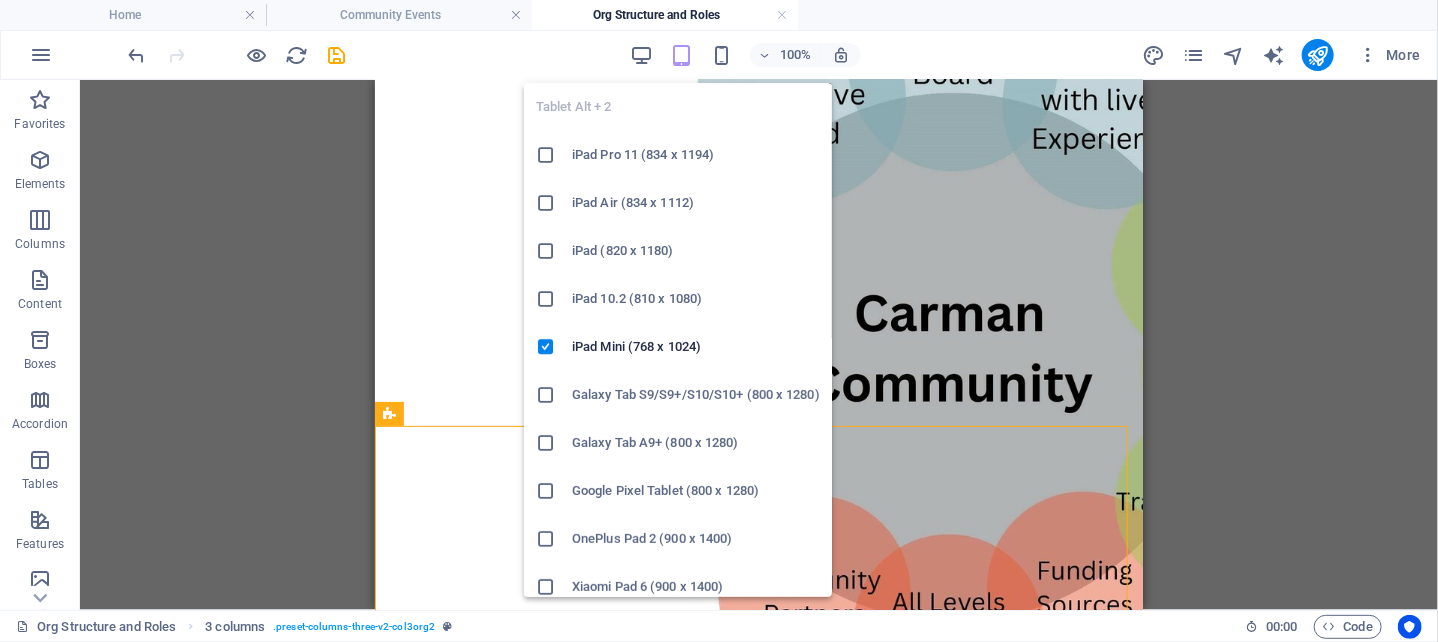 scroll, scrollTop: 873, scrollLeft: 0, axis: vertical 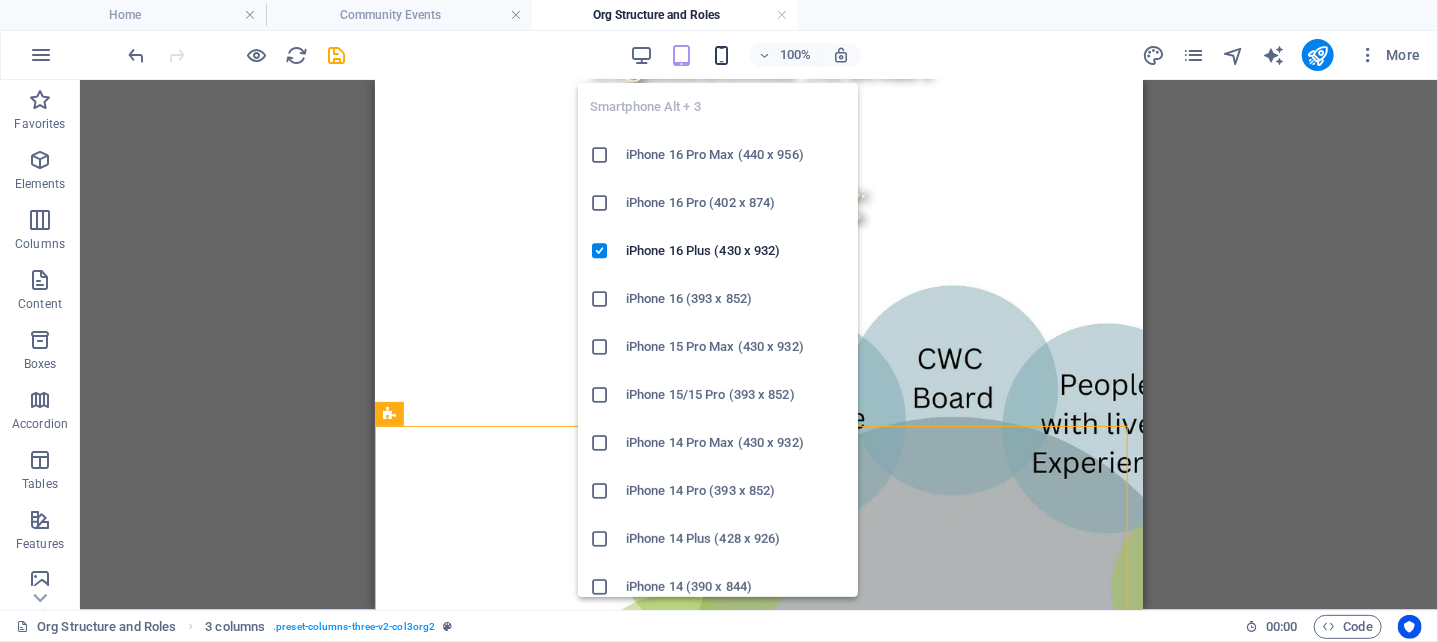 click at bounding box center (721, 55) 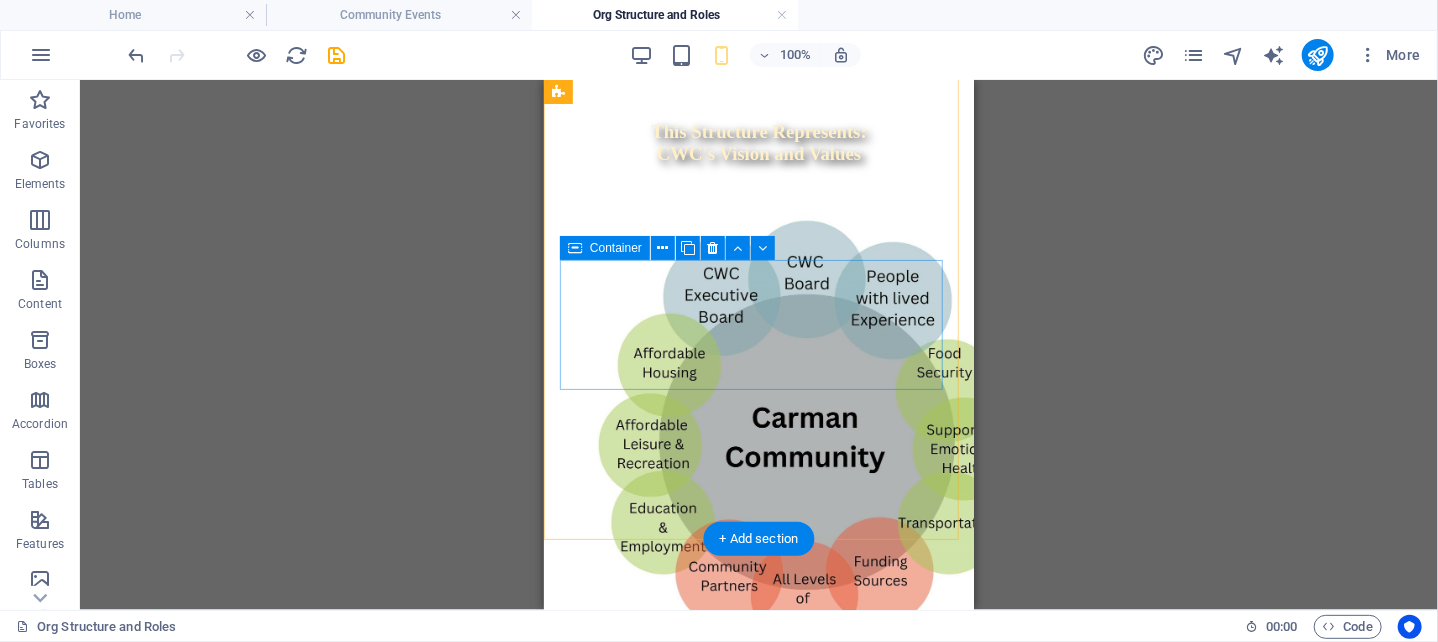 scroll, scrollTop: 1051, scrollLeft: 0, axis: vertical 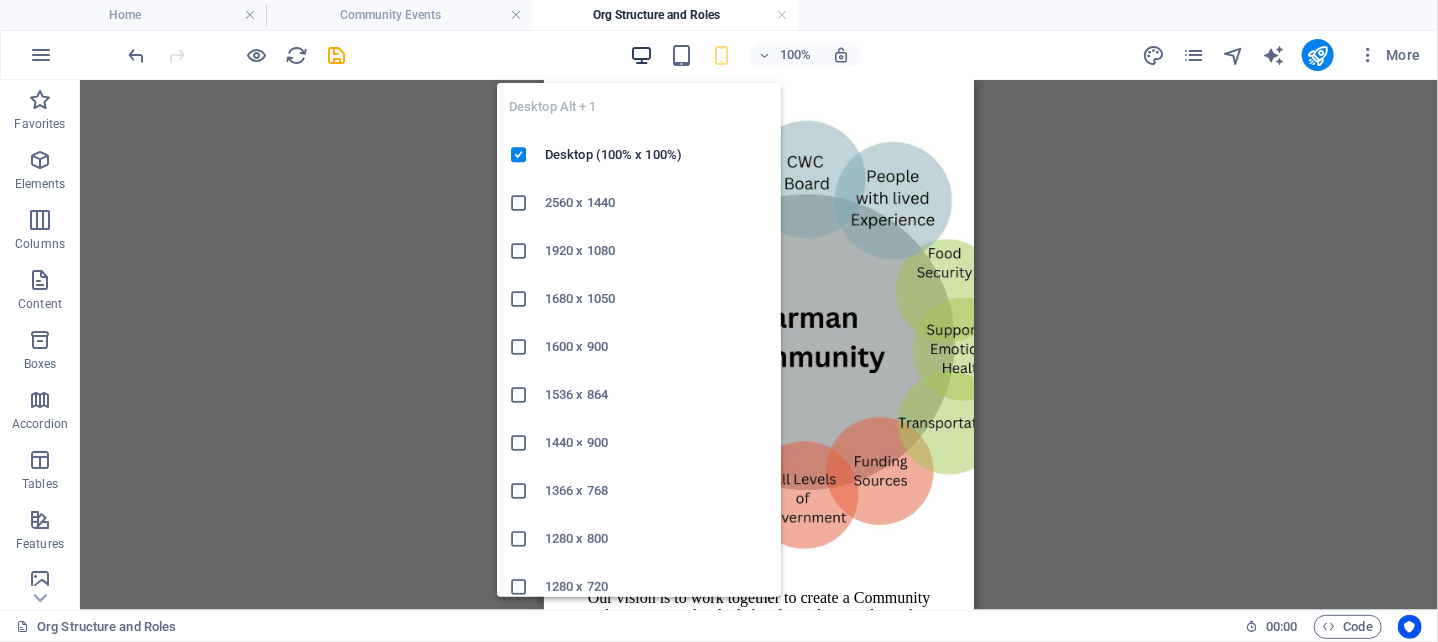 click at bounding box center [641, 55] 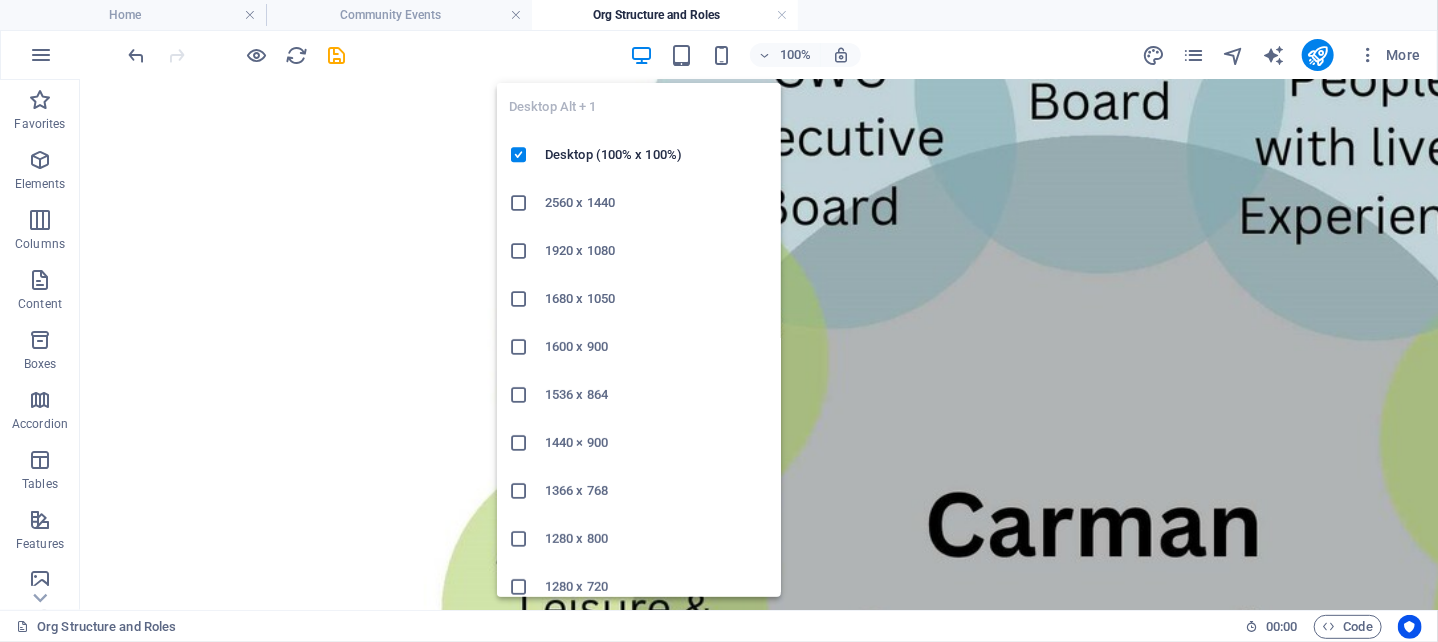 scroll, scrollTop: 1287, scrollLeft: 0, axis: vertical 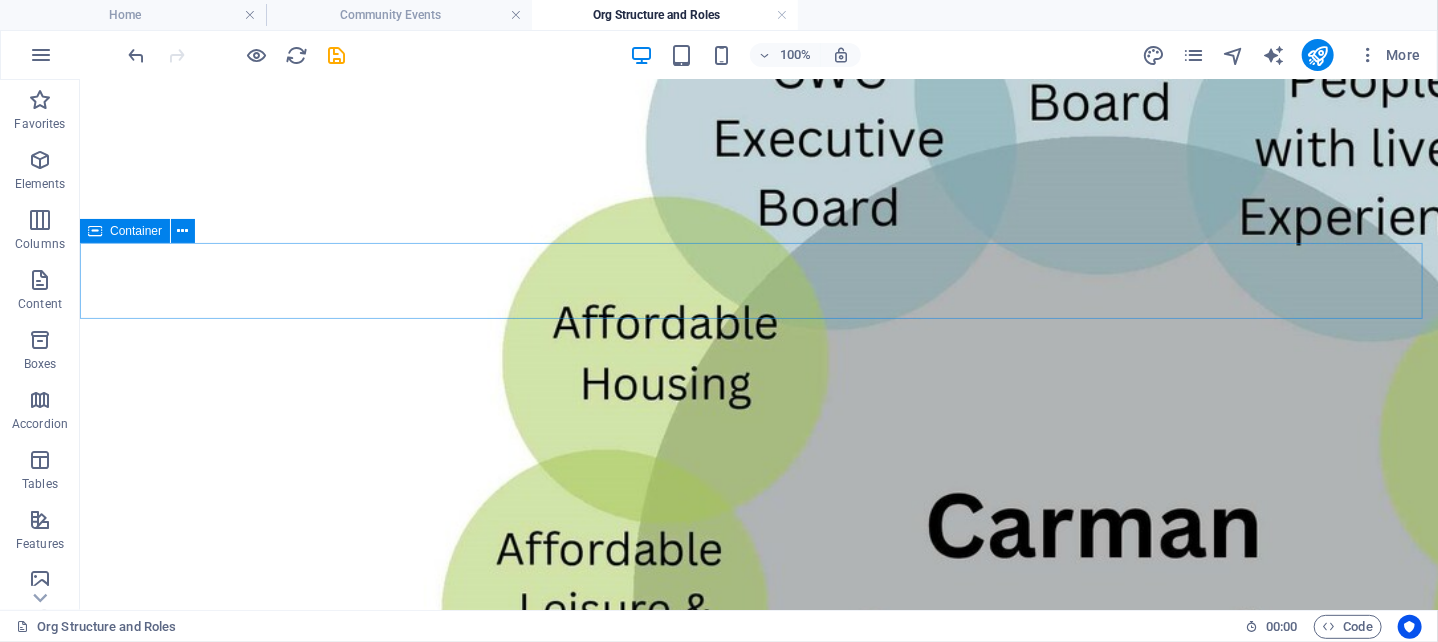 click on "Container" at bounding box center (136, 231) 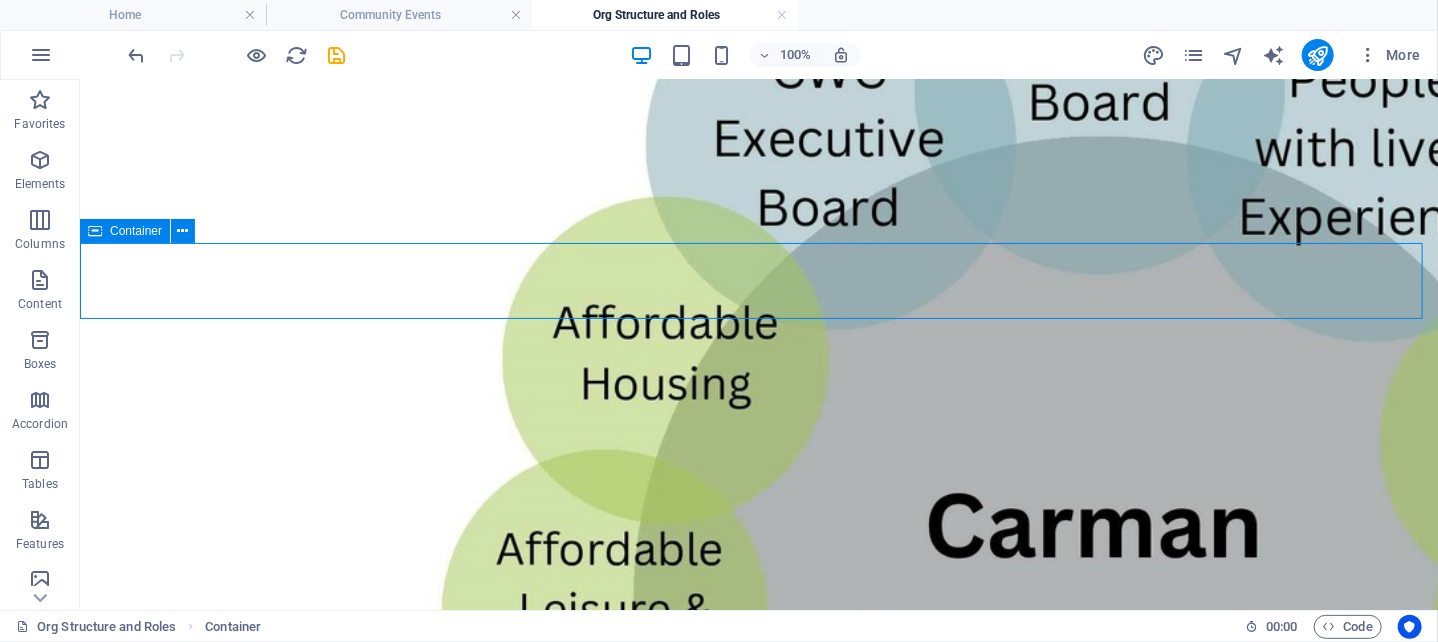 click on "Container" at bounding box center [136, 231] 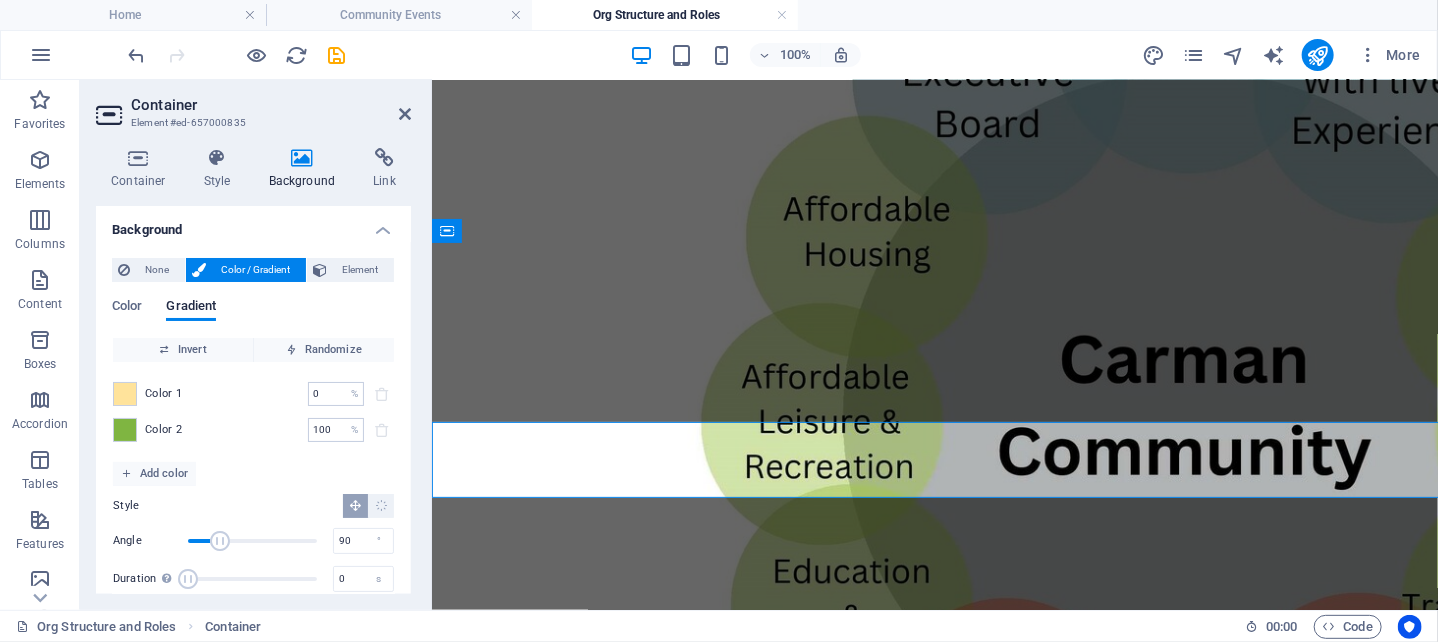 scroll, scrollTop: 1108, scrollLeft: 0, axis: vertical 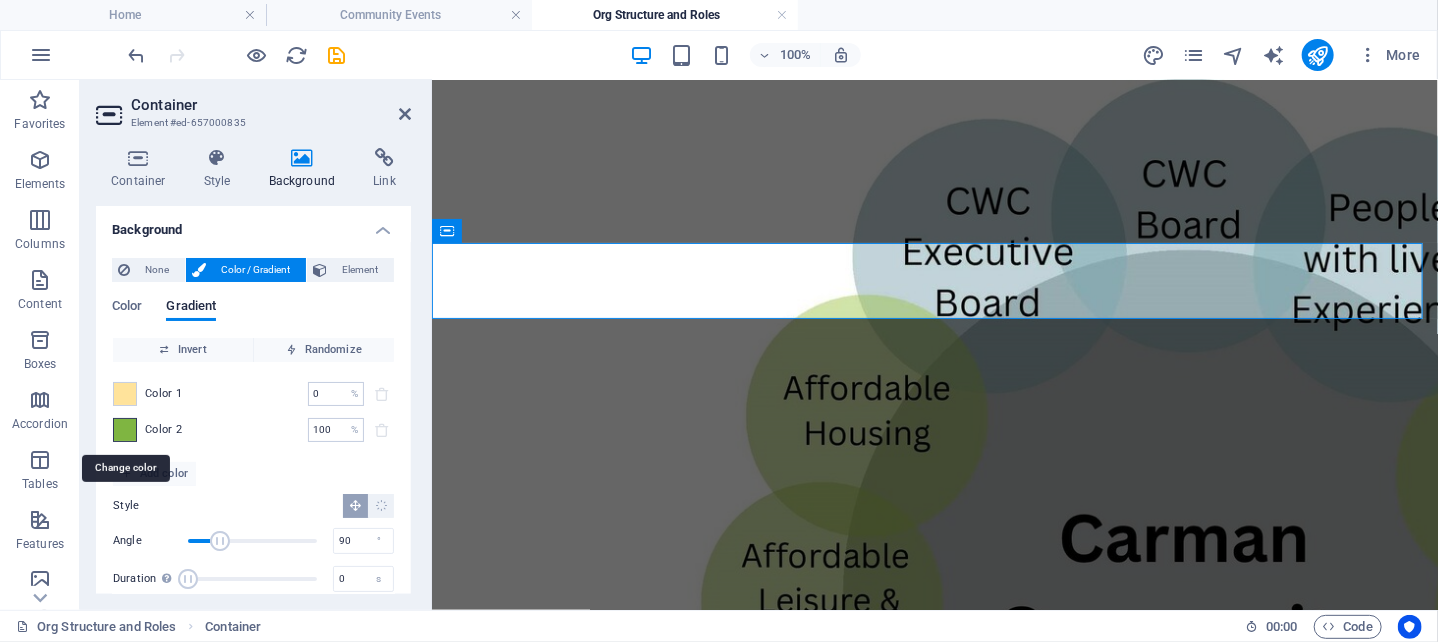 click at bounding box center [125, 430] 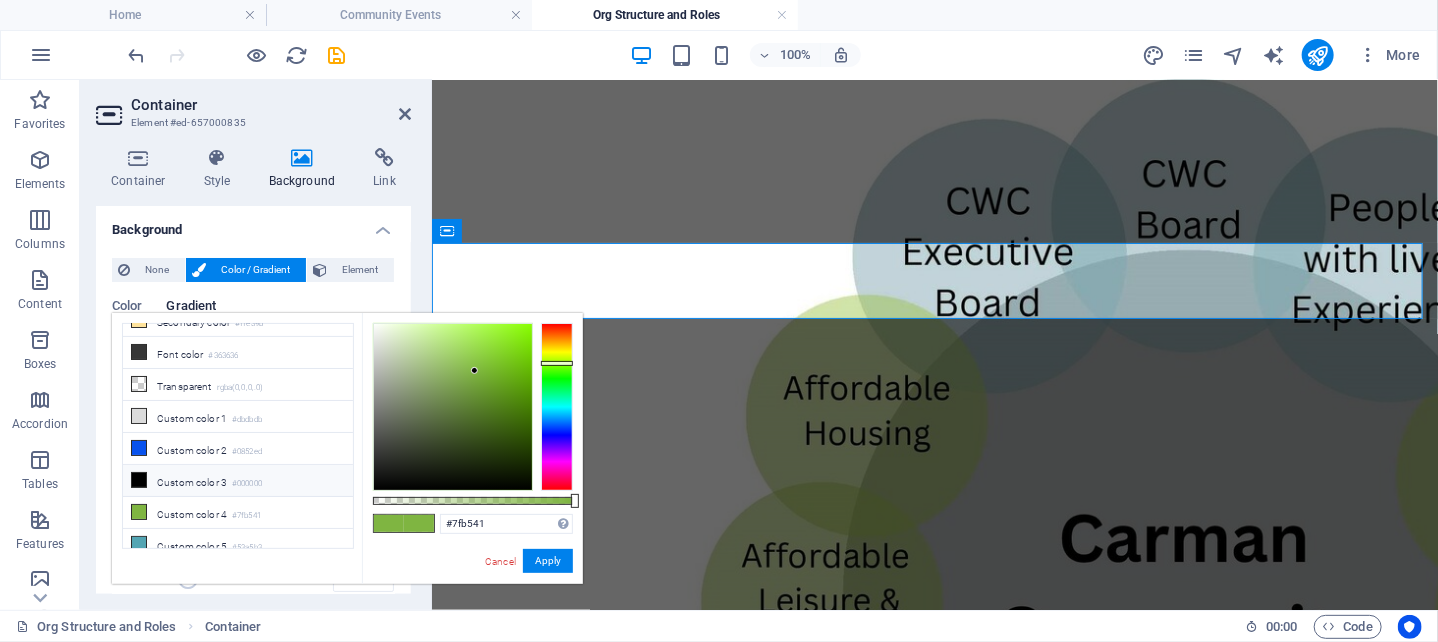 click at bounding box center [139, 480] 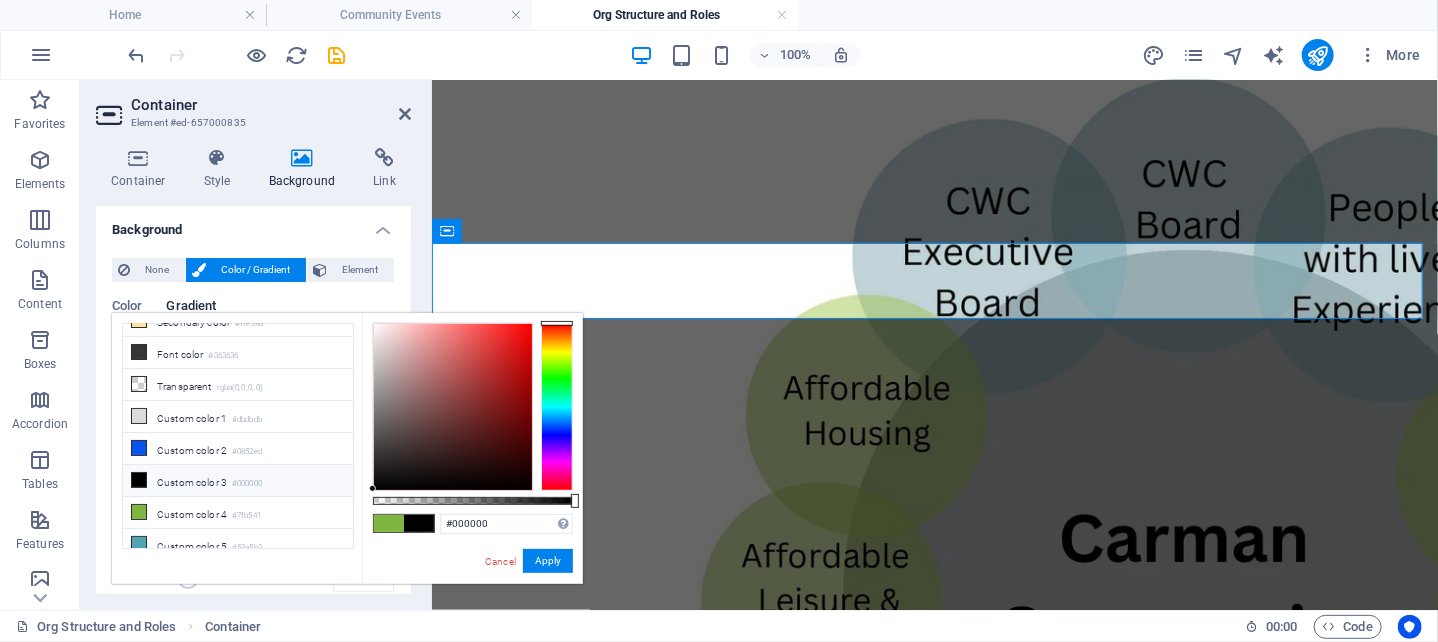 click at bounding box center [139, 480] 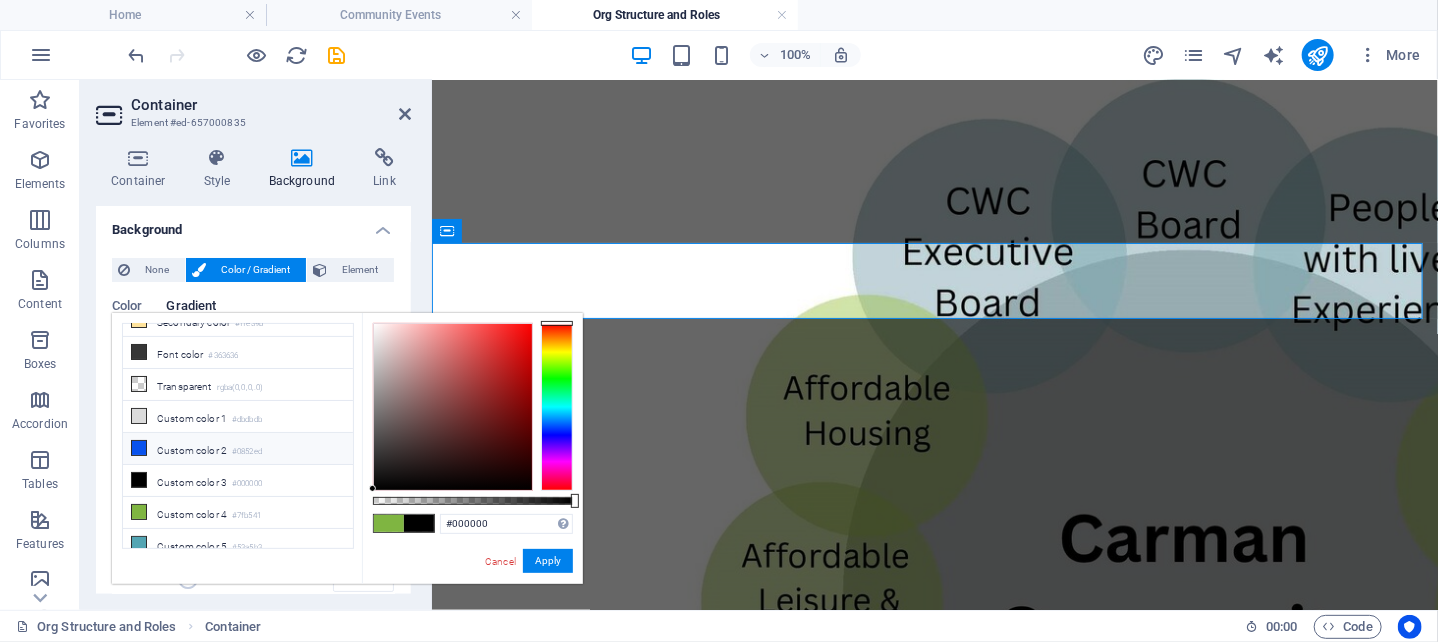 scroll, scrollTop: 0, scrollLeft: 0, axis: both 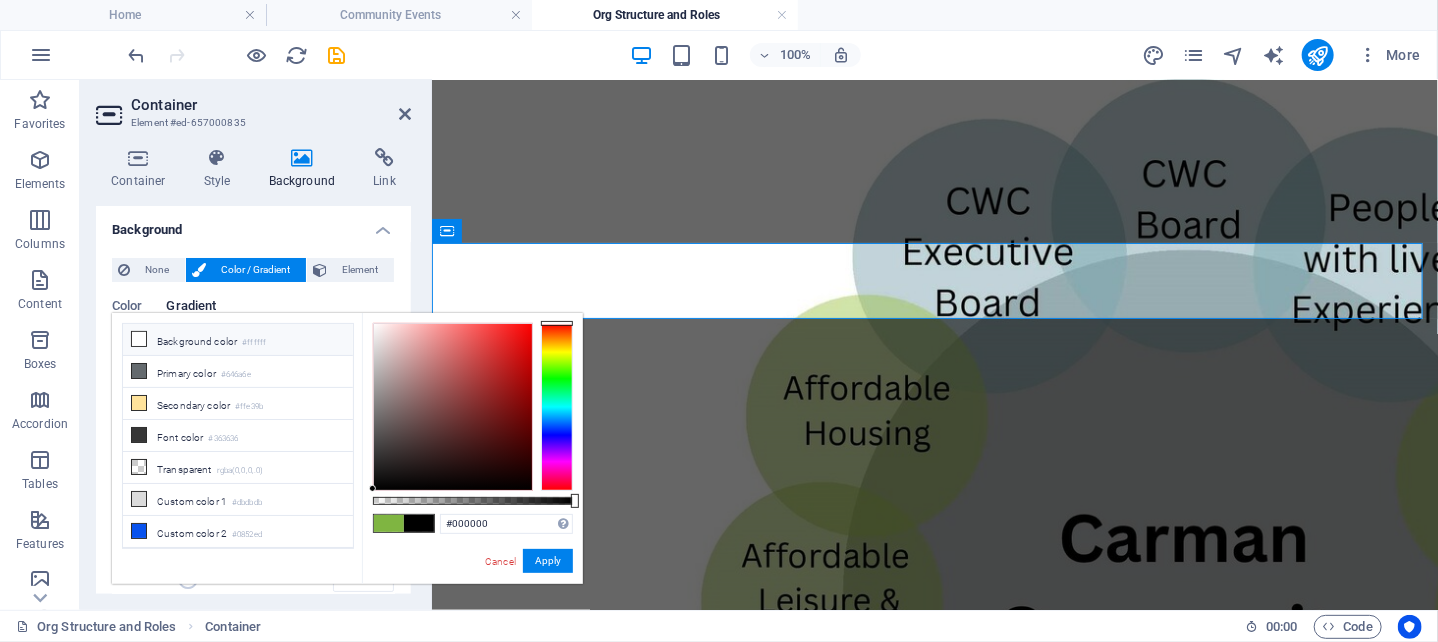 click at bounding box center [139, 339] 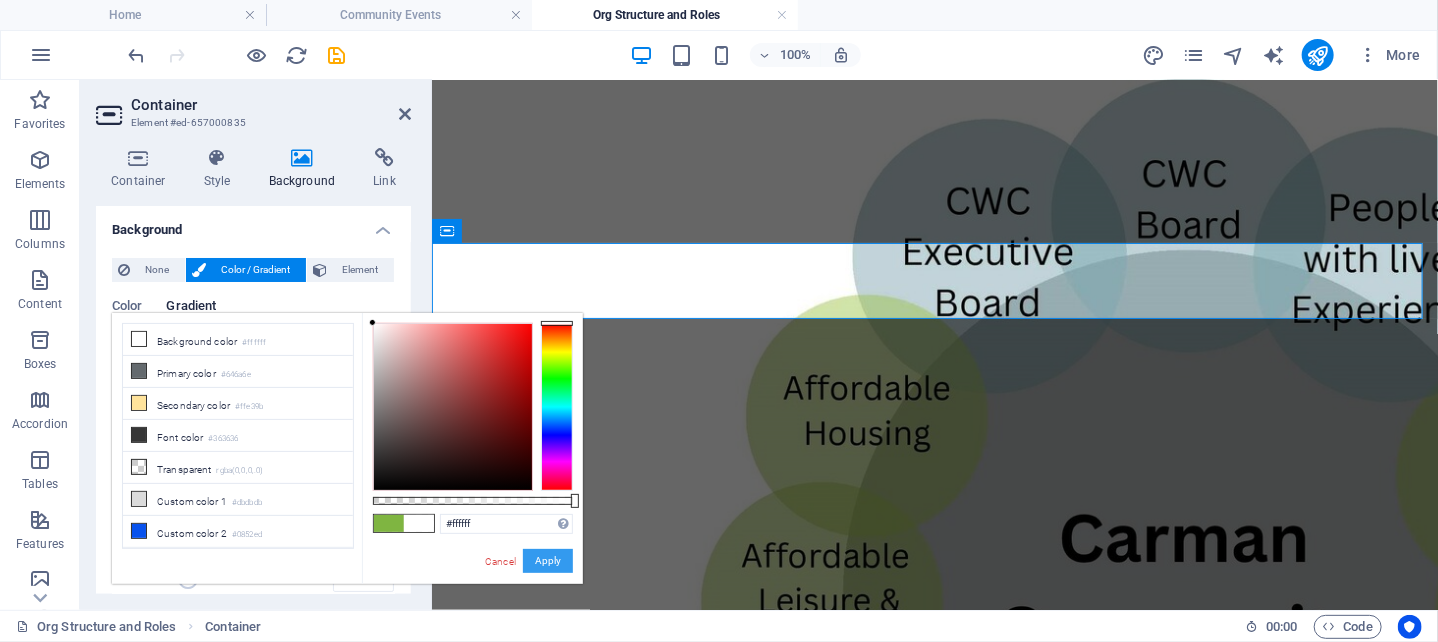 click on "Apply" at bounding box center [548, 561] 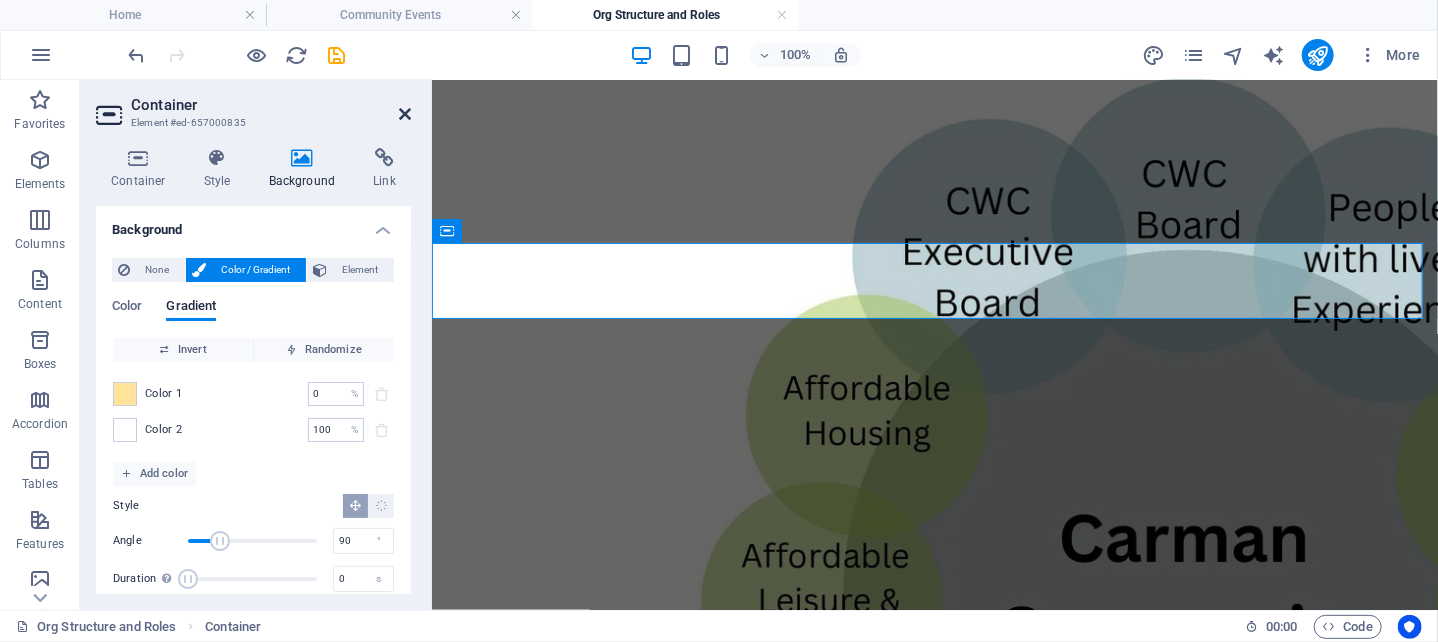 click at bounding box center [405, 114] 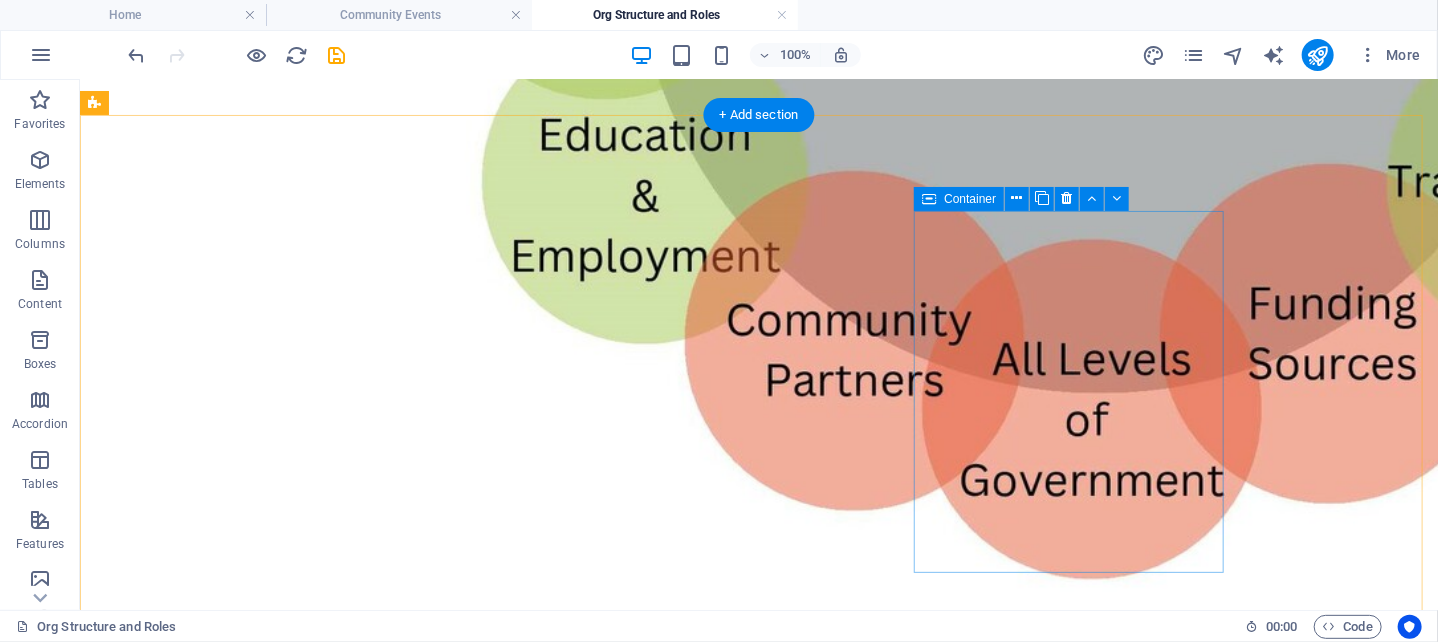 scroll, scrollTop: 1787, scrollLeft: 0, axis: vertical 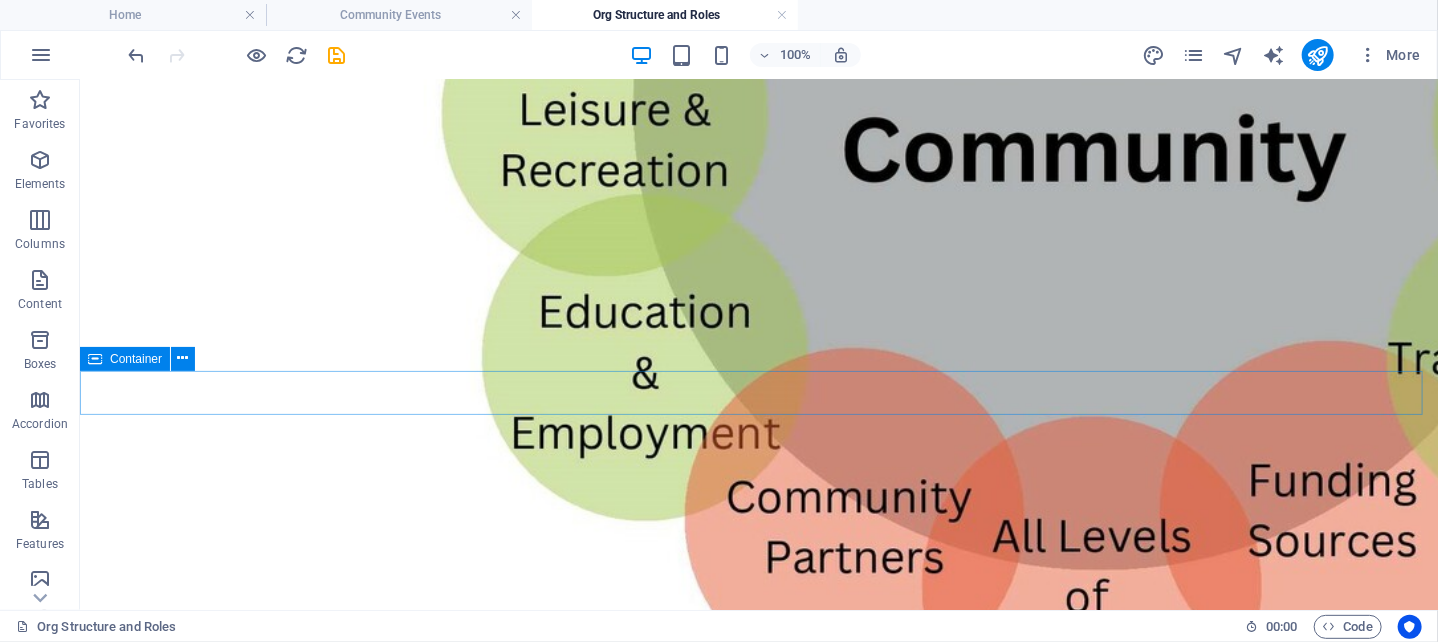 click on "Container" at bounding box center (136, 359) 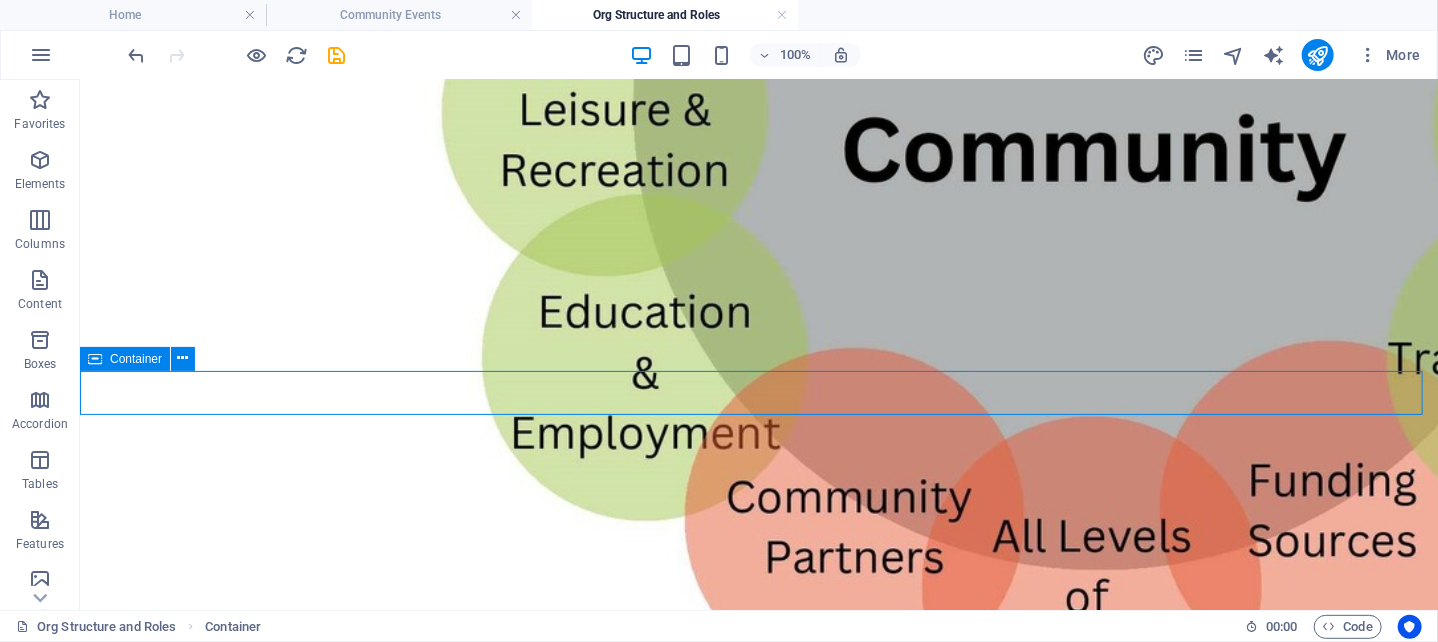 click on "Container" at bounding box center [136, 359] 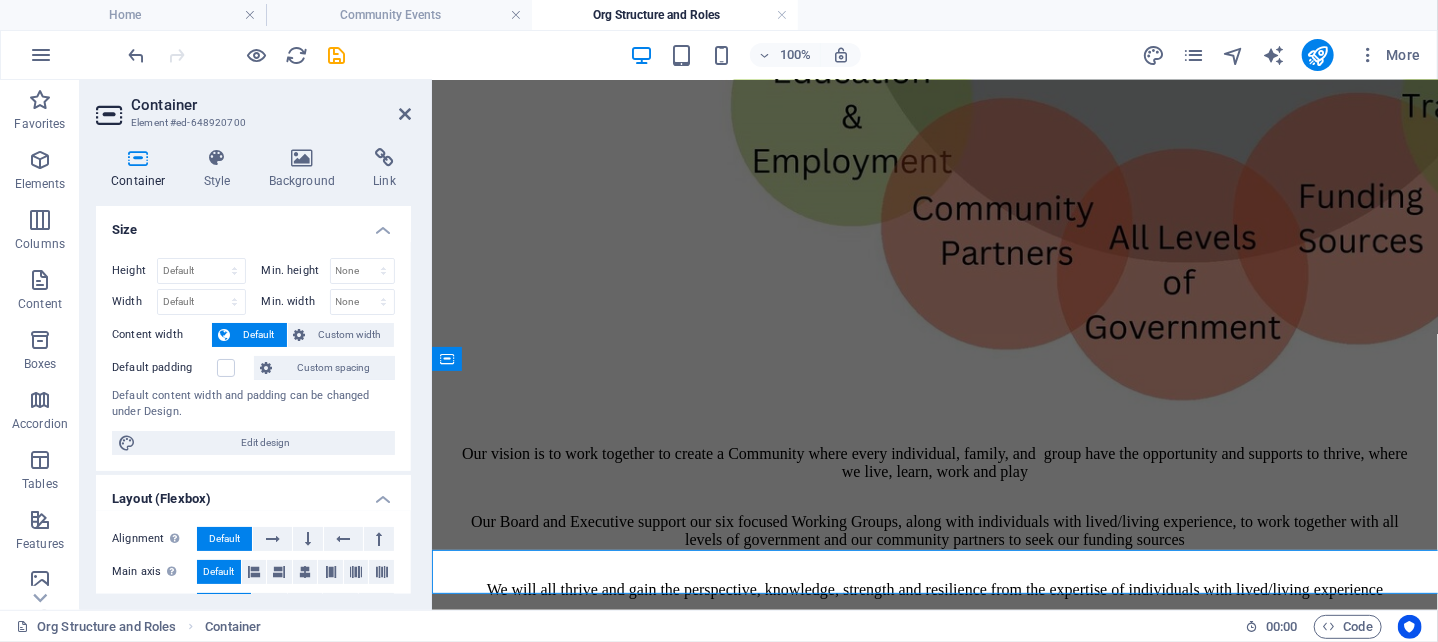 scroll, scrollTop: 1608, scrollLeft: 0, axis: vertical 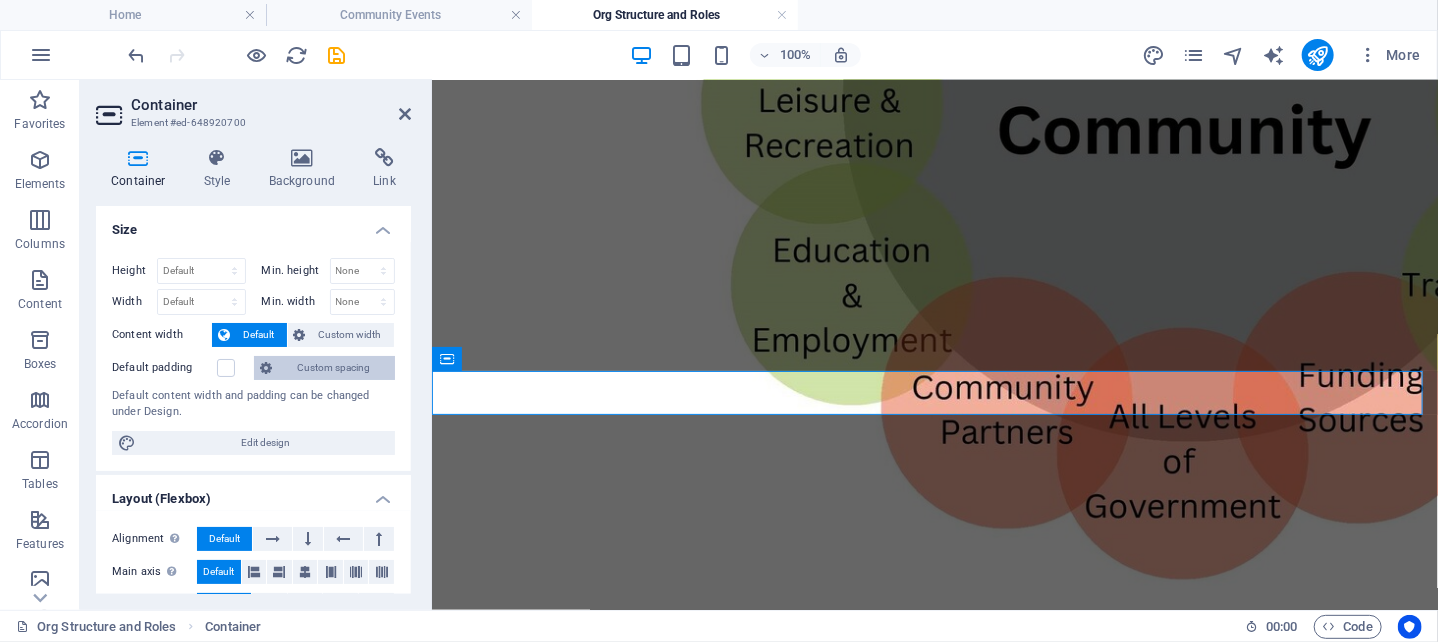 click on "Custom spacing" at bounding box center [333, 368] 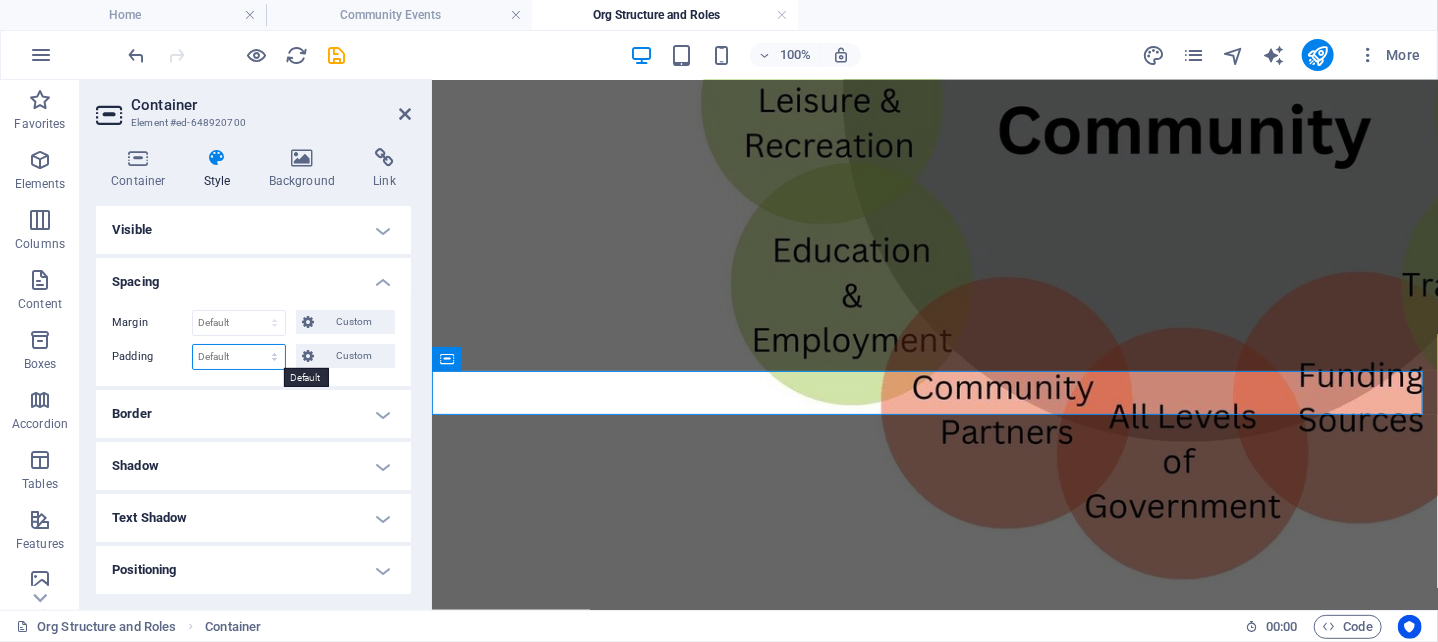 click on "Default px rem % vh vw Custom" at bounding box center [239, 357] 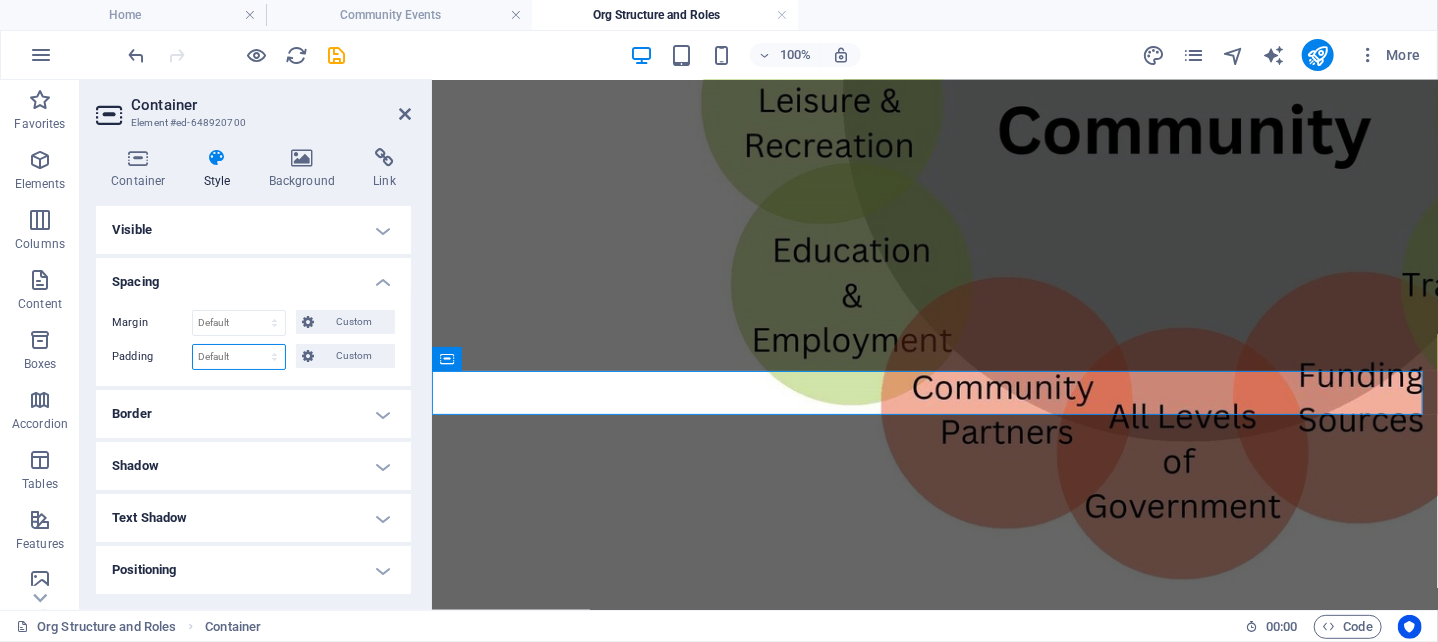 select on "px" 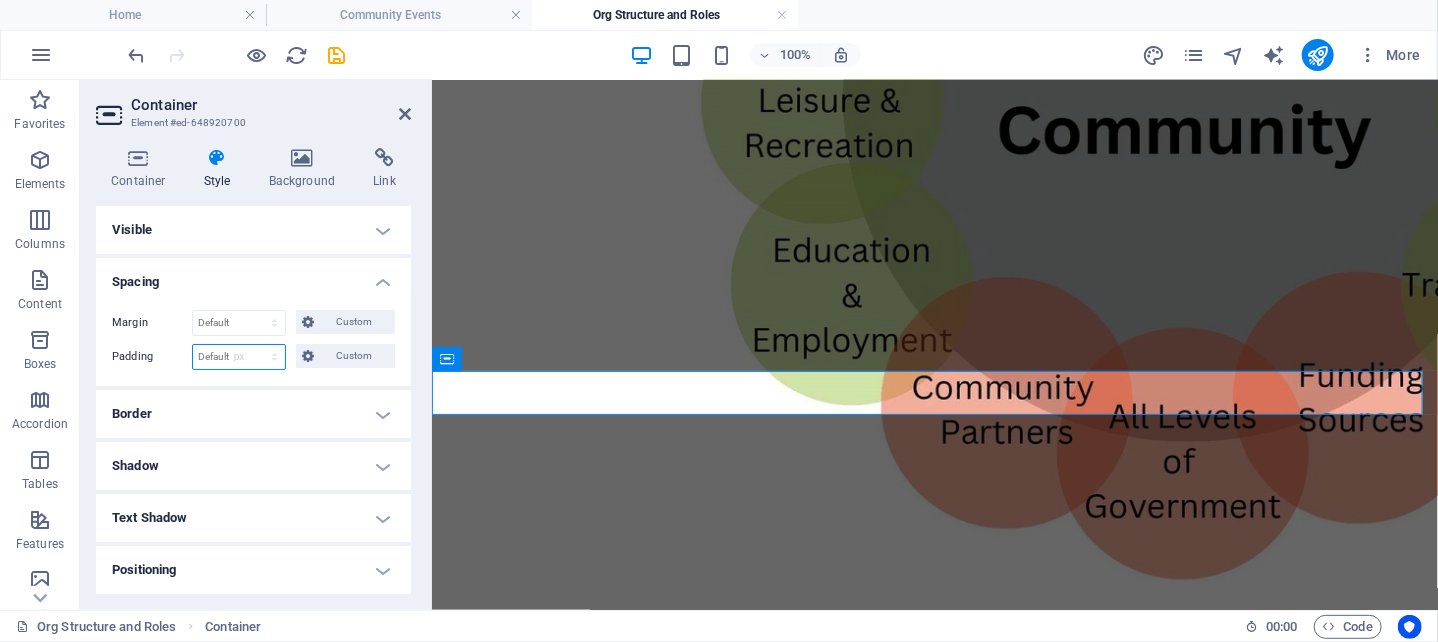 click on "Default px rem % vh vw Custom" at bounding box center [239, 357] 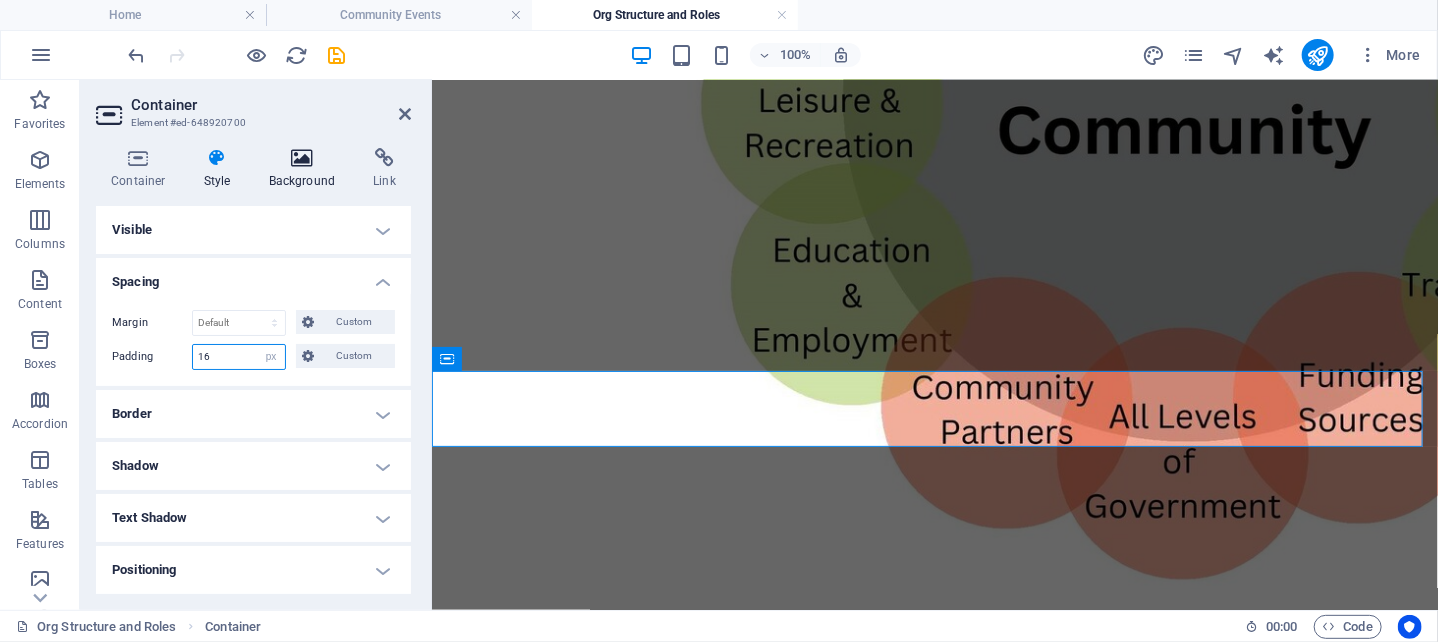 type on "16" 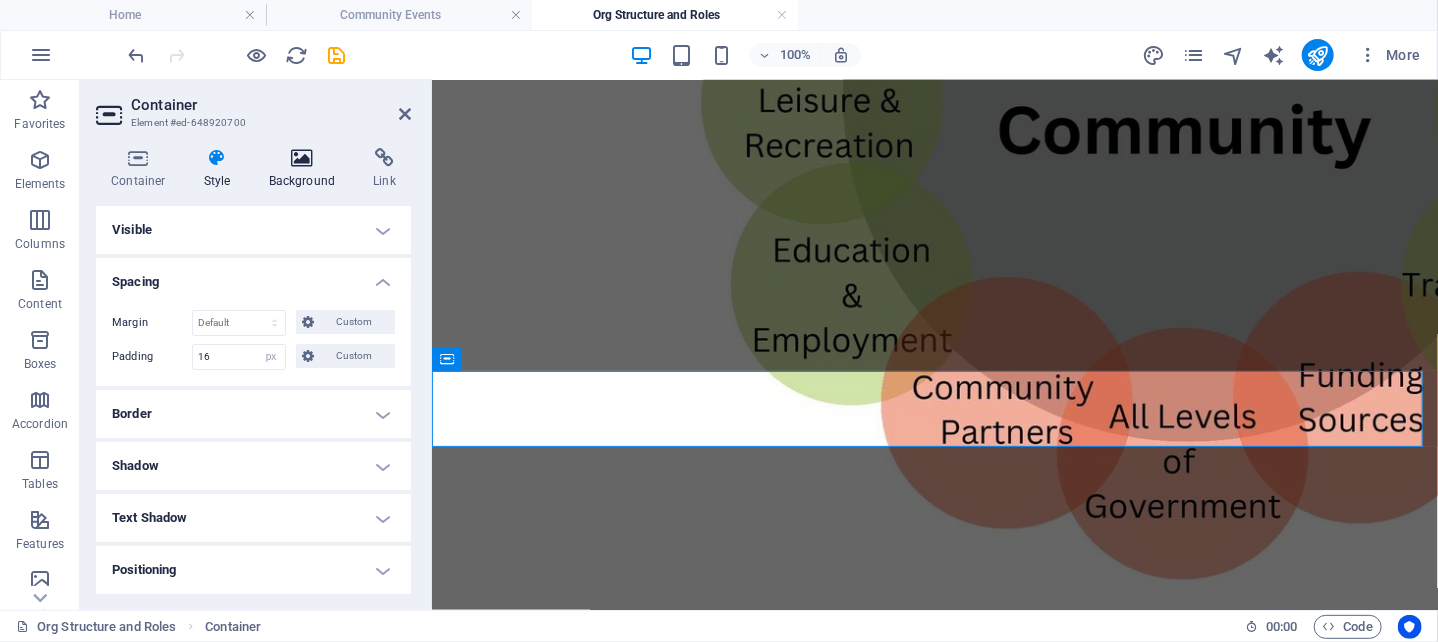 click at bounding box center [302, 158] 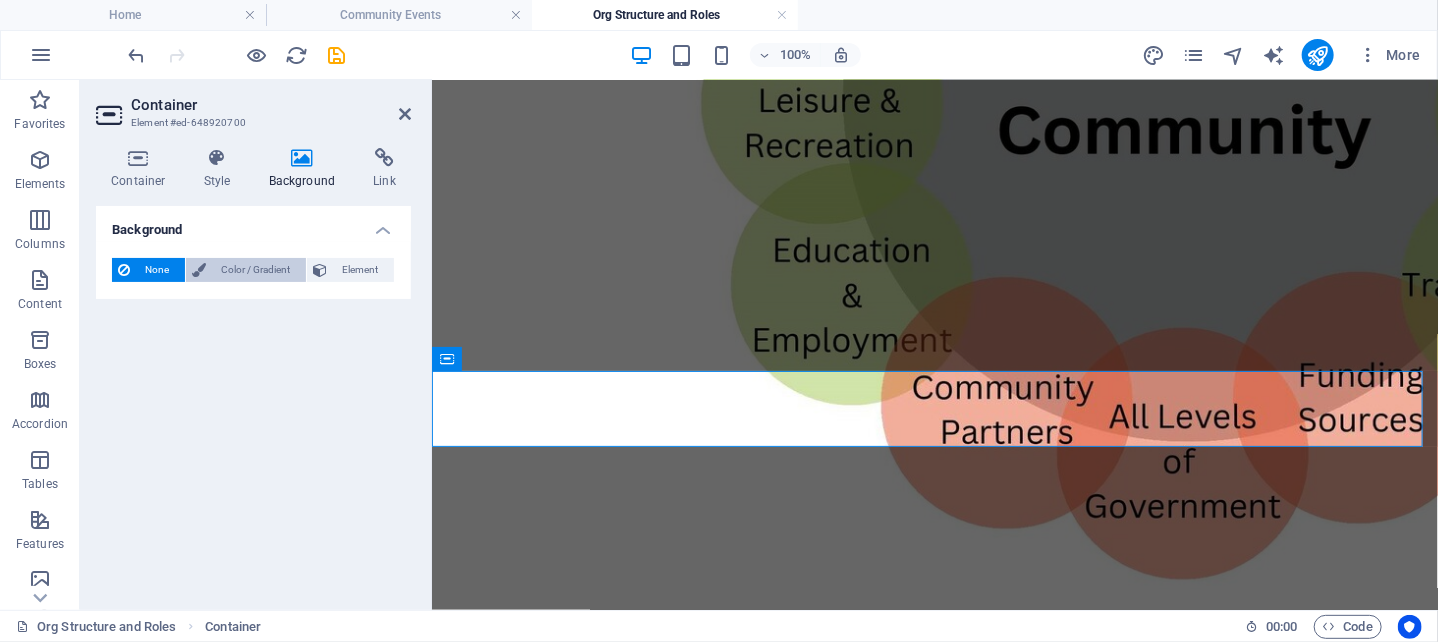 click on "Color / Gradient" at bounding box center [256, 270] 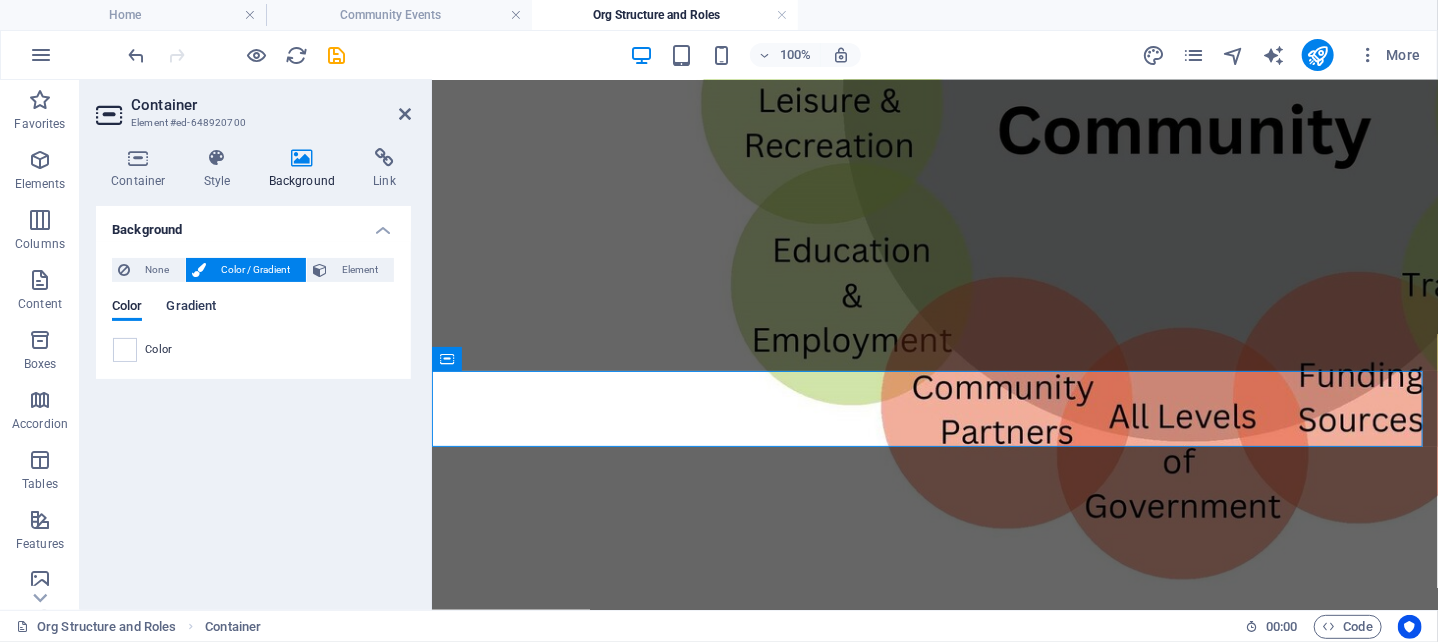 click on "Gradient" at bounding box center [191, 308] 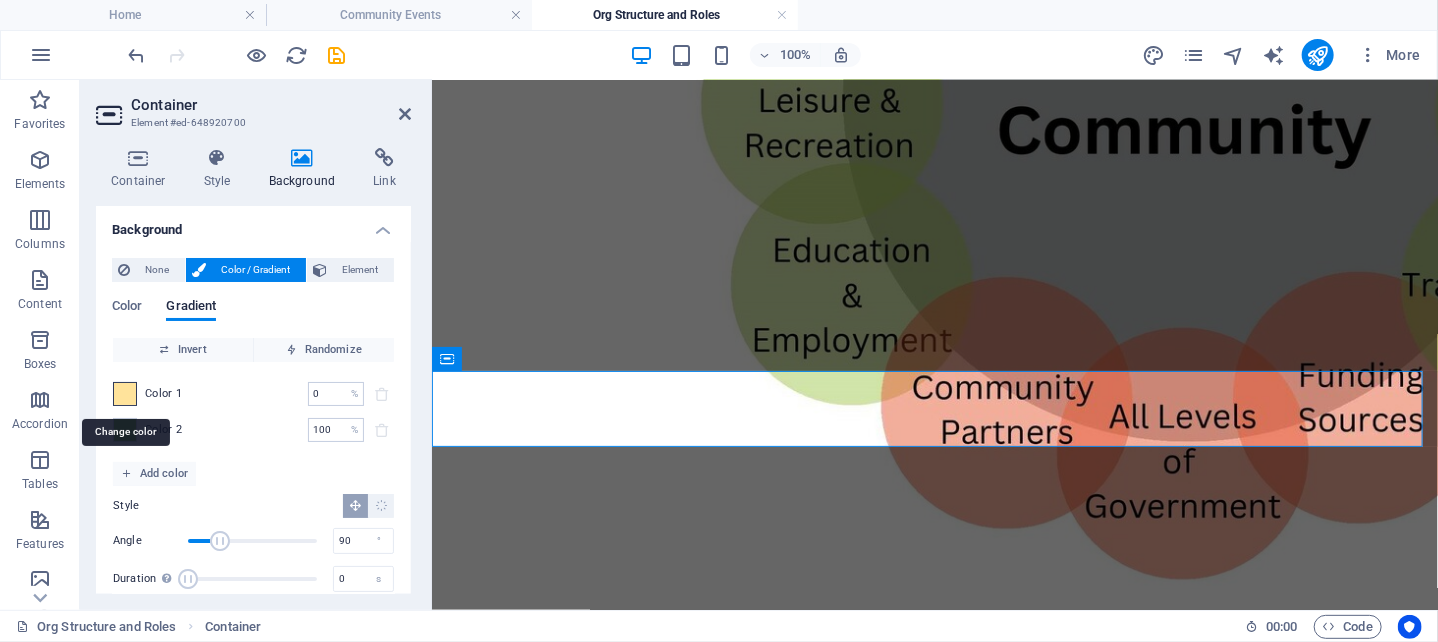 click at bounding box center (125, 394) 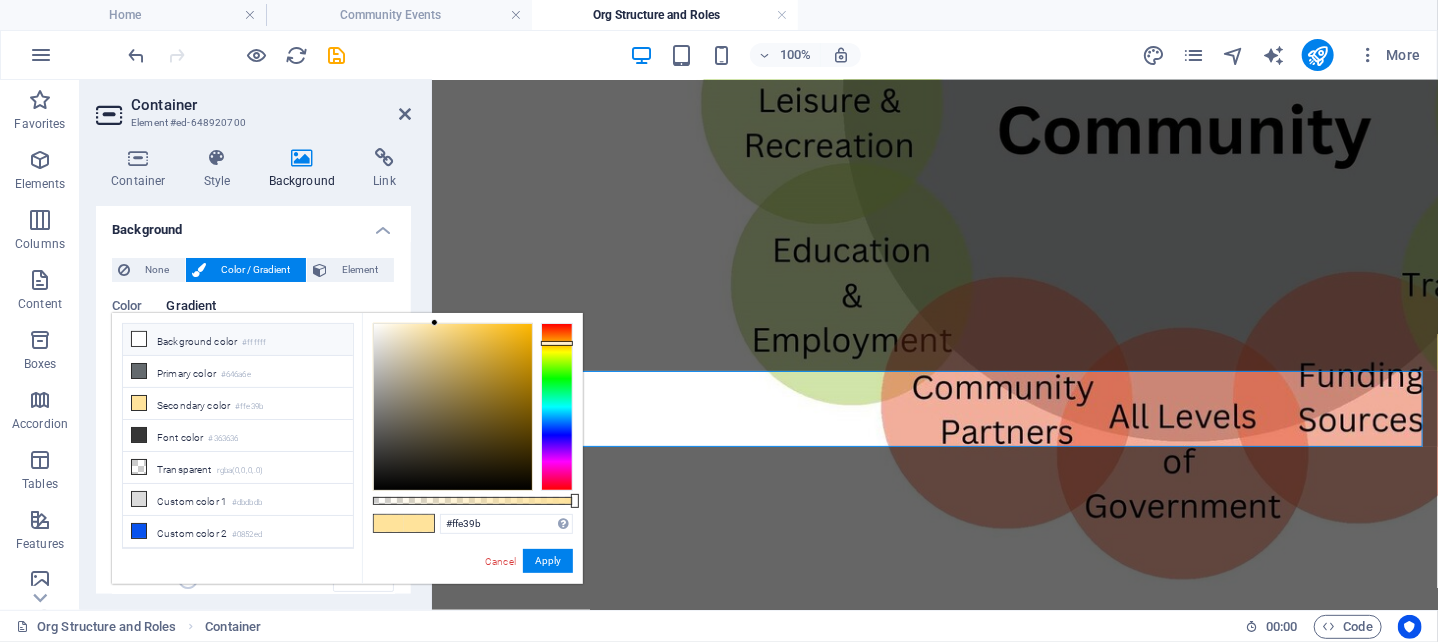 click at bounding box center (139, 339) 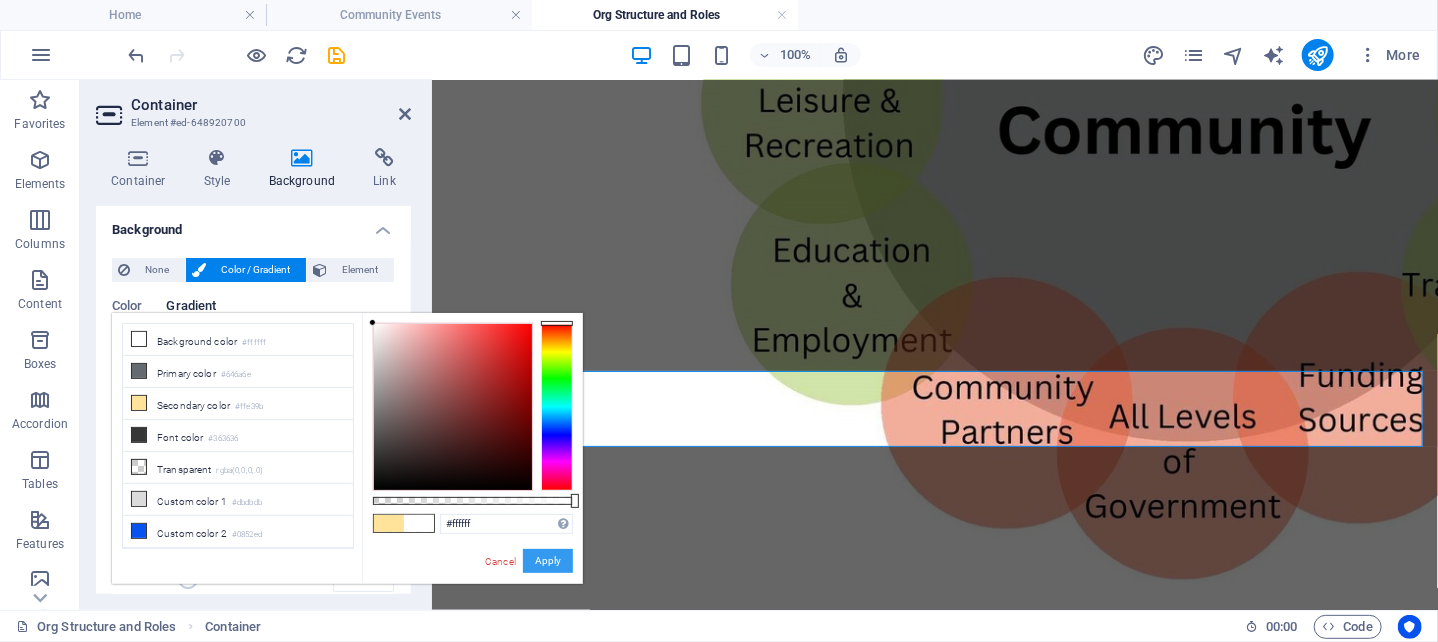 click on "Apply" at bounding box center (548, 561) 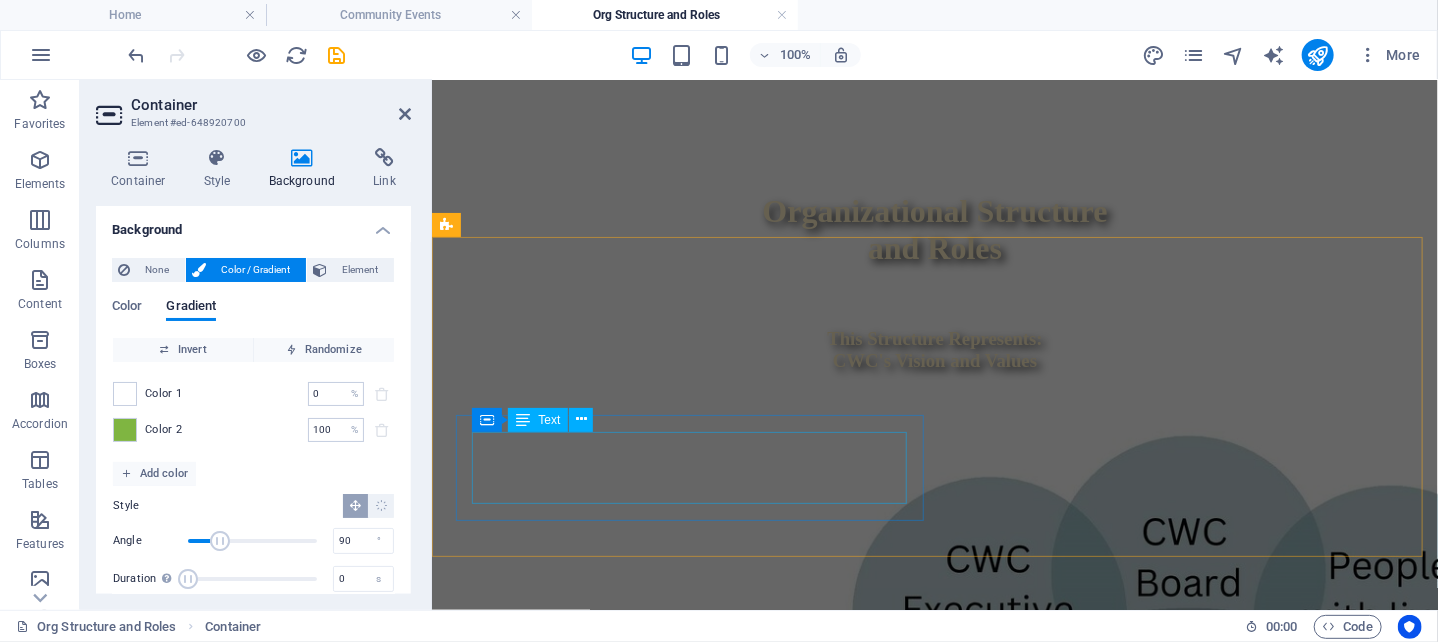 scroll, scrollTop: 908, scrollLeft: 0, axis: vertical 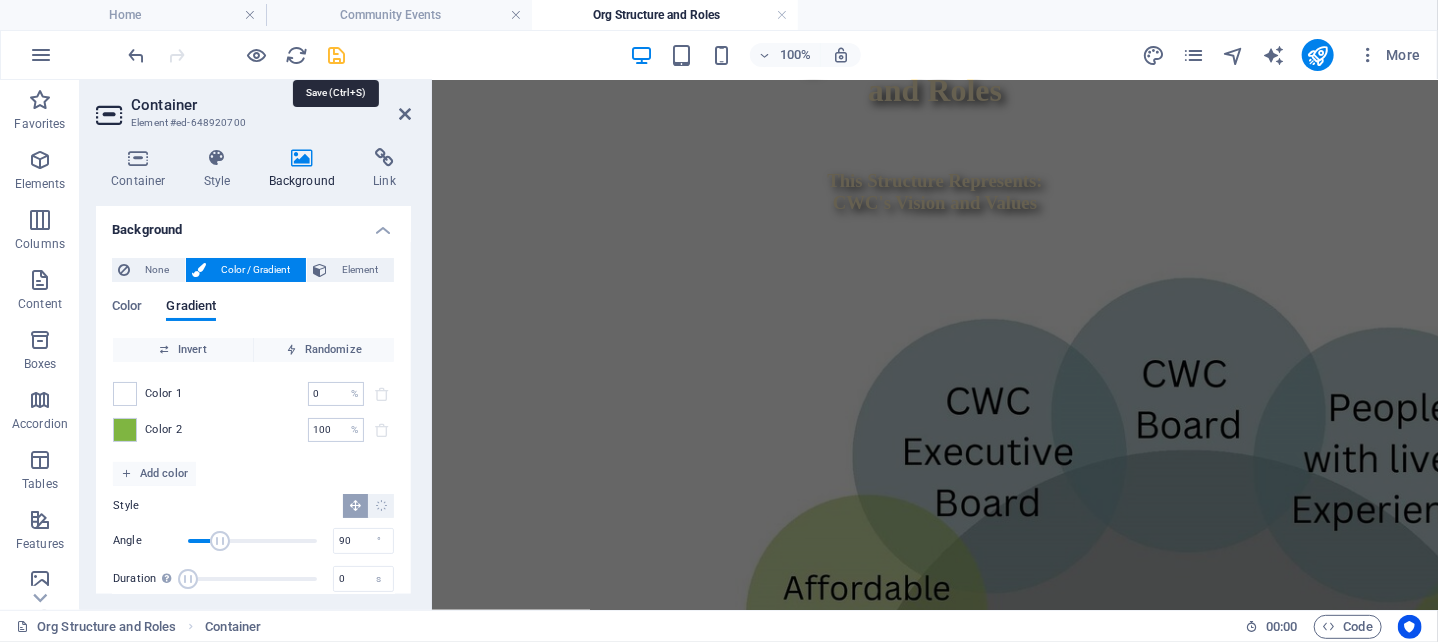 click at bounding box center [337, 55] 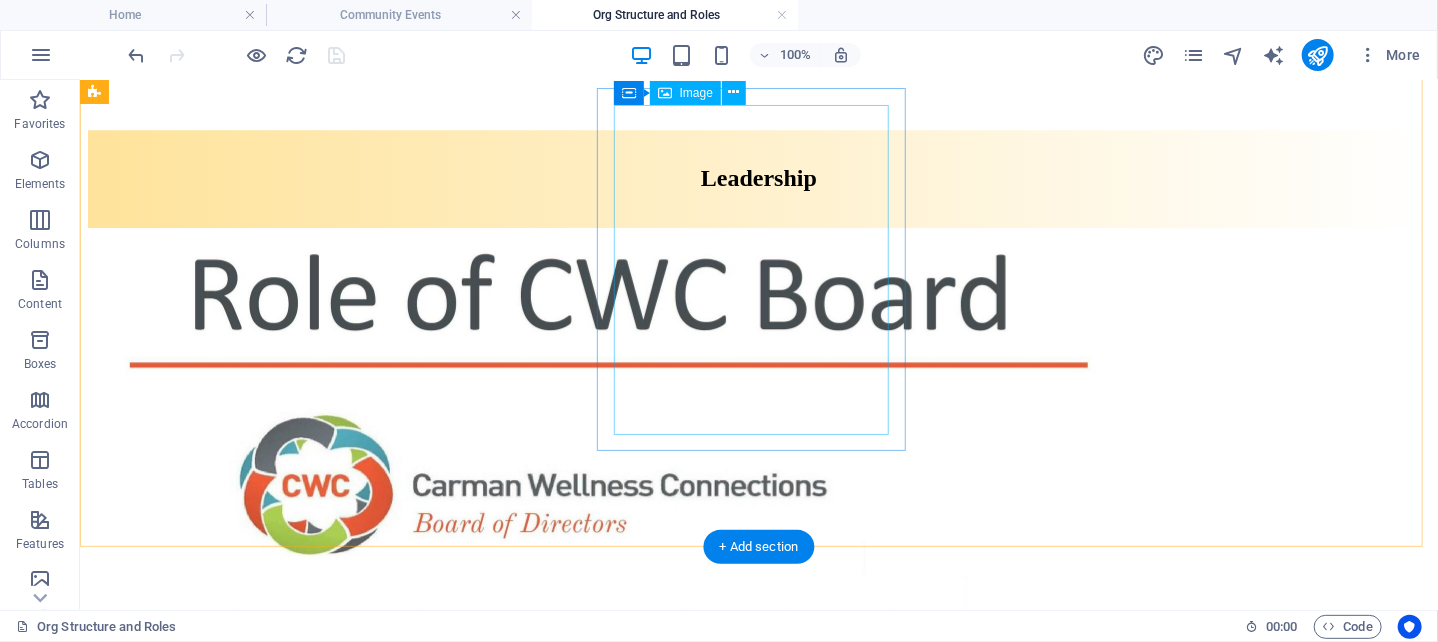 scroll, scrollTop: 2851, scrollLeft: 0, axis: vertical 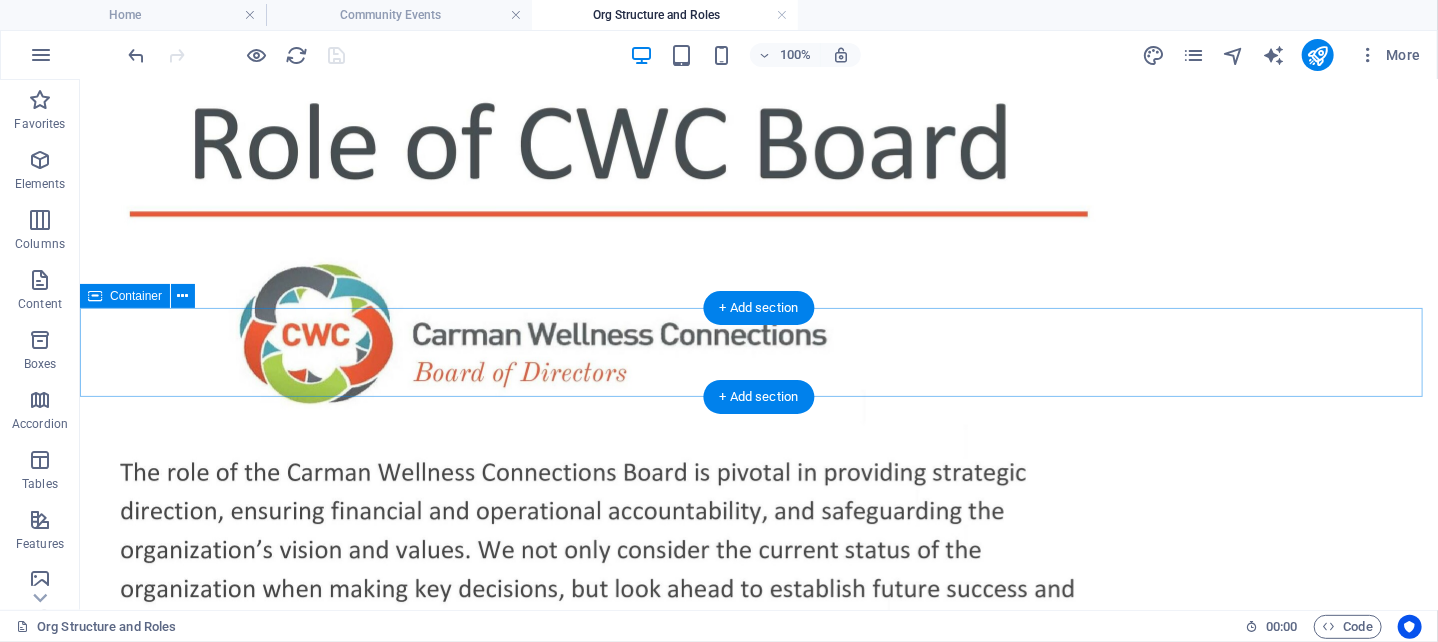 click on "Other Partners ( Roles Forthcoming )" at bounding box center (758, 11217) 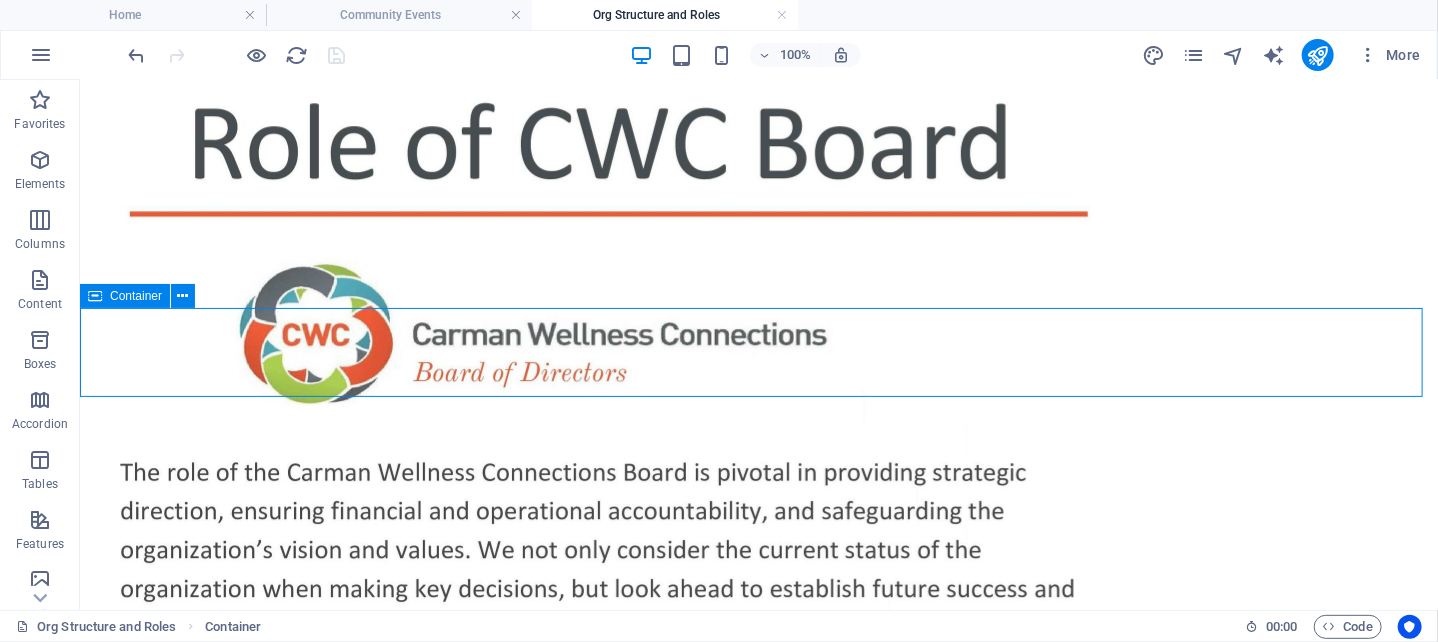 click on "Container" at bounding box center [136, 296] 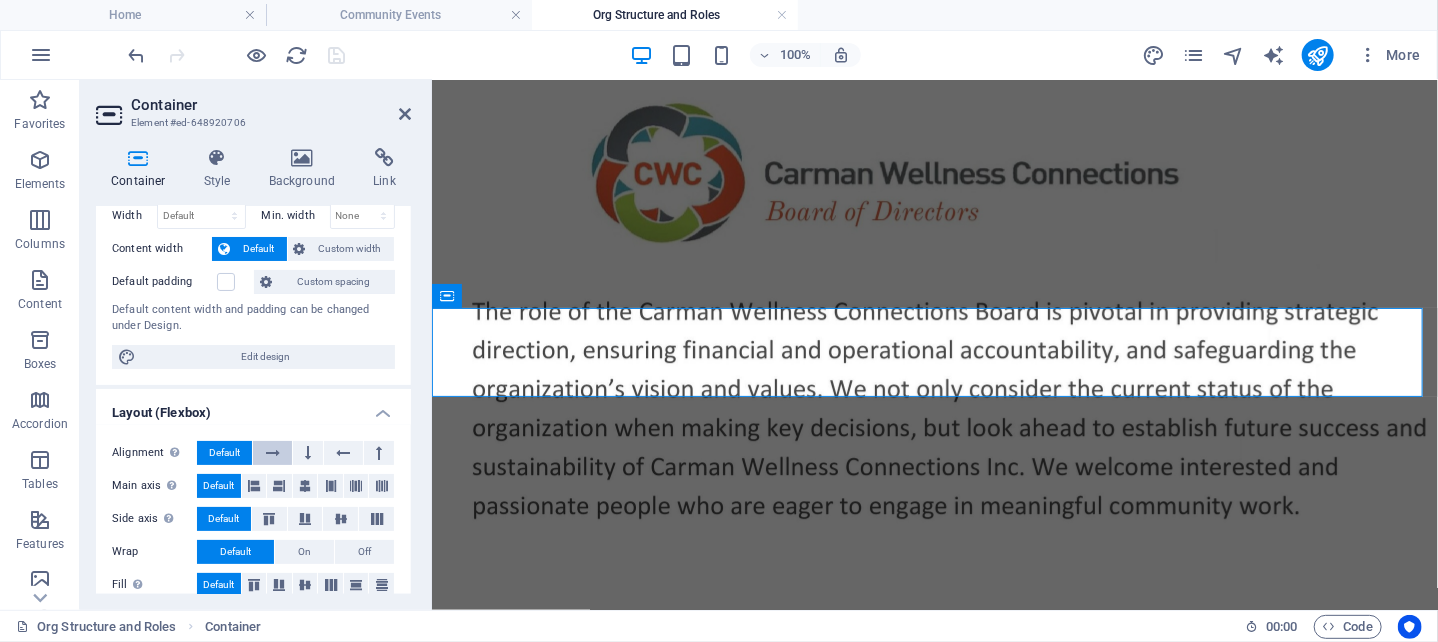 scroll, scrollTop: 100, scrollLeft: 0, axis: vertical 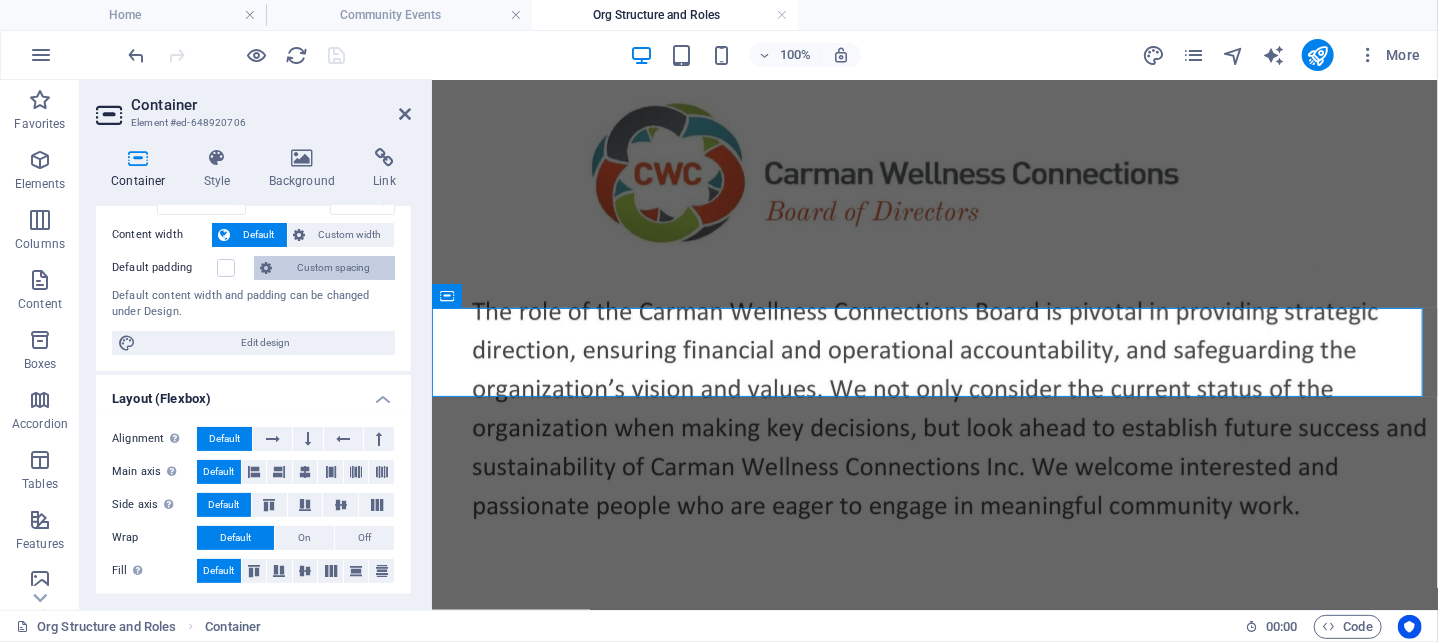 click on "Custom spacing" at bounding box center [333, 268] 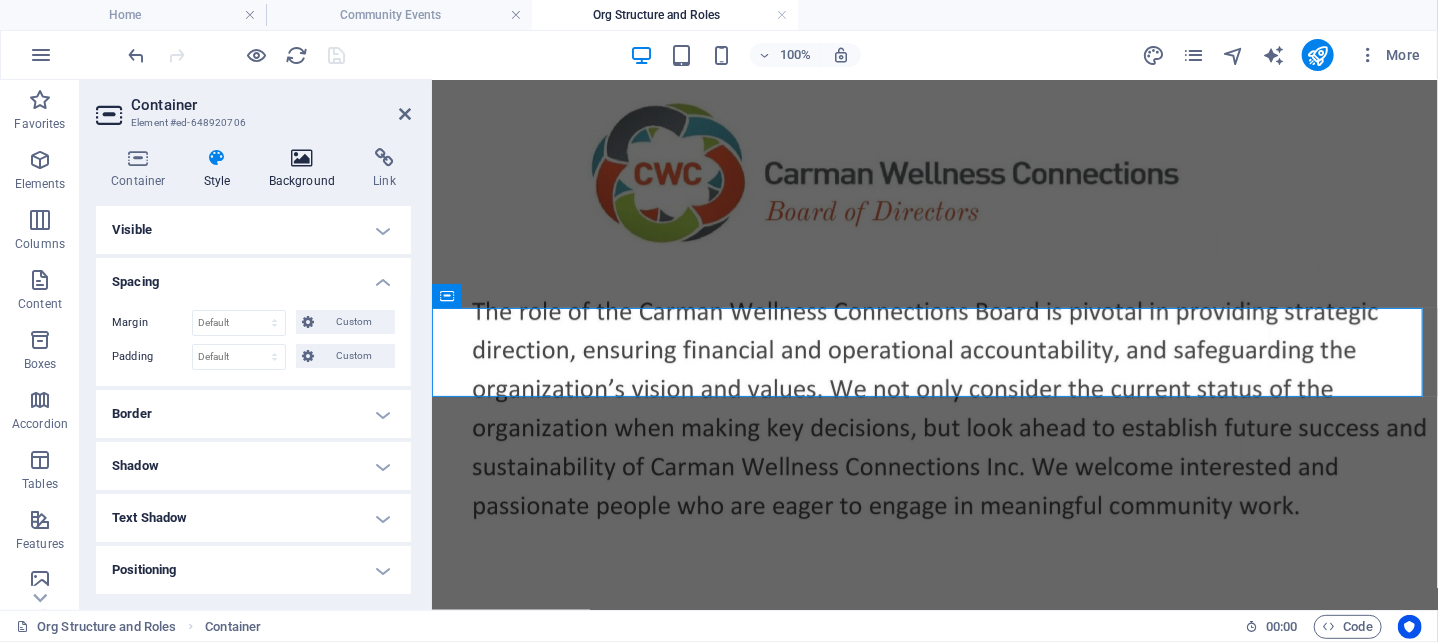click at bounding box center (302, 158) 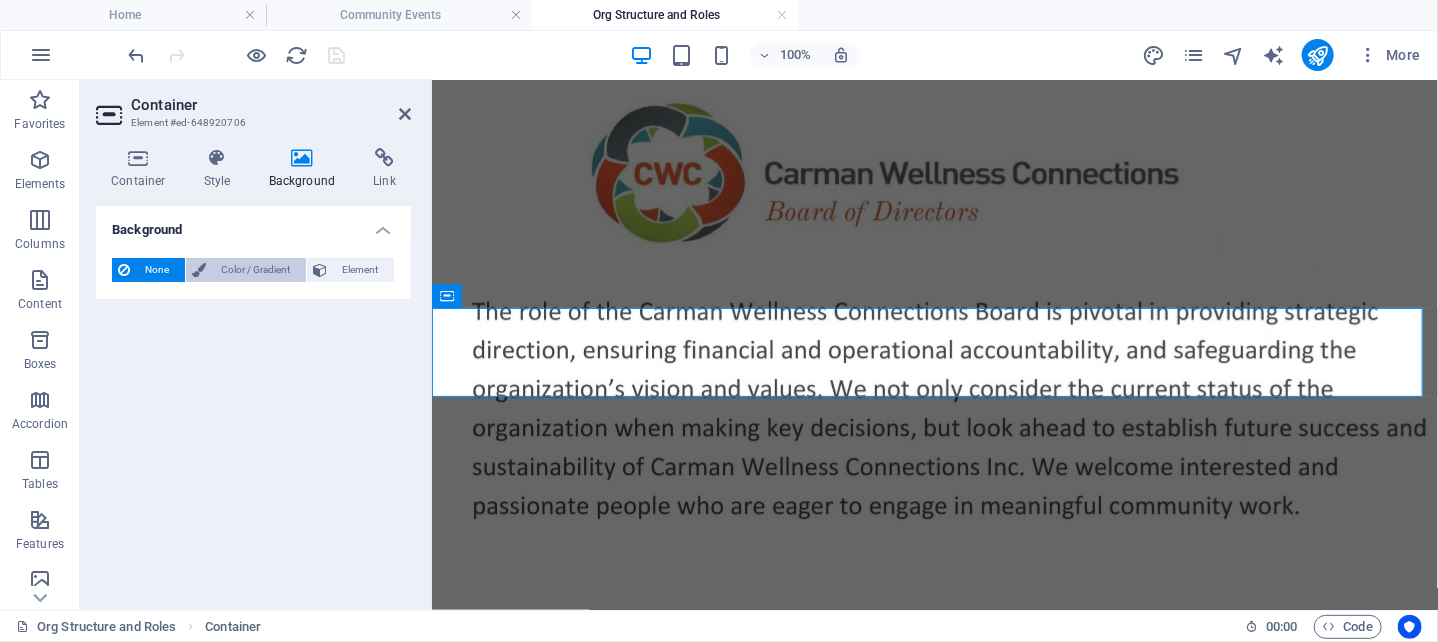 click on "Color / Gradient" at bounding box center (256, 270) 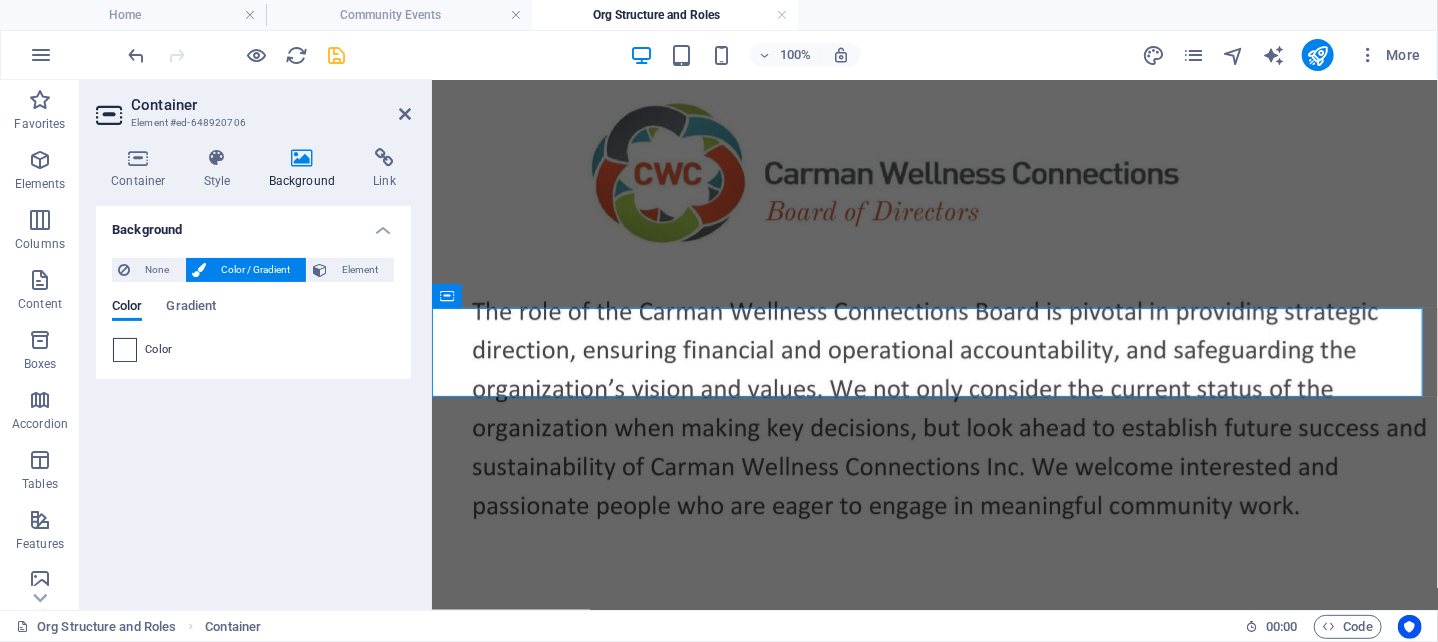 click at bounding box center (125, 350) 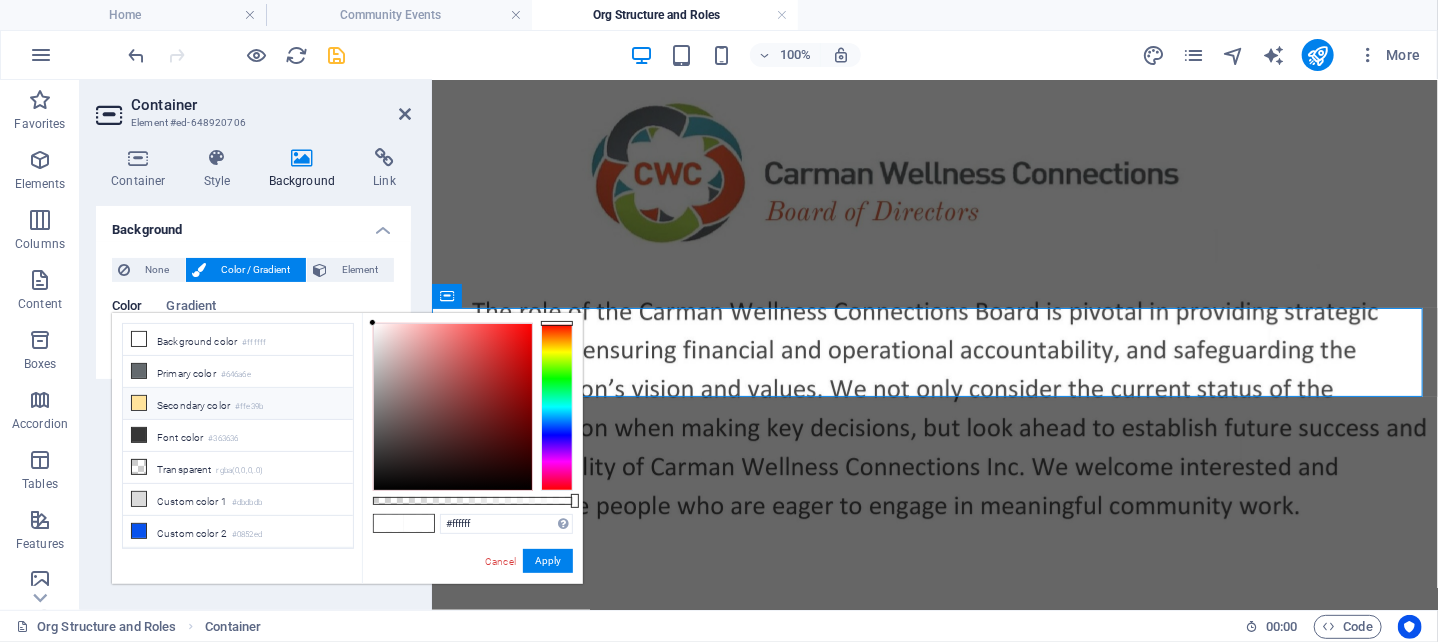 click at bounding box center (139, 403) 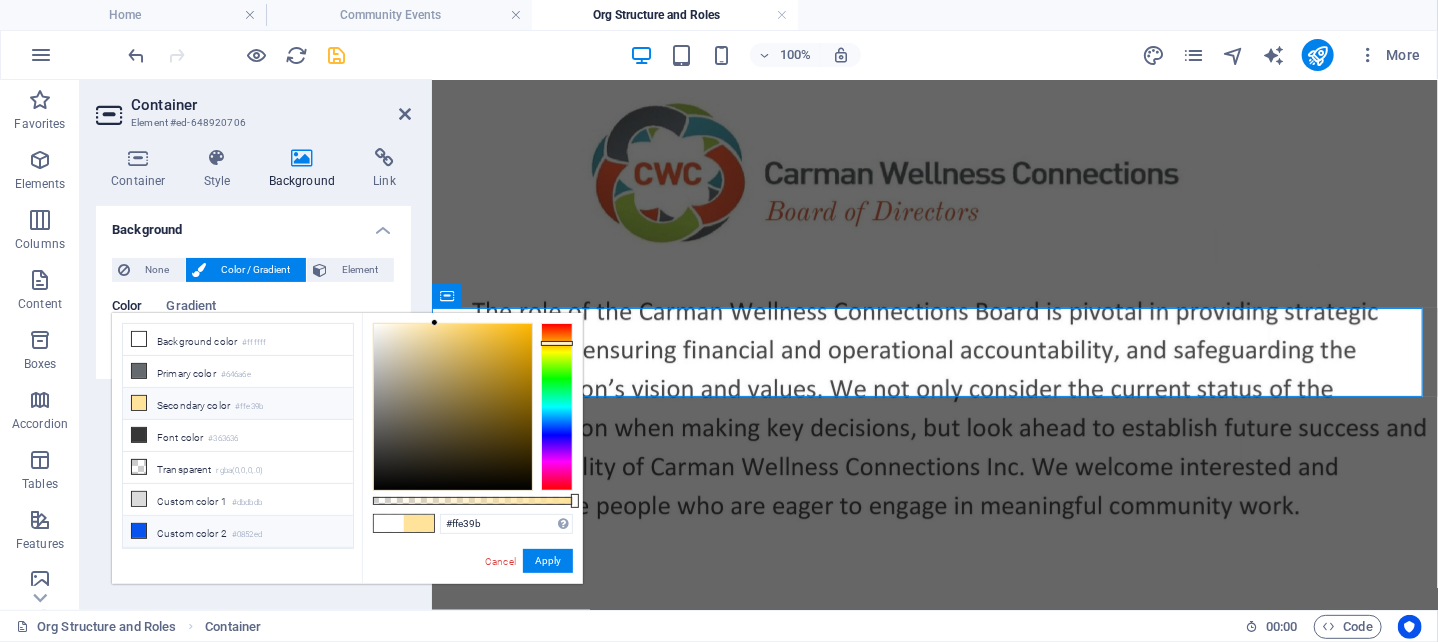 click at bounding box center [139, 531] 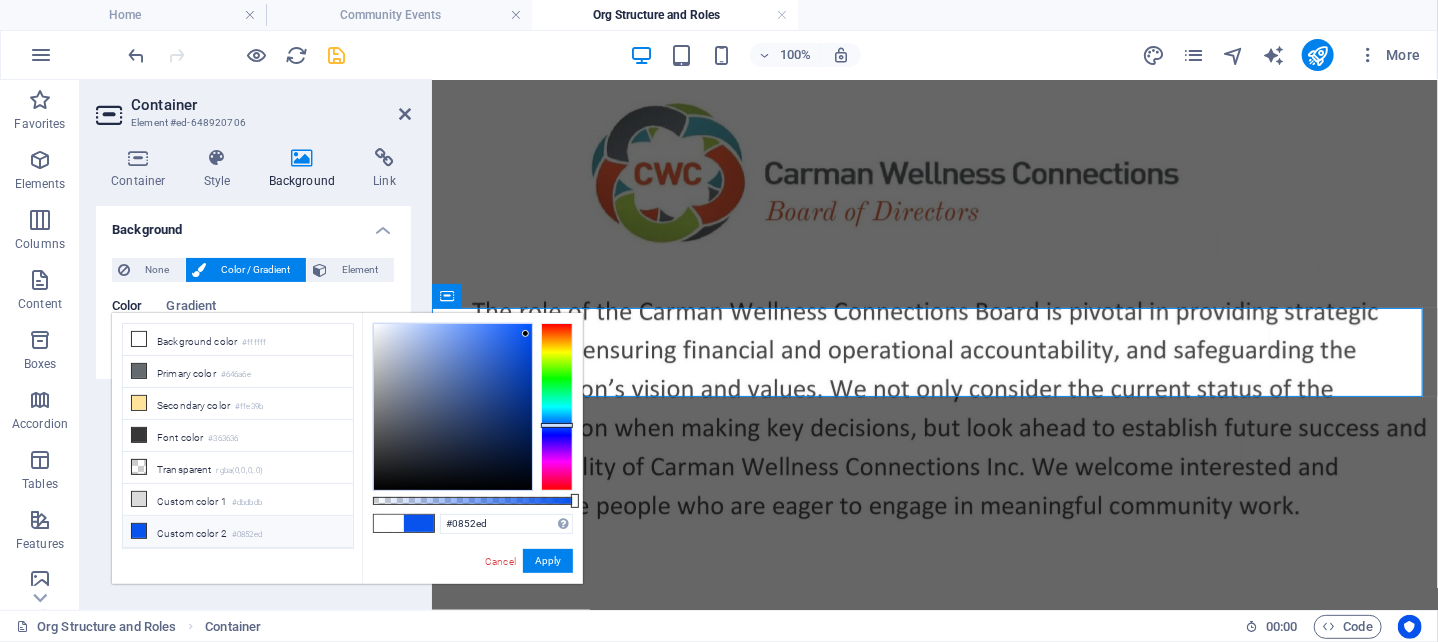 drag, startPoint x: 572, startPoint y: 500, endPoint x: 591, endPoint y: 498, distance: 19.104973 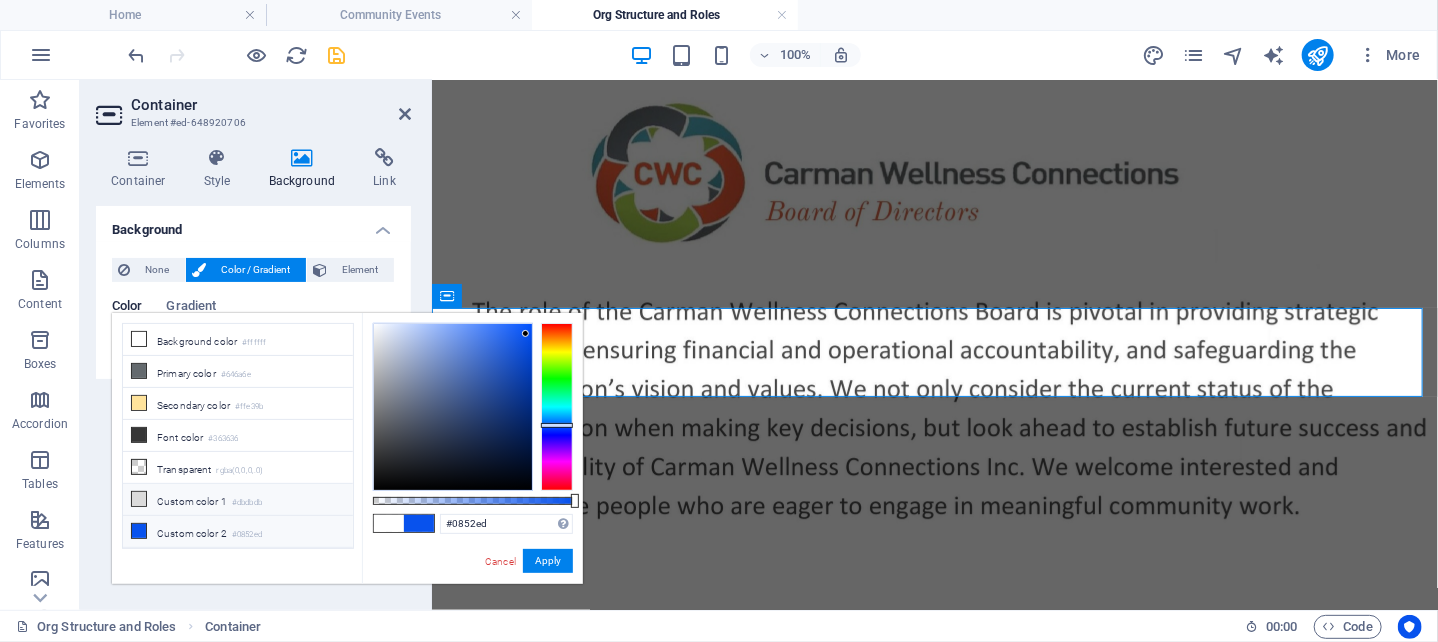 scroll, scrollTop: 83, scrollLeft: 0, axis: vertical 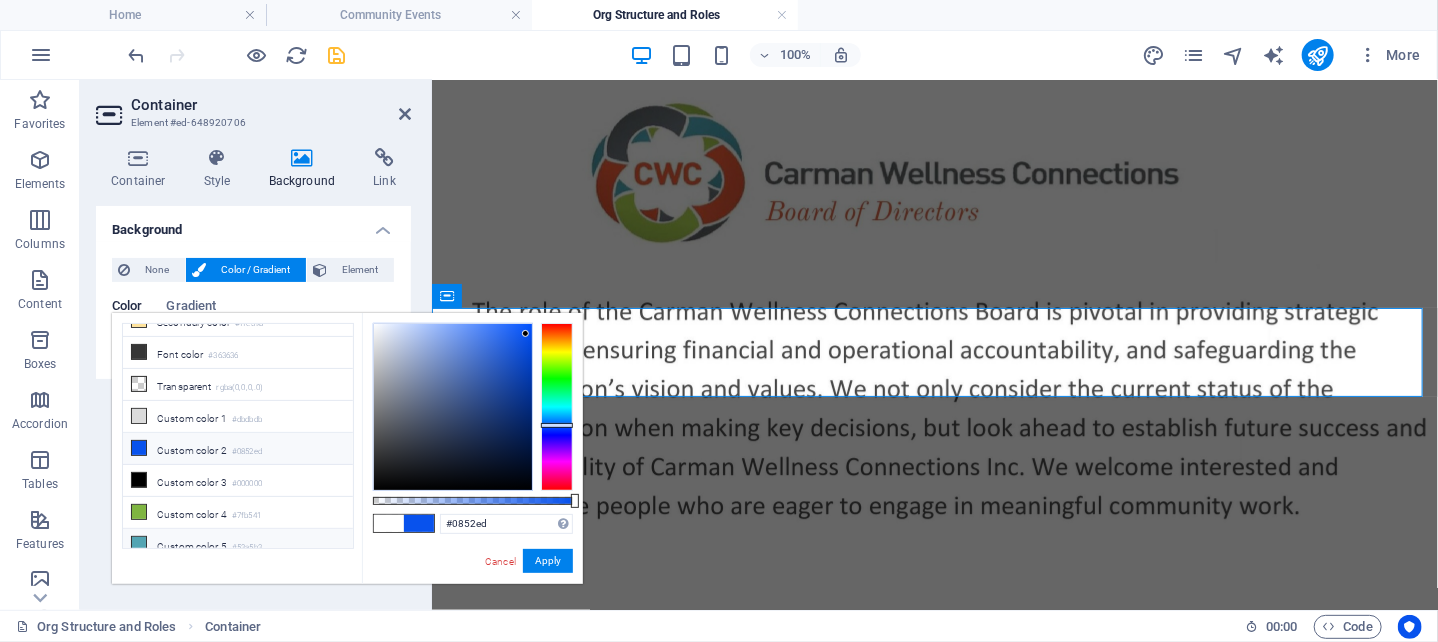 click at bounding box center [139, 544] 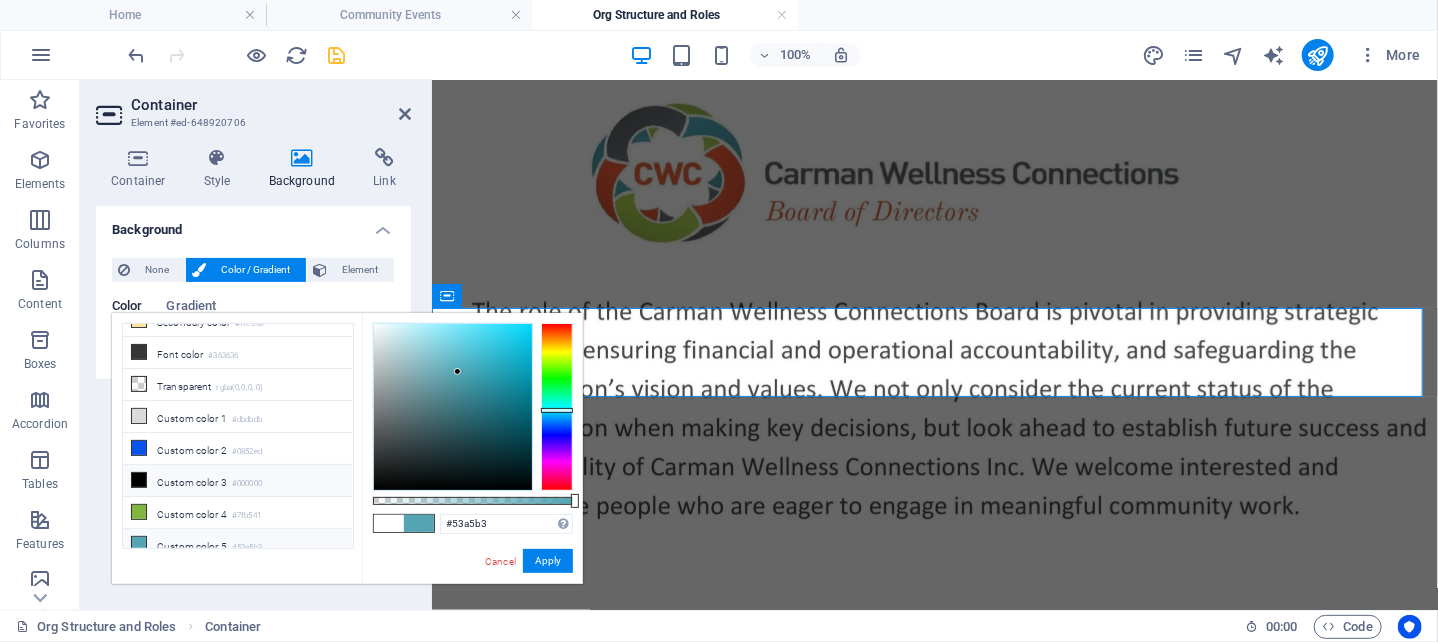 scroll, scrollTop: 0, scrollLeft: 0, axis: both 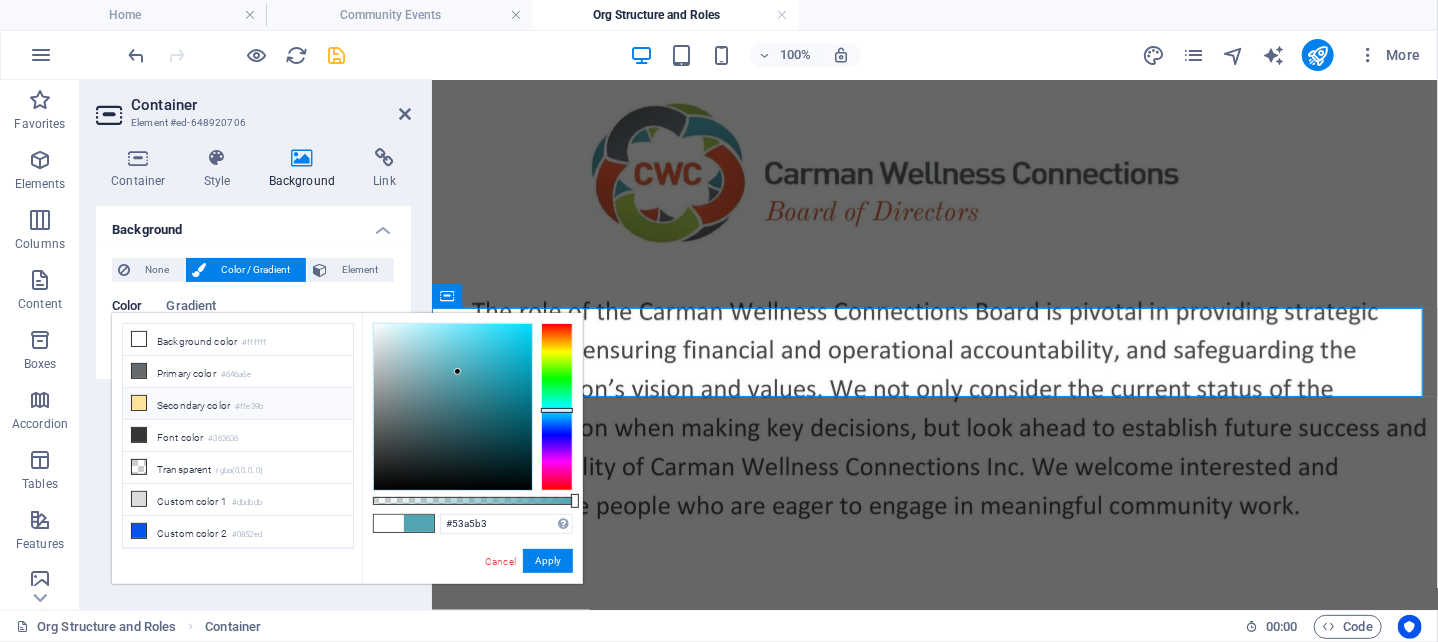 click at bounding box center (139, 403) 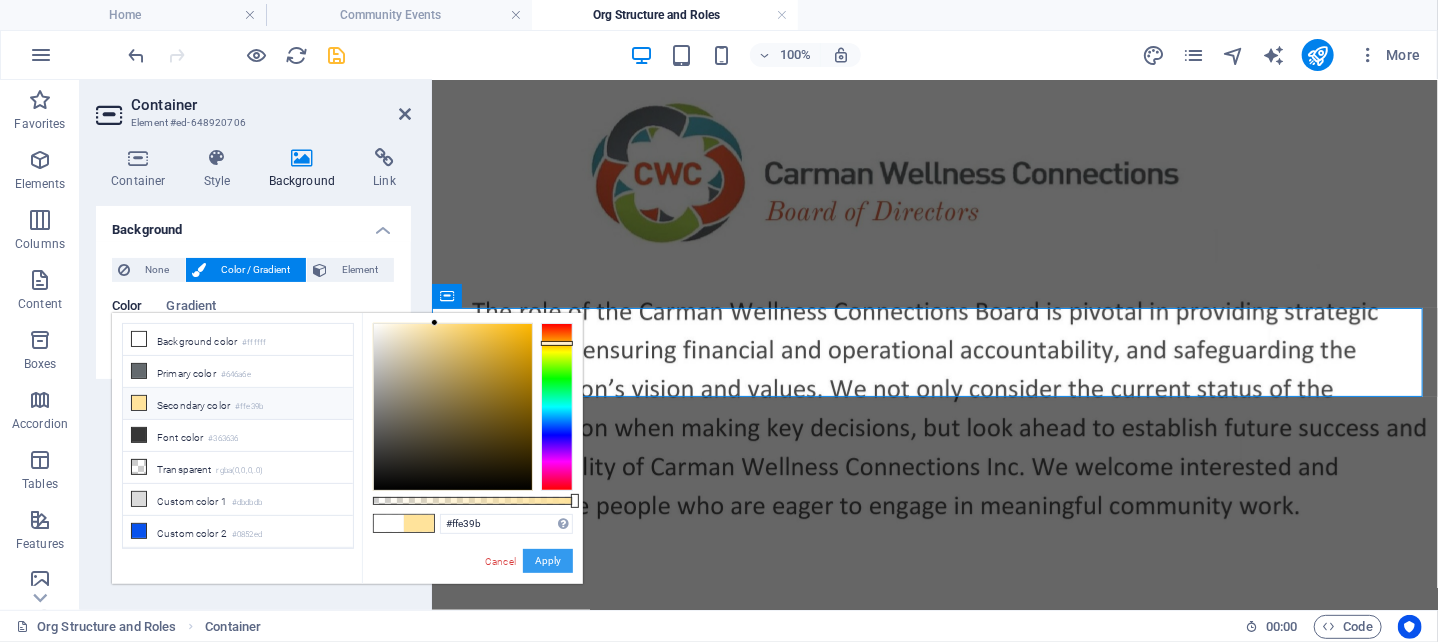 click on "Apply" at bounding box center (548, 561) 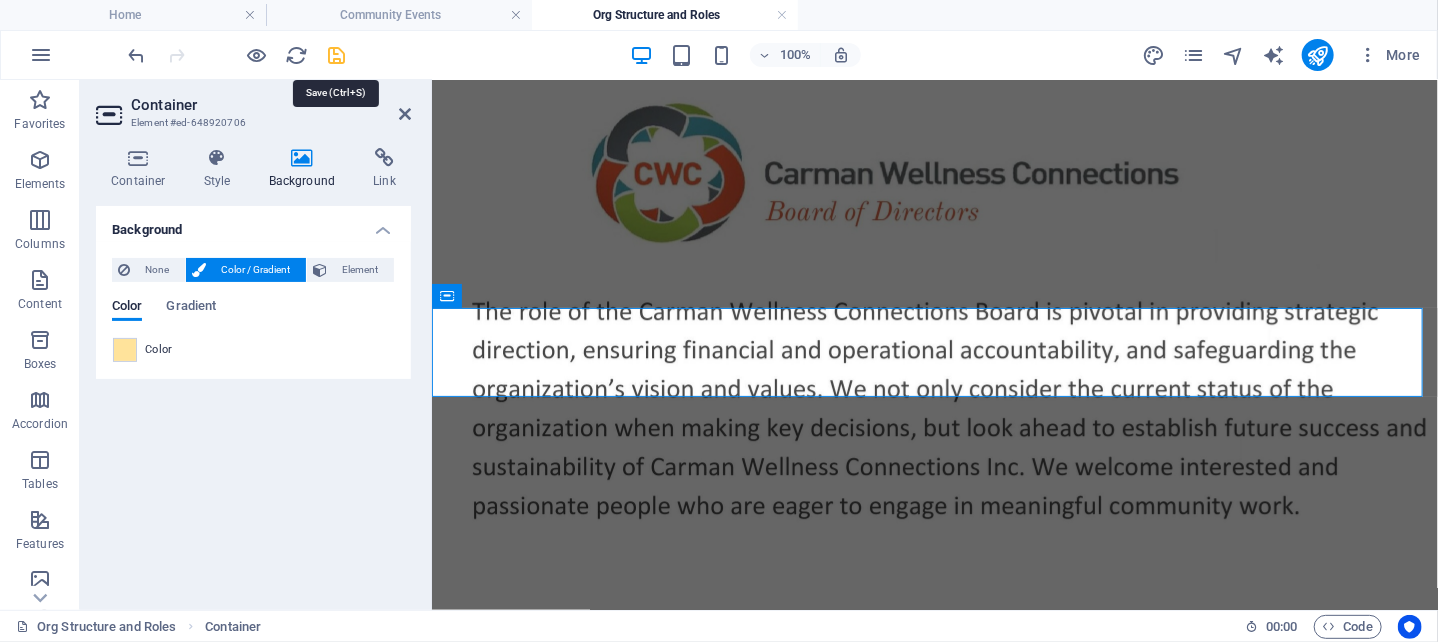 click at bounding box center [337, 55] 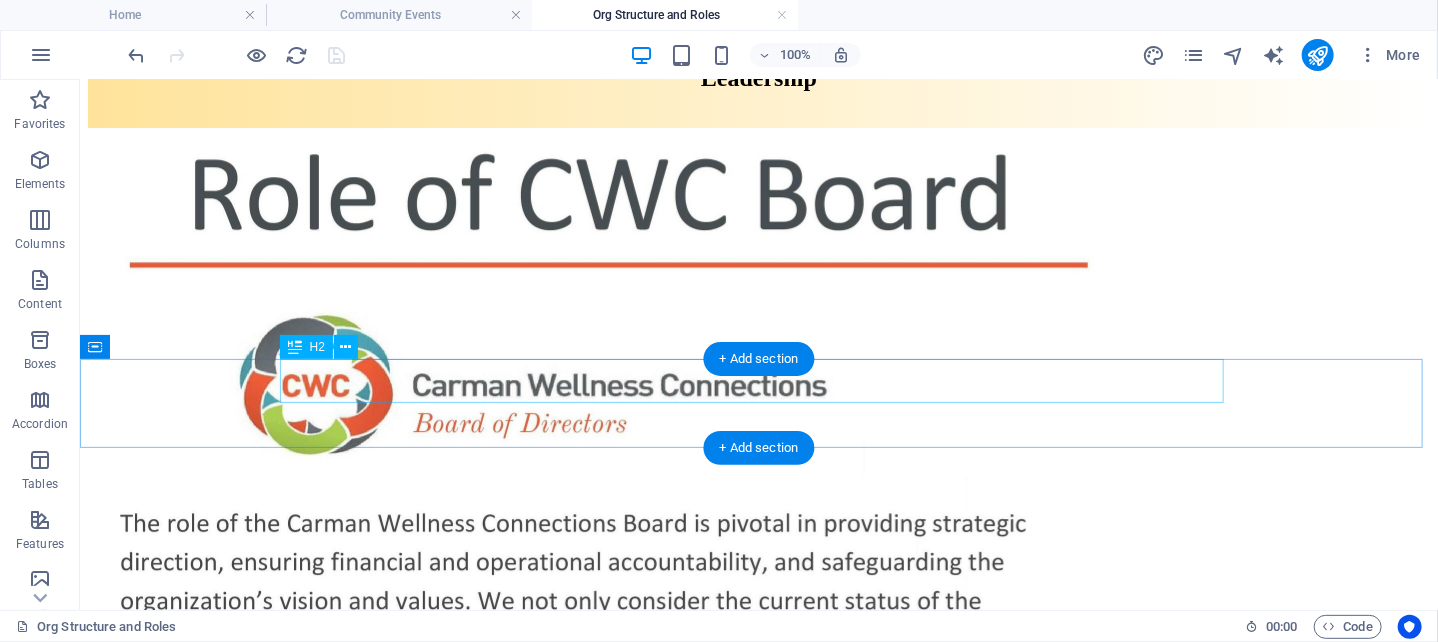 scroll, scrollTop: 3000, scrollLeft: 0, axis: vertical 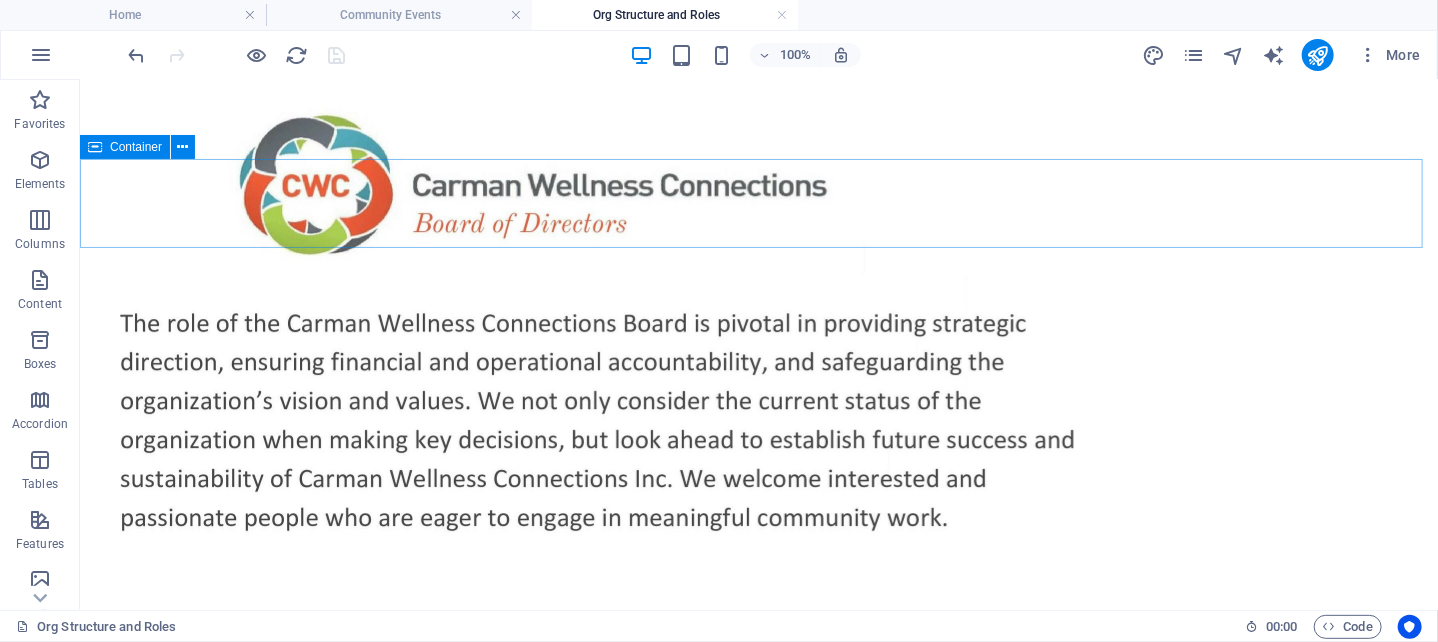 click on "Container" at bounding box center (136, 147) 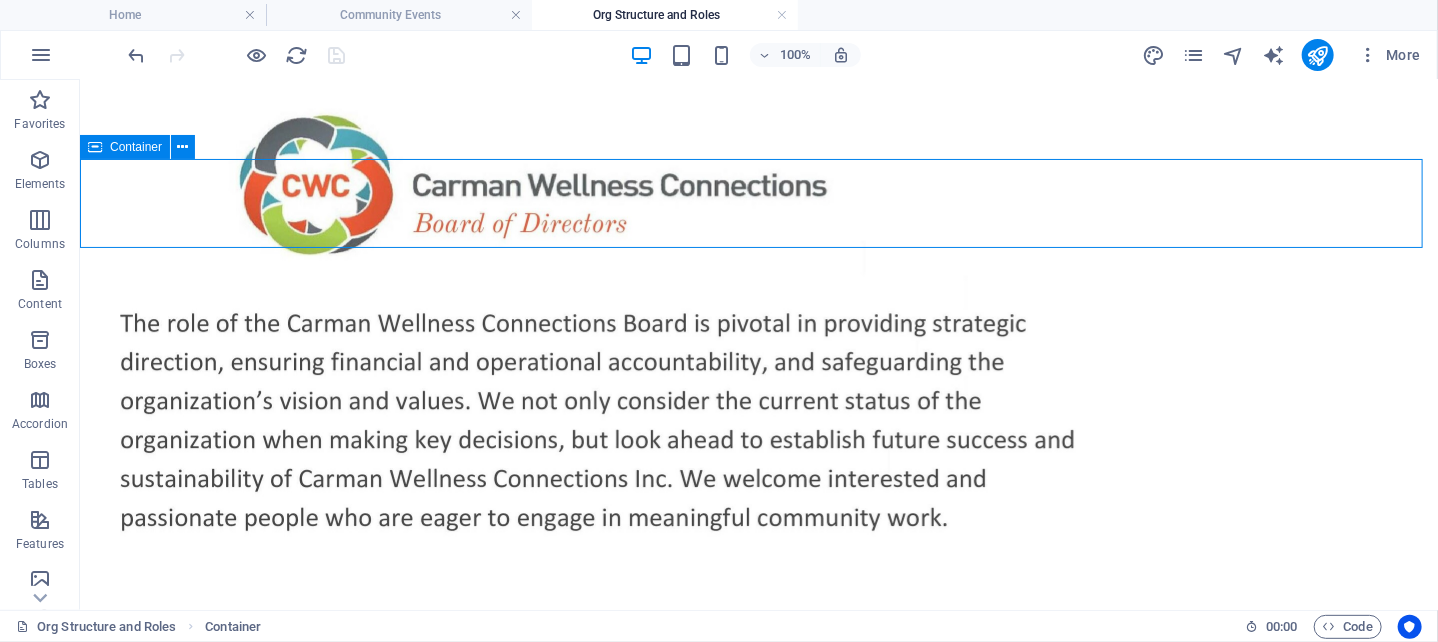 click on "Container" at bounding box center [136, 147] 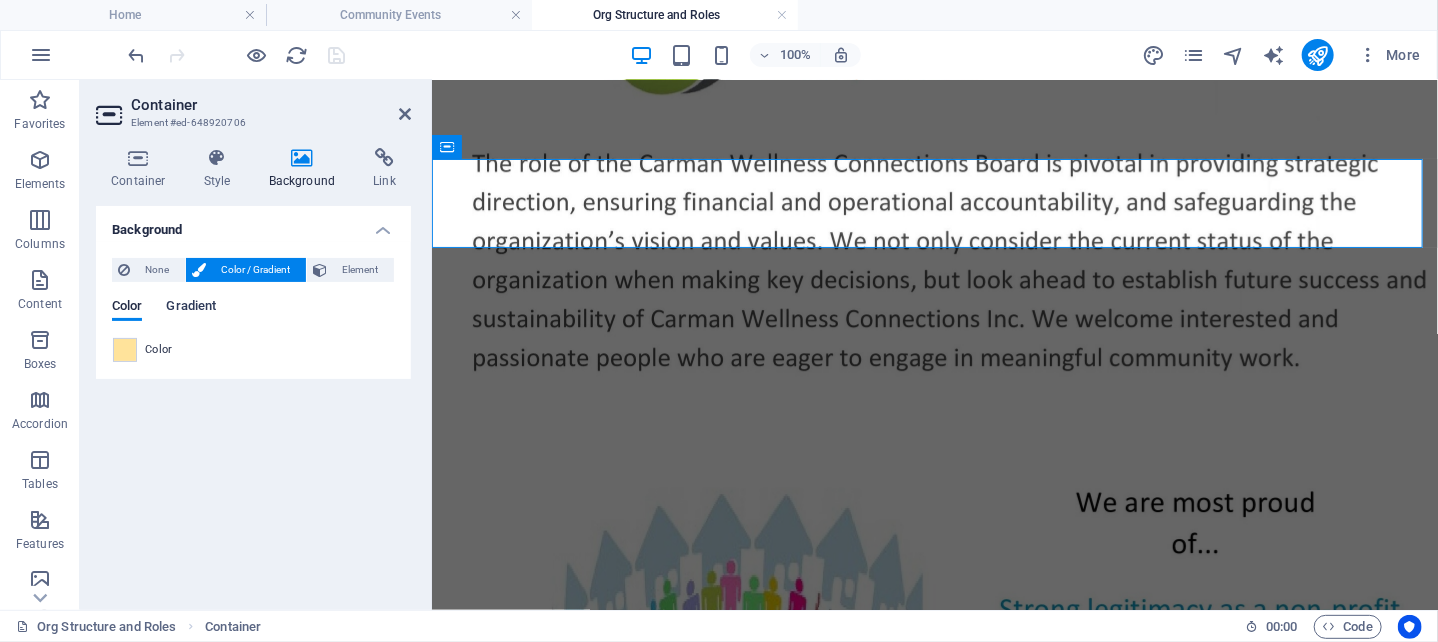 click on "Gradient" at bounding box center [191, 308] 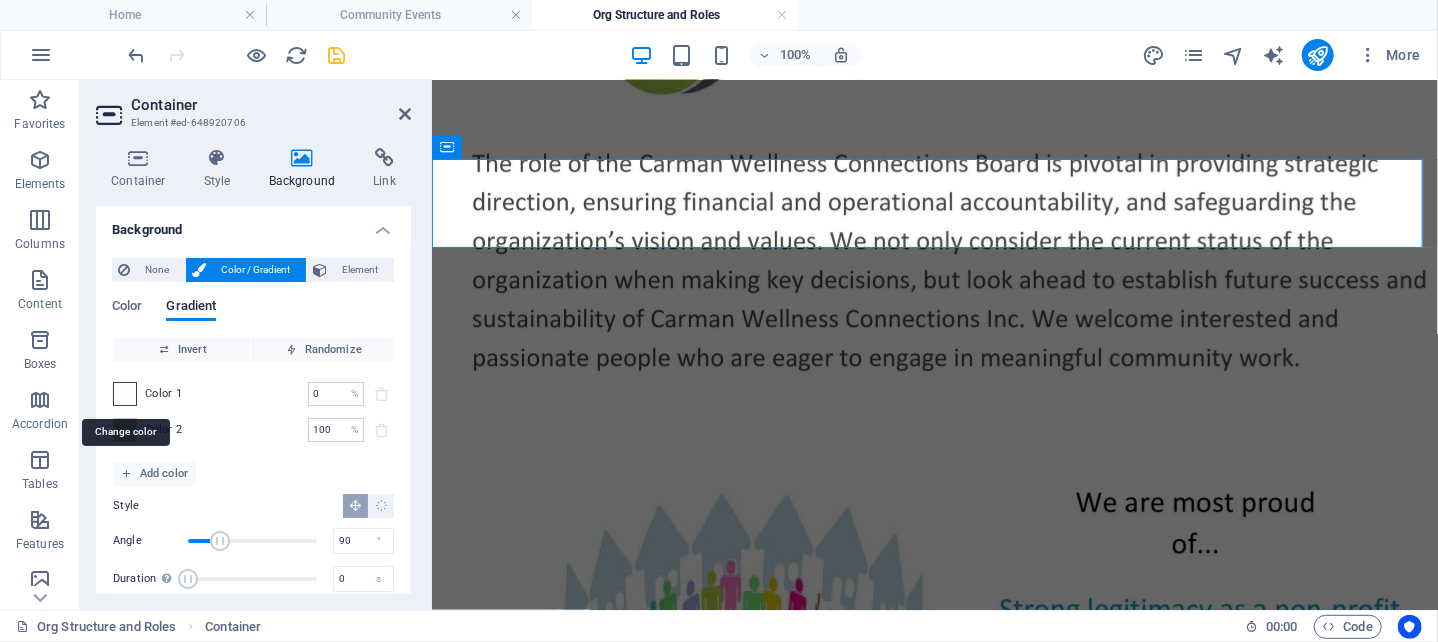 click at bounding box center (125, 394) 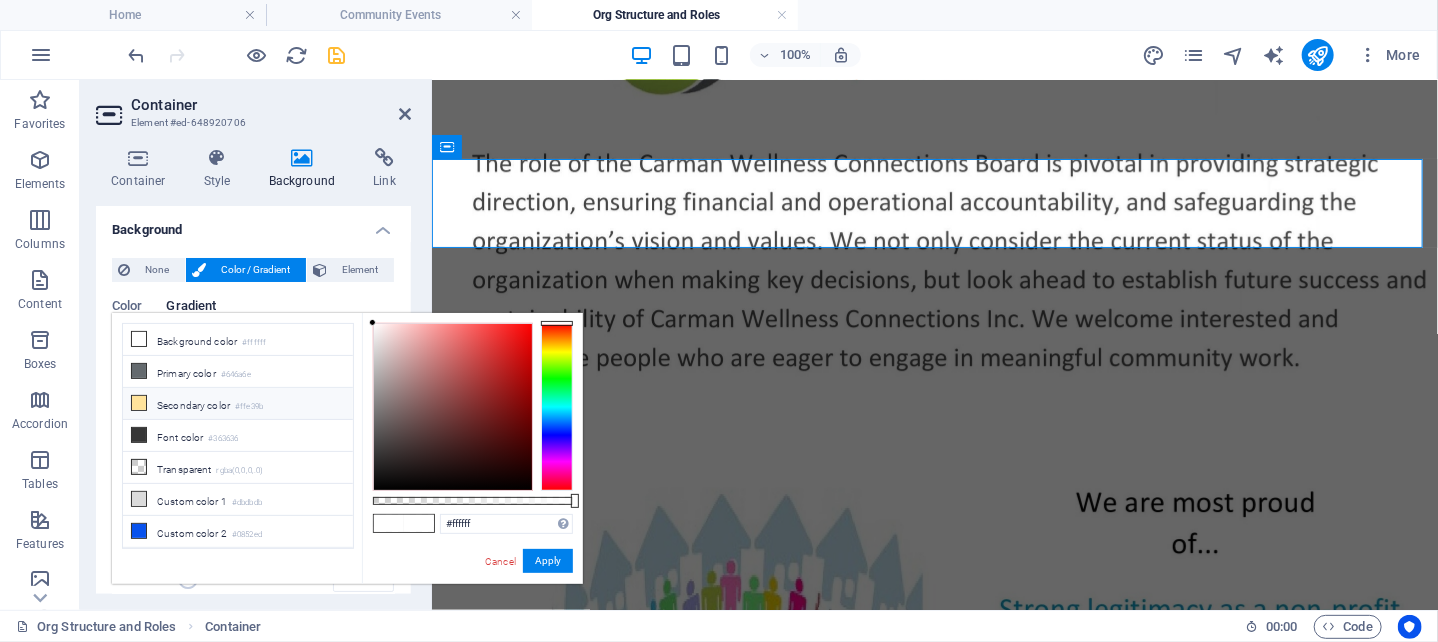 click at bounding box center [139, 403] 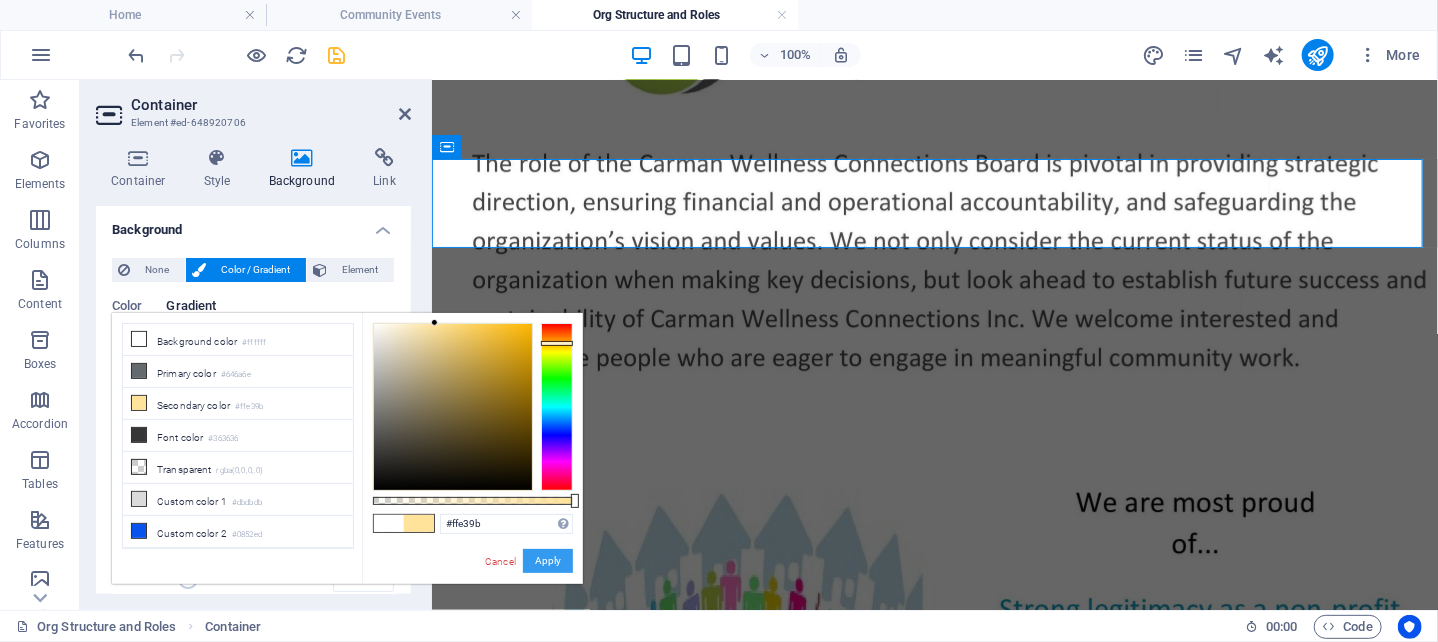 click on "Apply" at bounding box center (548, 561) 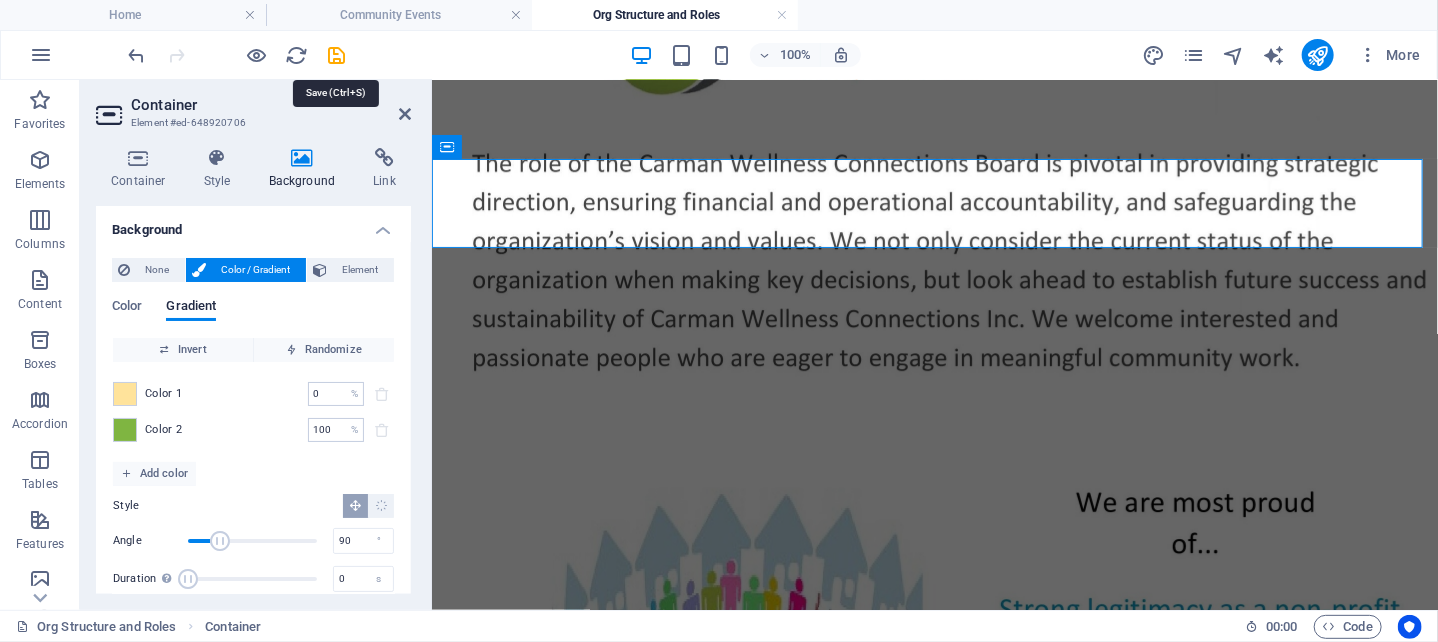 click at bounding box center [337, 55] 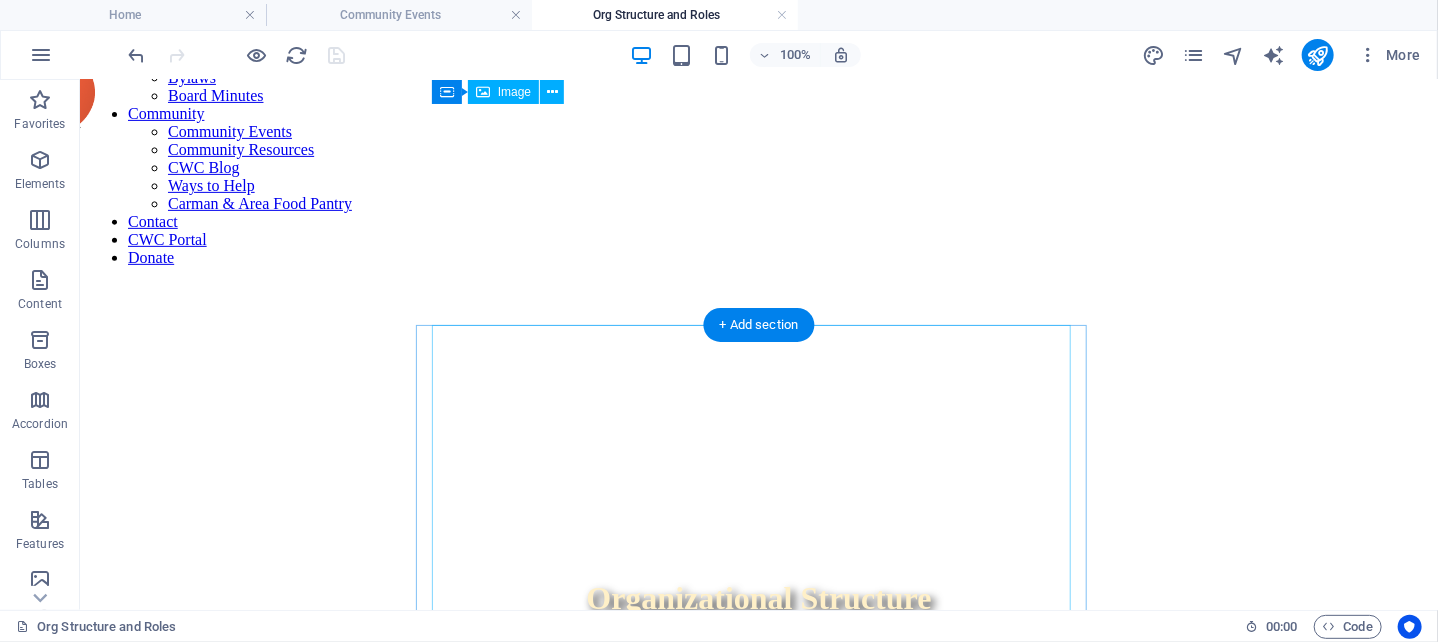scroll, scrollTop: 0, scrollLeft: 0, axis: both 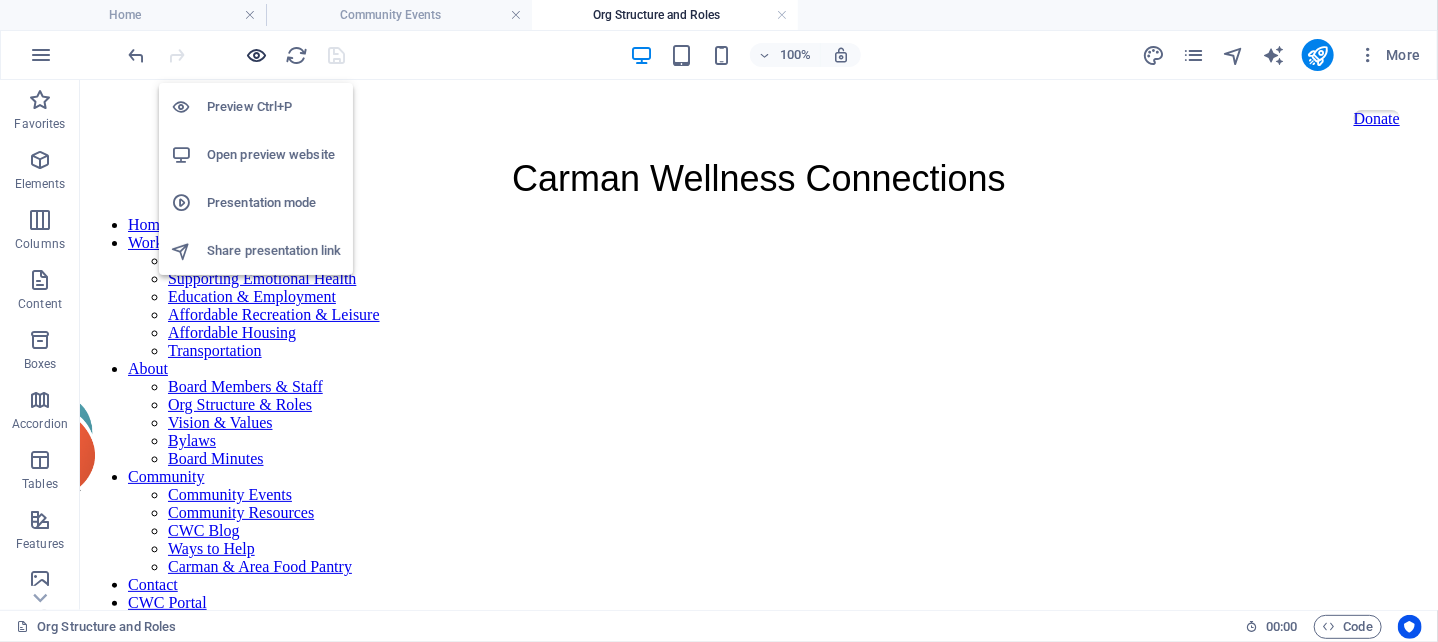 click at bounding box center (257, 55) 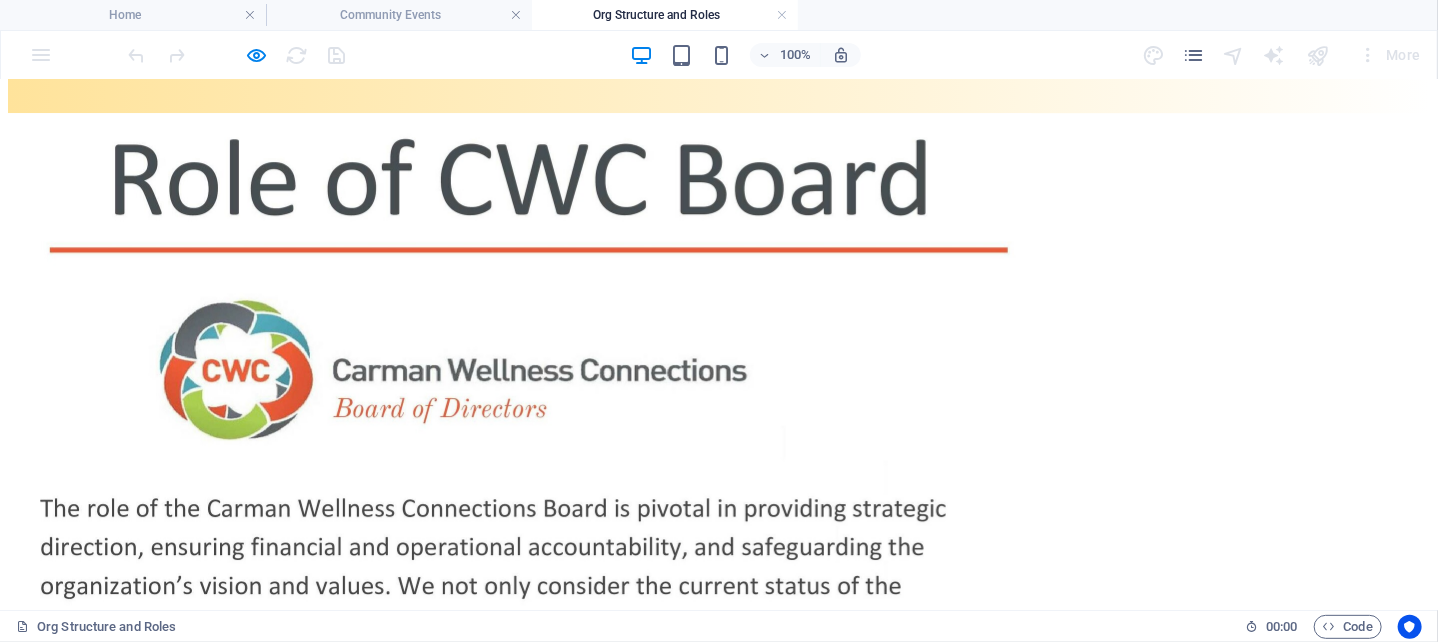 scroll, scrollTop: 2977, scrollLeft: 0, axis: vertical 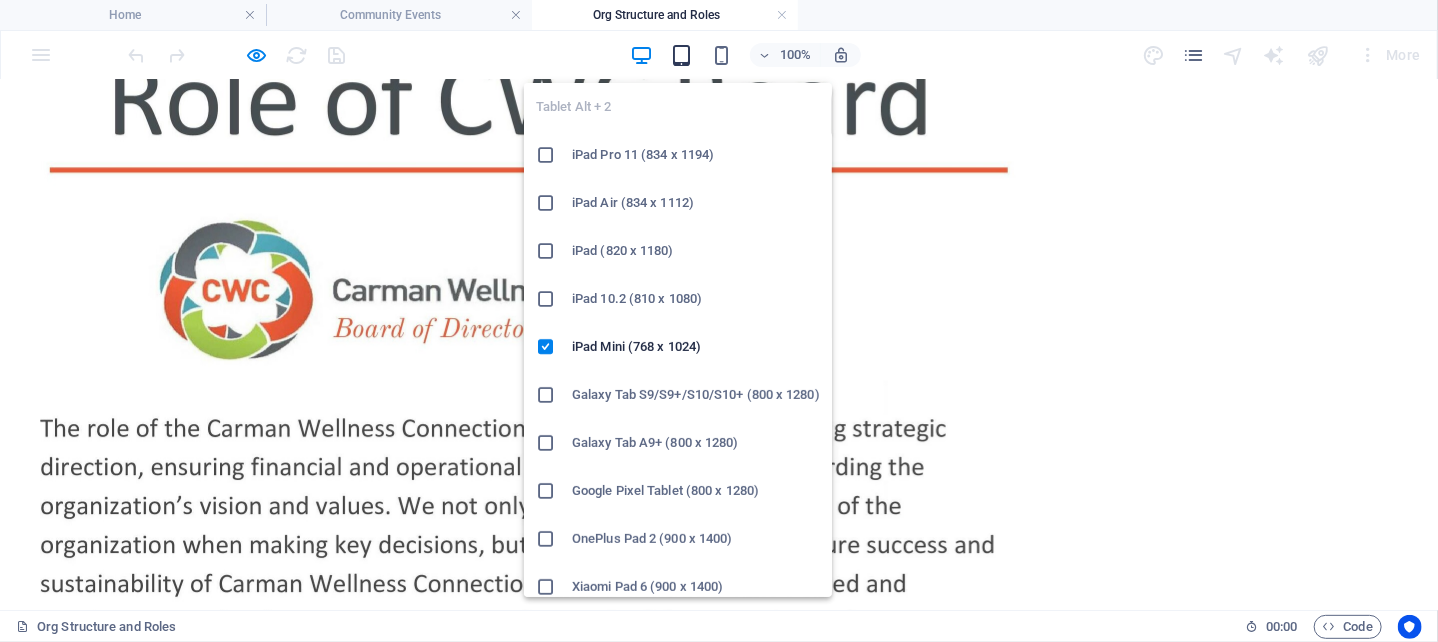 click at bounding box center (681, 55) 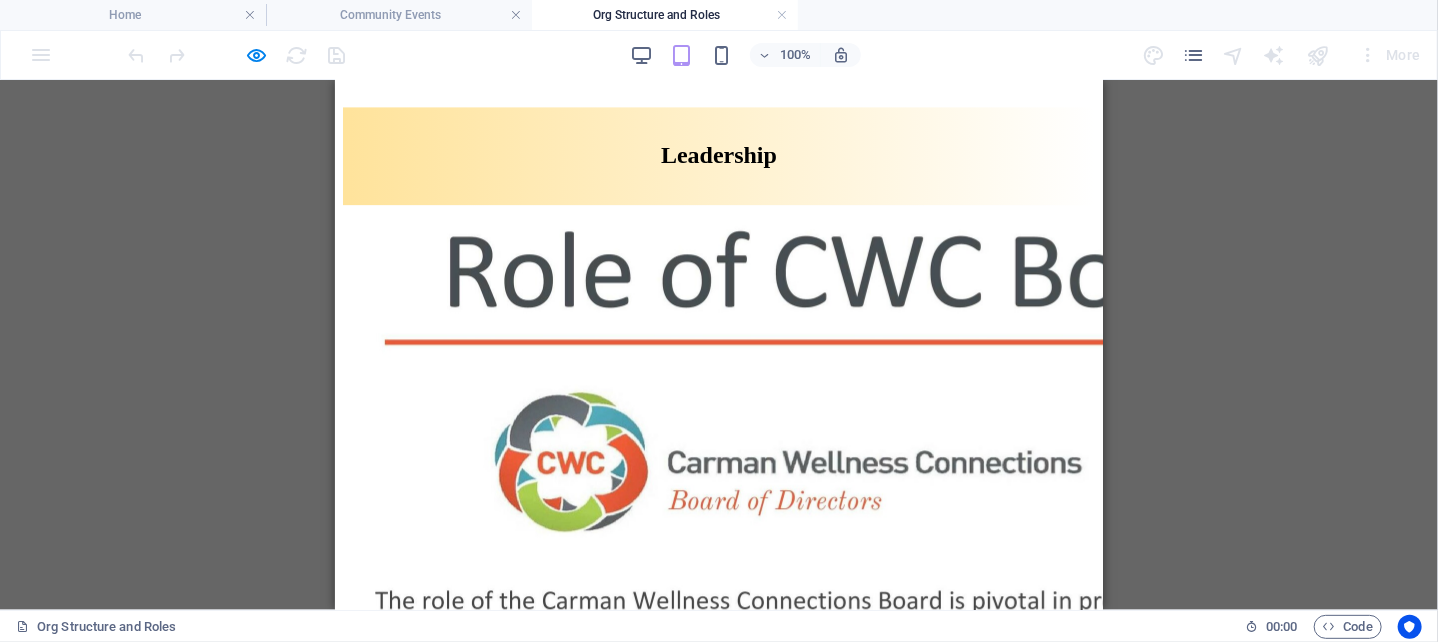 scroll, scrollTop: 2343, scrollLeft: 0, axis: vertical 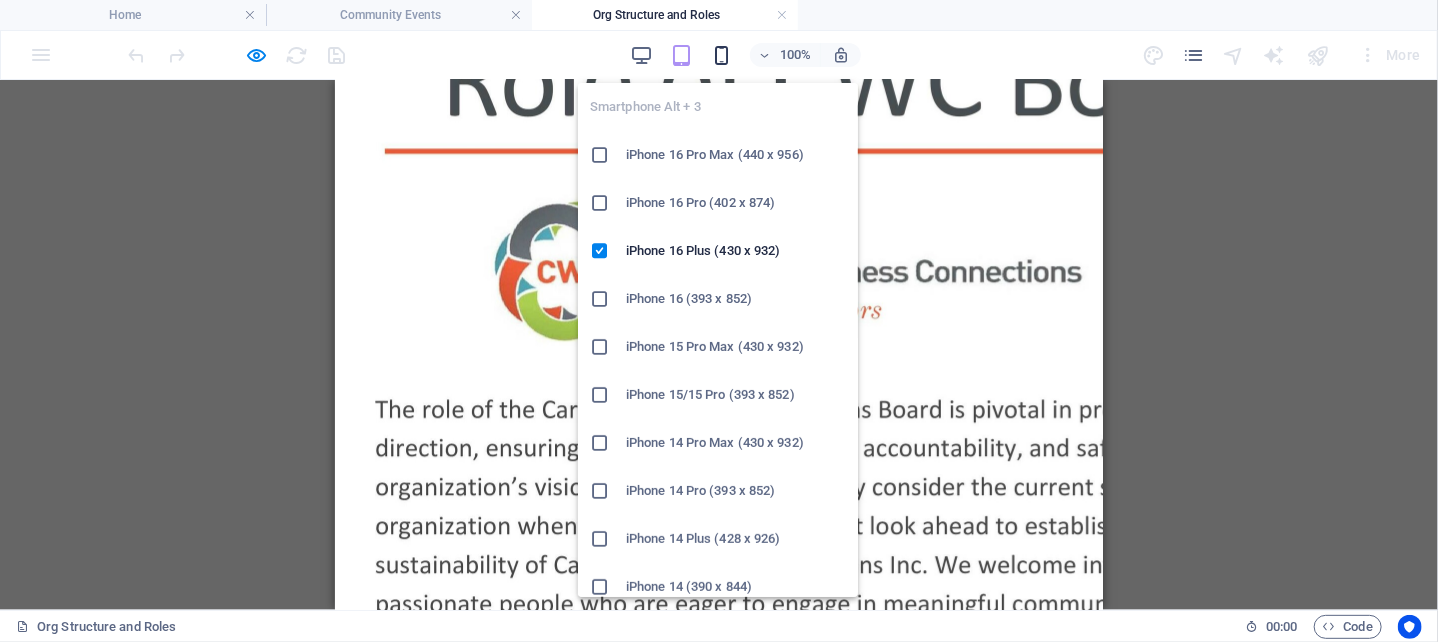 click at bounding box center [721, 55] 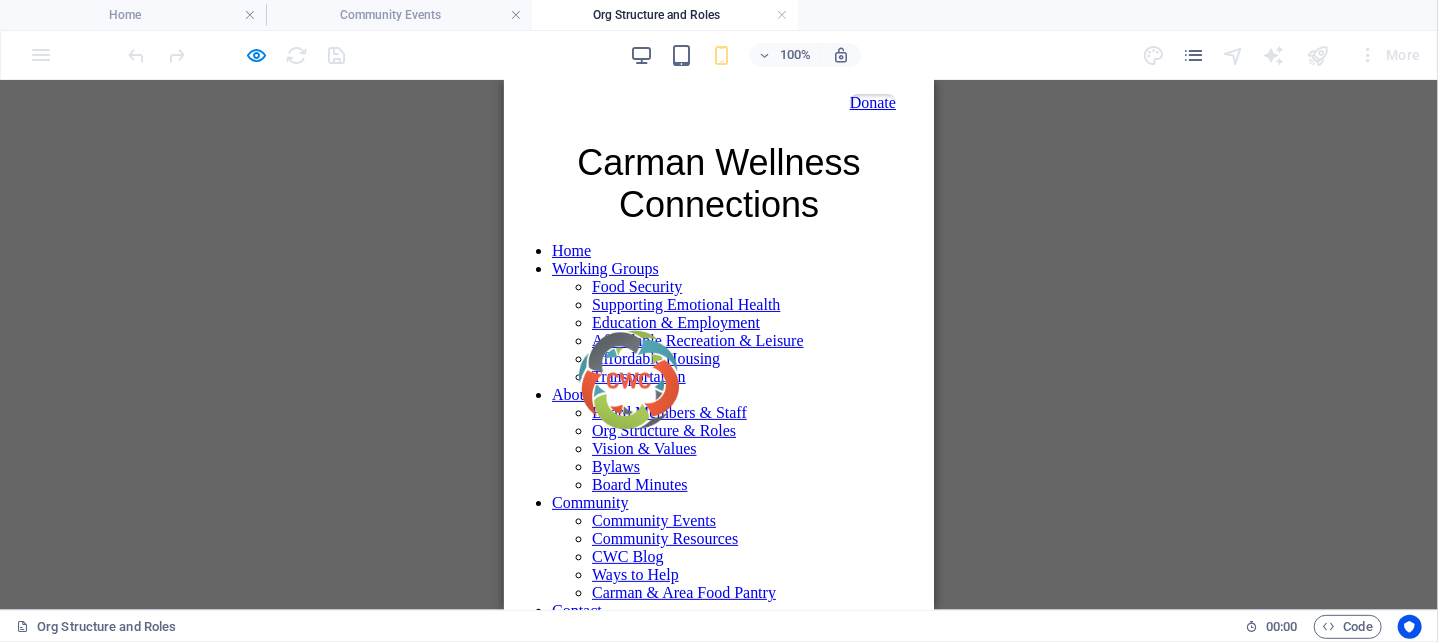 scroll, scrollTop: 0, scrollLeft: 0, axis: both 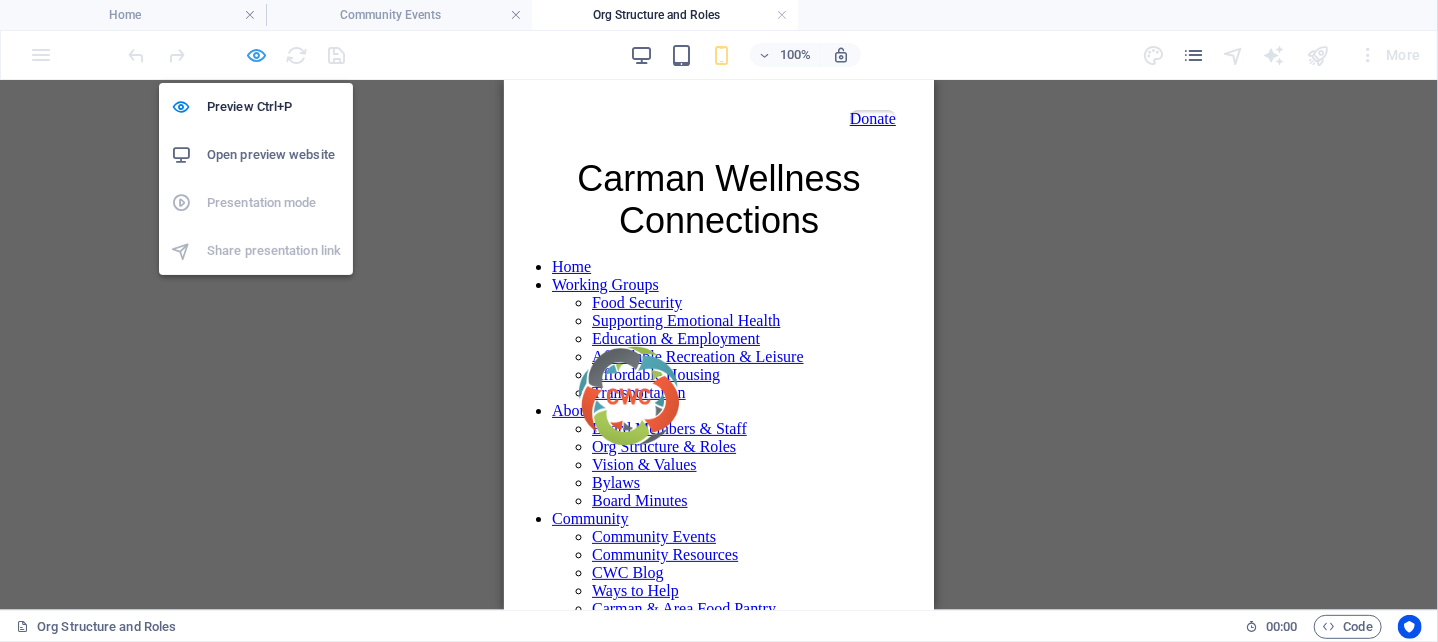 click at bounding box center (257, 55) 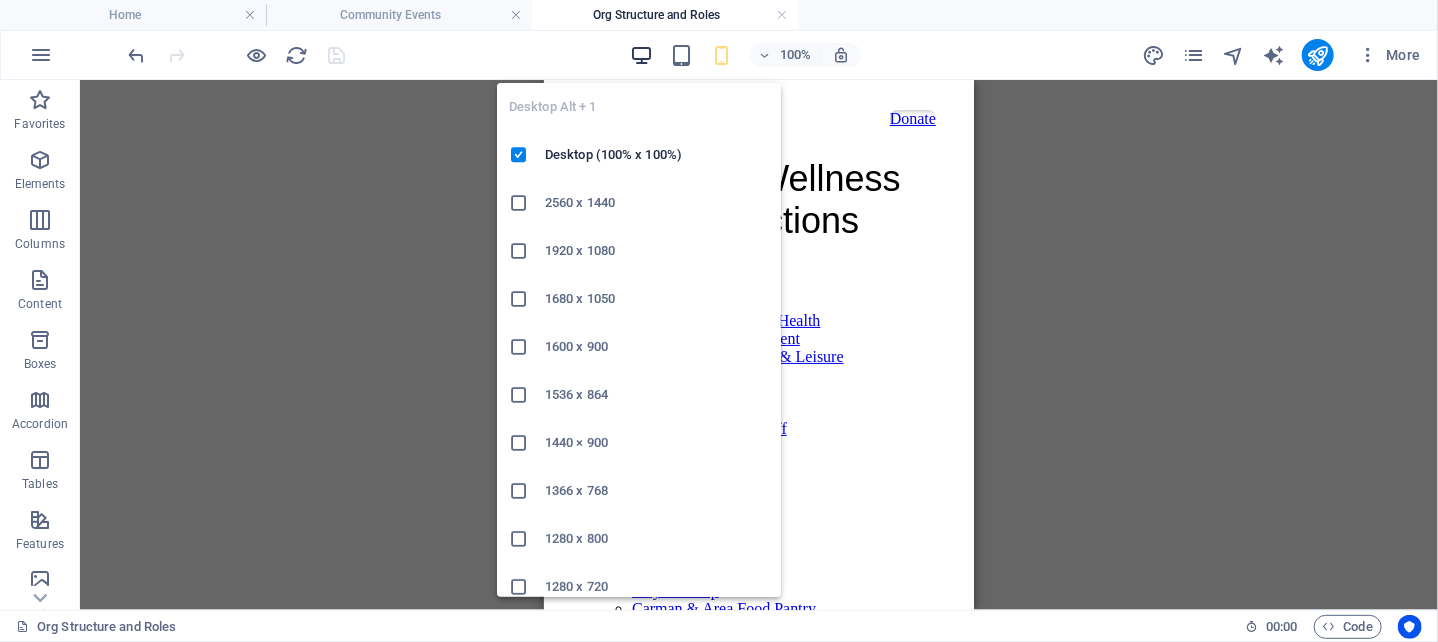 click at bounding box center [641, 55] 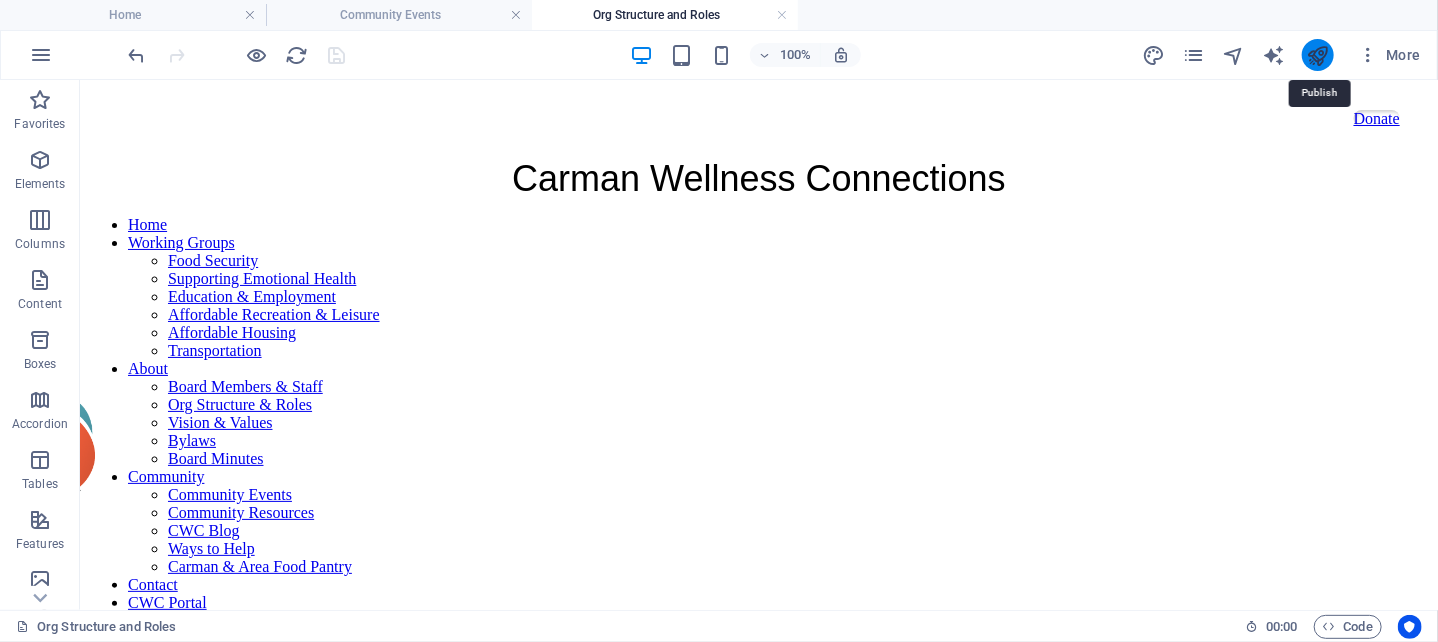 click at bounding box center [1317, 55] 